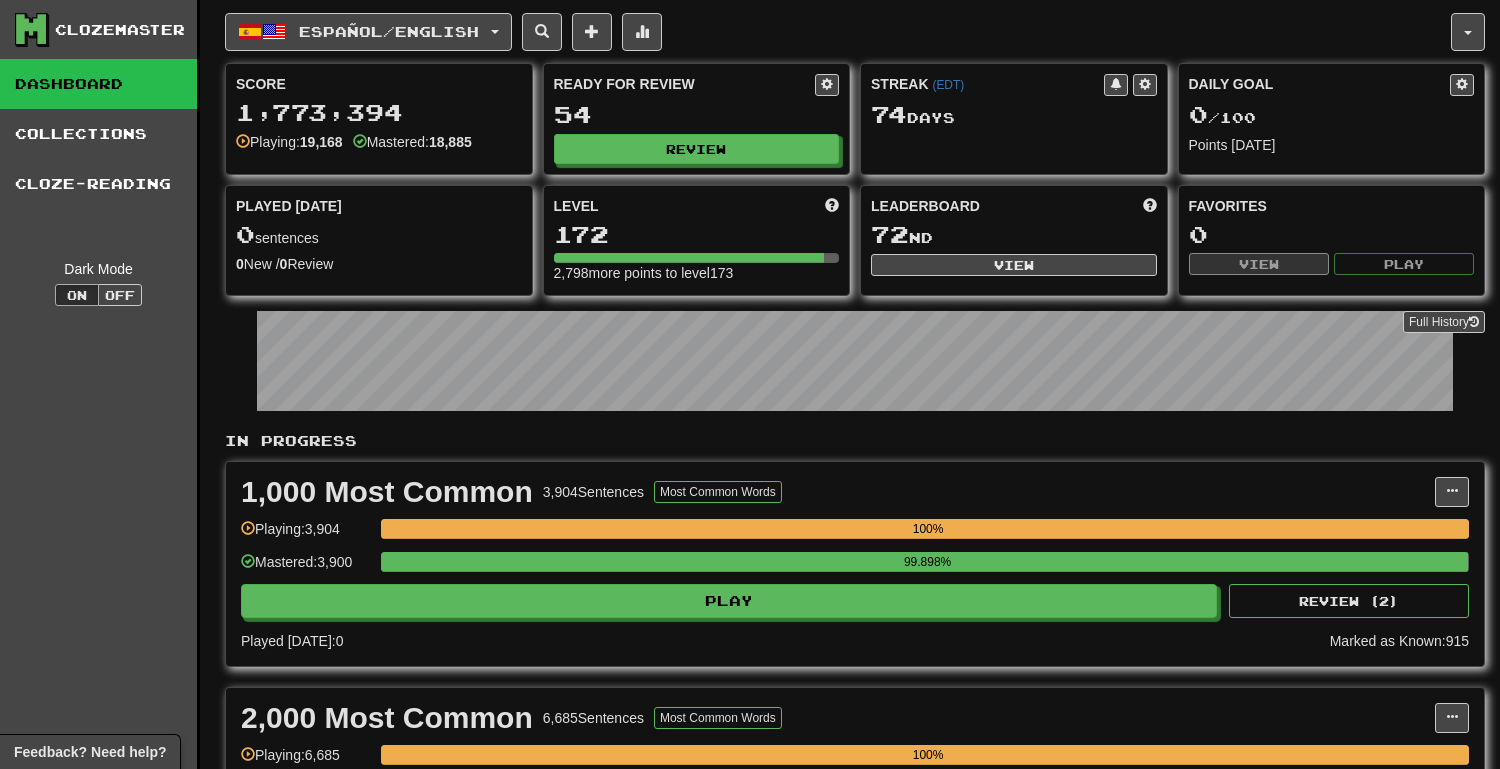 scroll, scrollTop: 0, scrollLeft: 0, axis: both 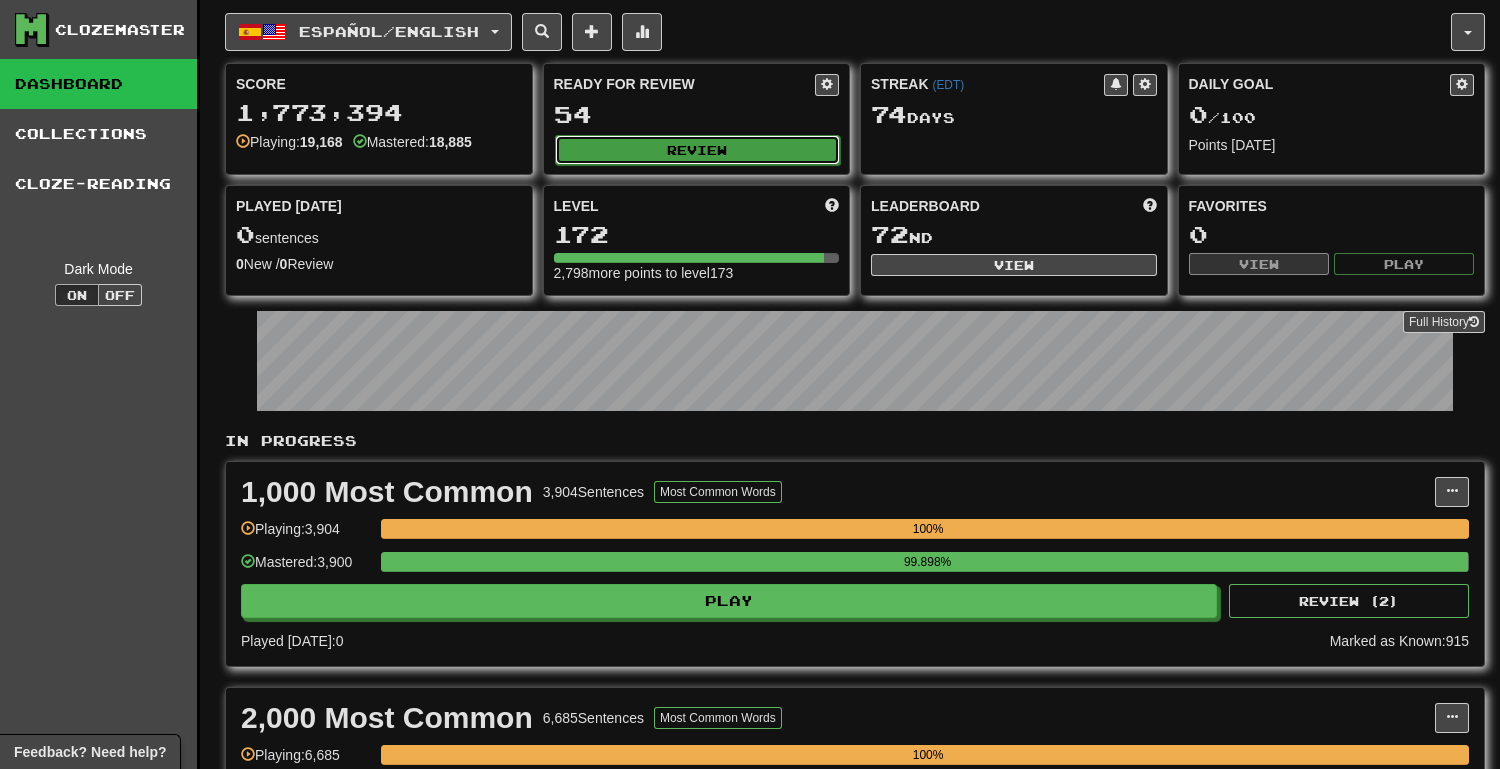 click on "Review" at bounding box center [698, 150] 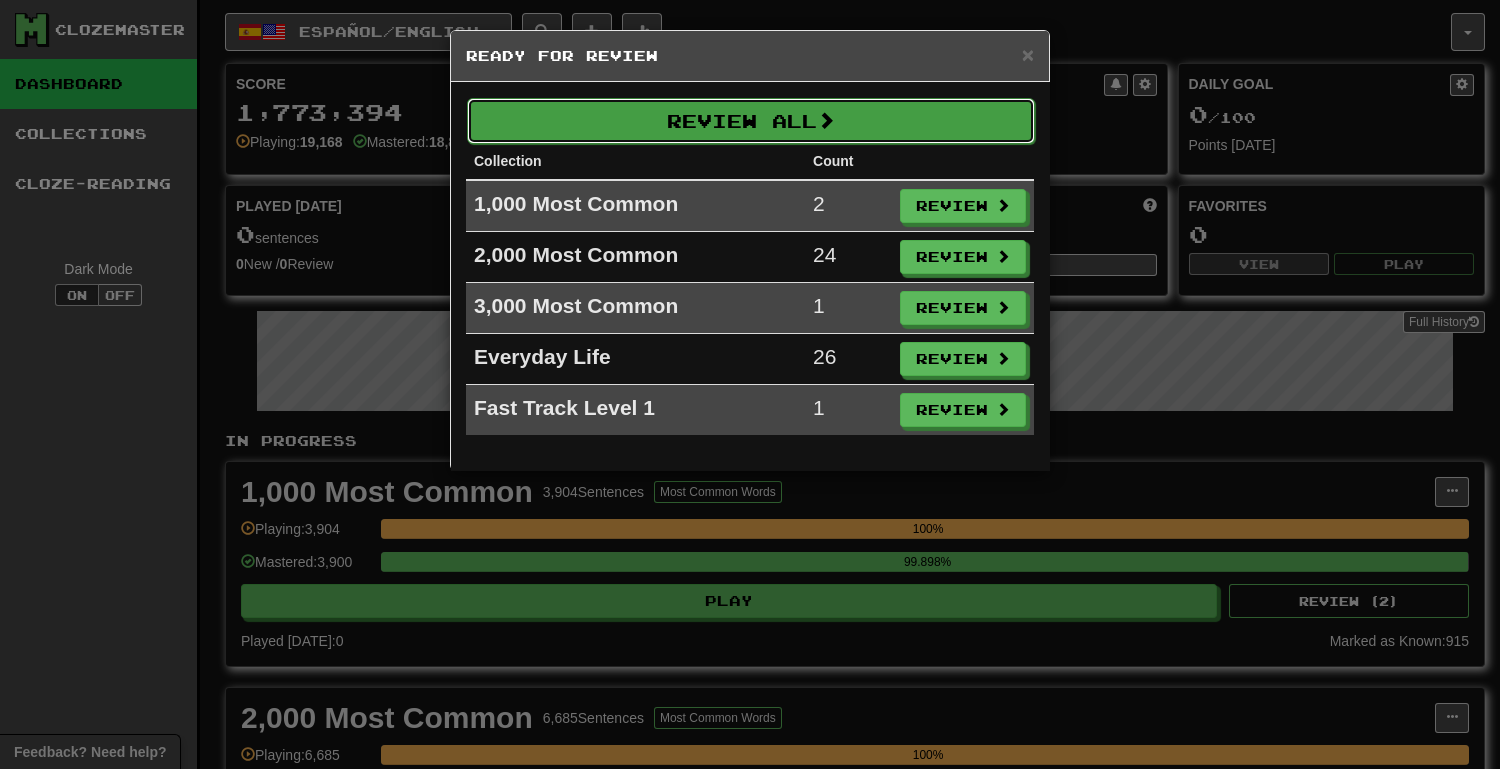 click on "Review All" at bounding box center [751, 121] 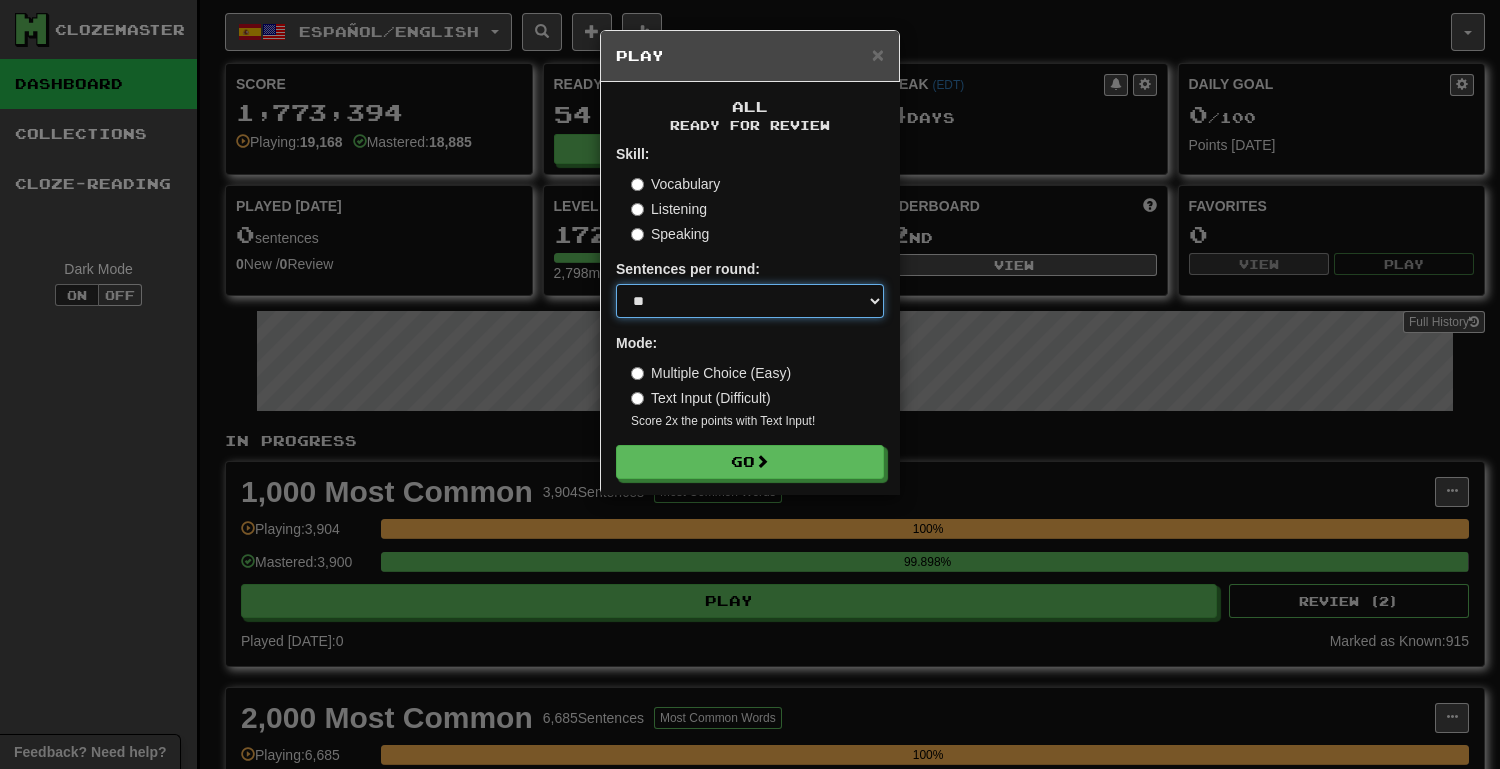 click on "* ** ** ** ** ** *** ********" at bounding box center (750, 301) 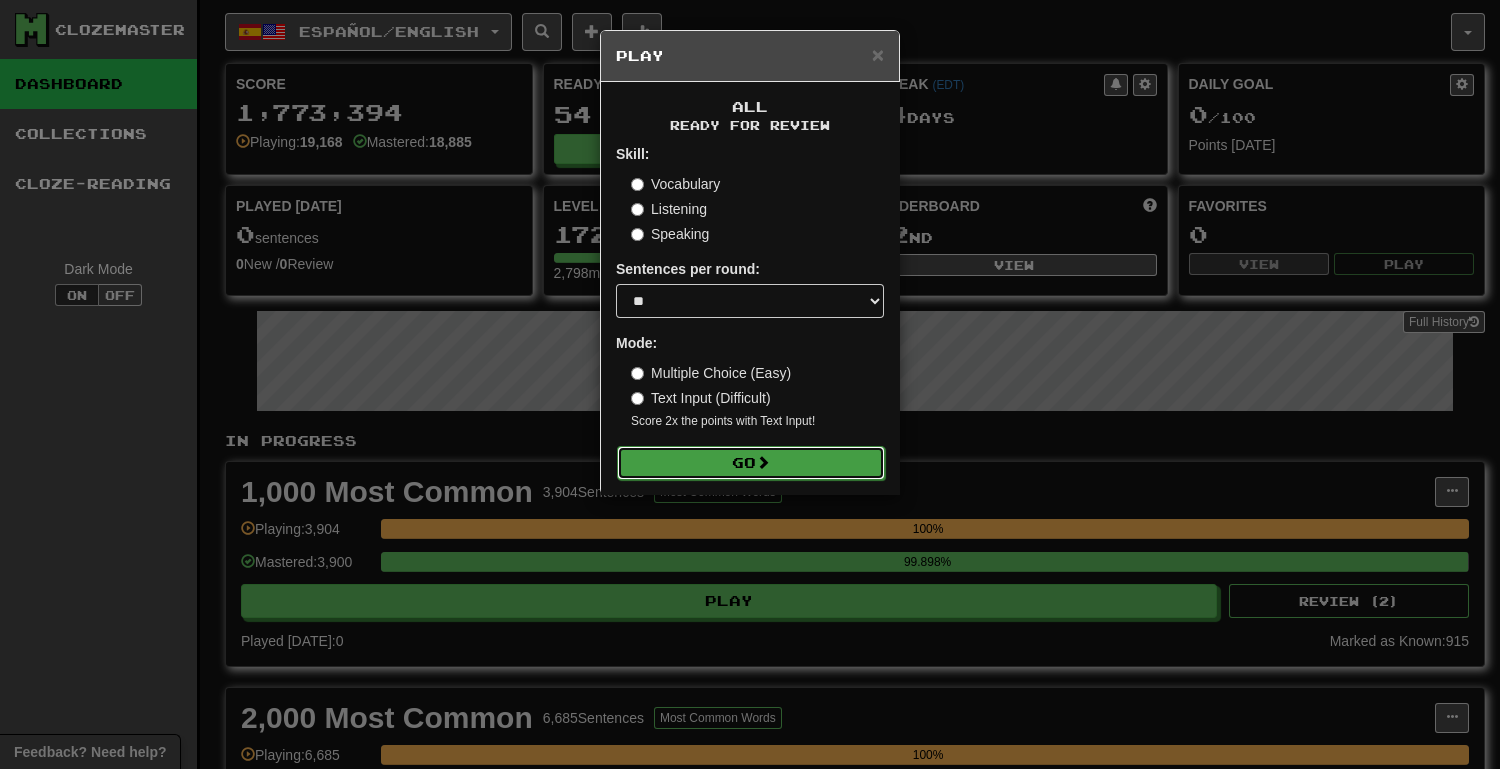 click on "Go" at bounding box center [751, 463] 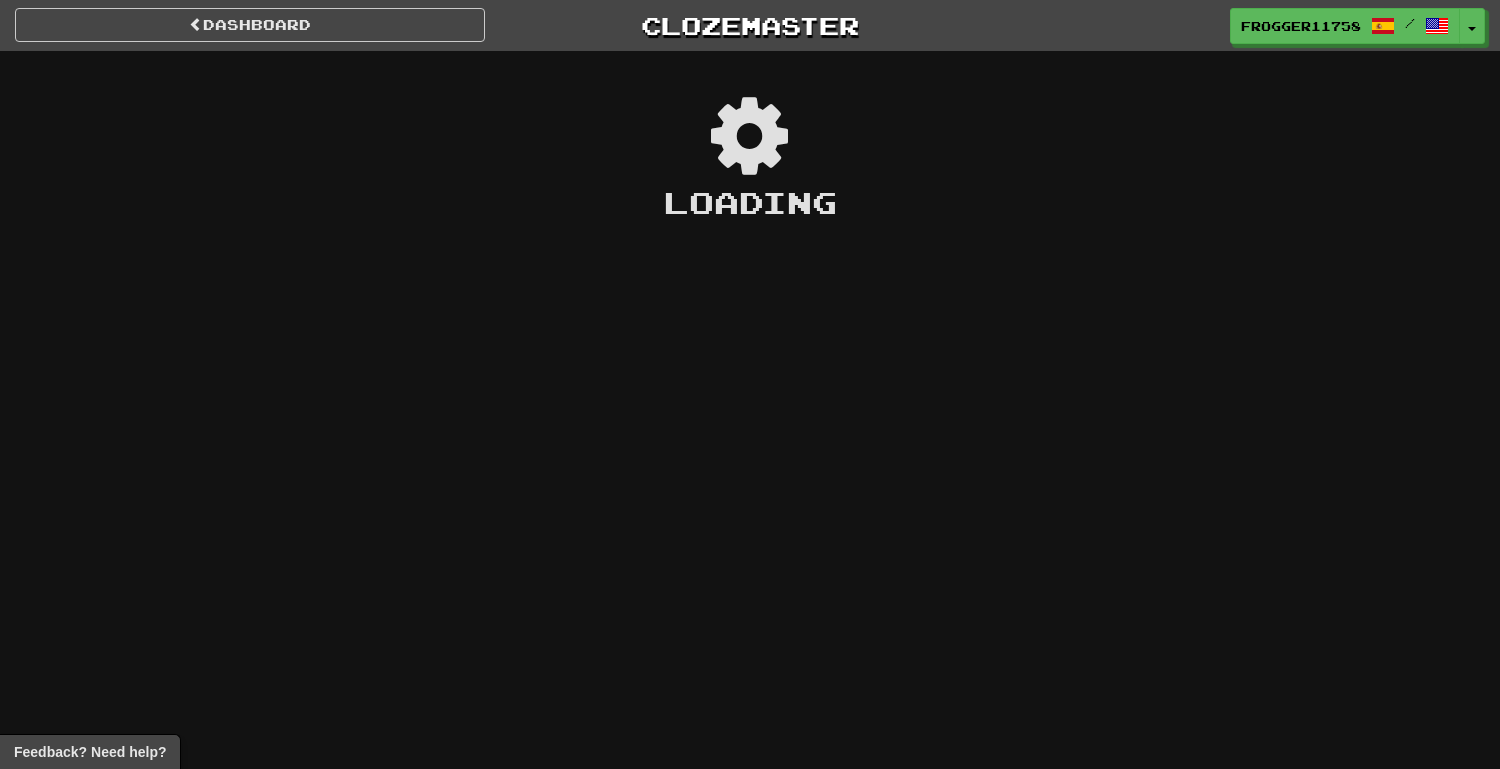scroll, scrollTop: 0, scrollLeft: 0, axis: both 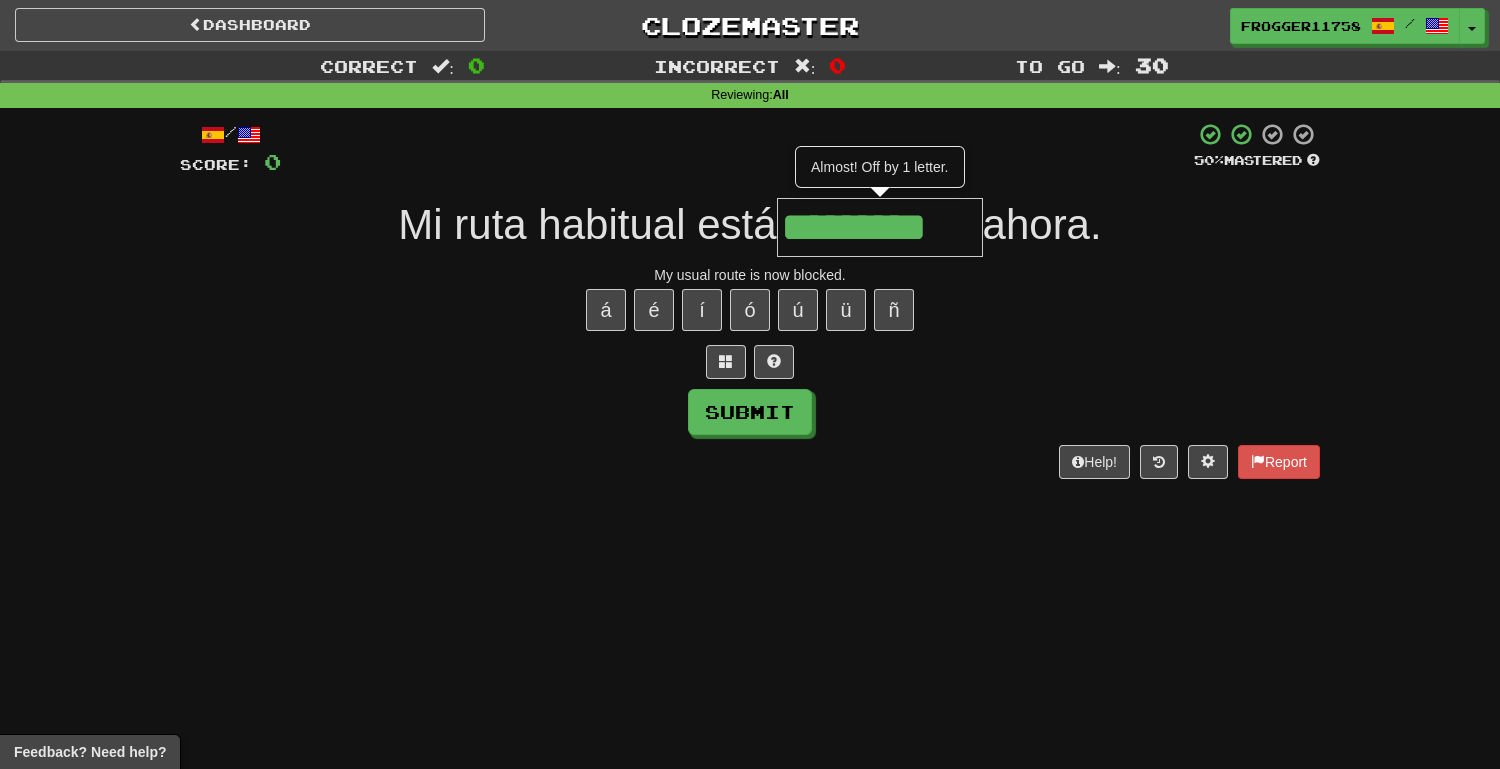type on "*********" 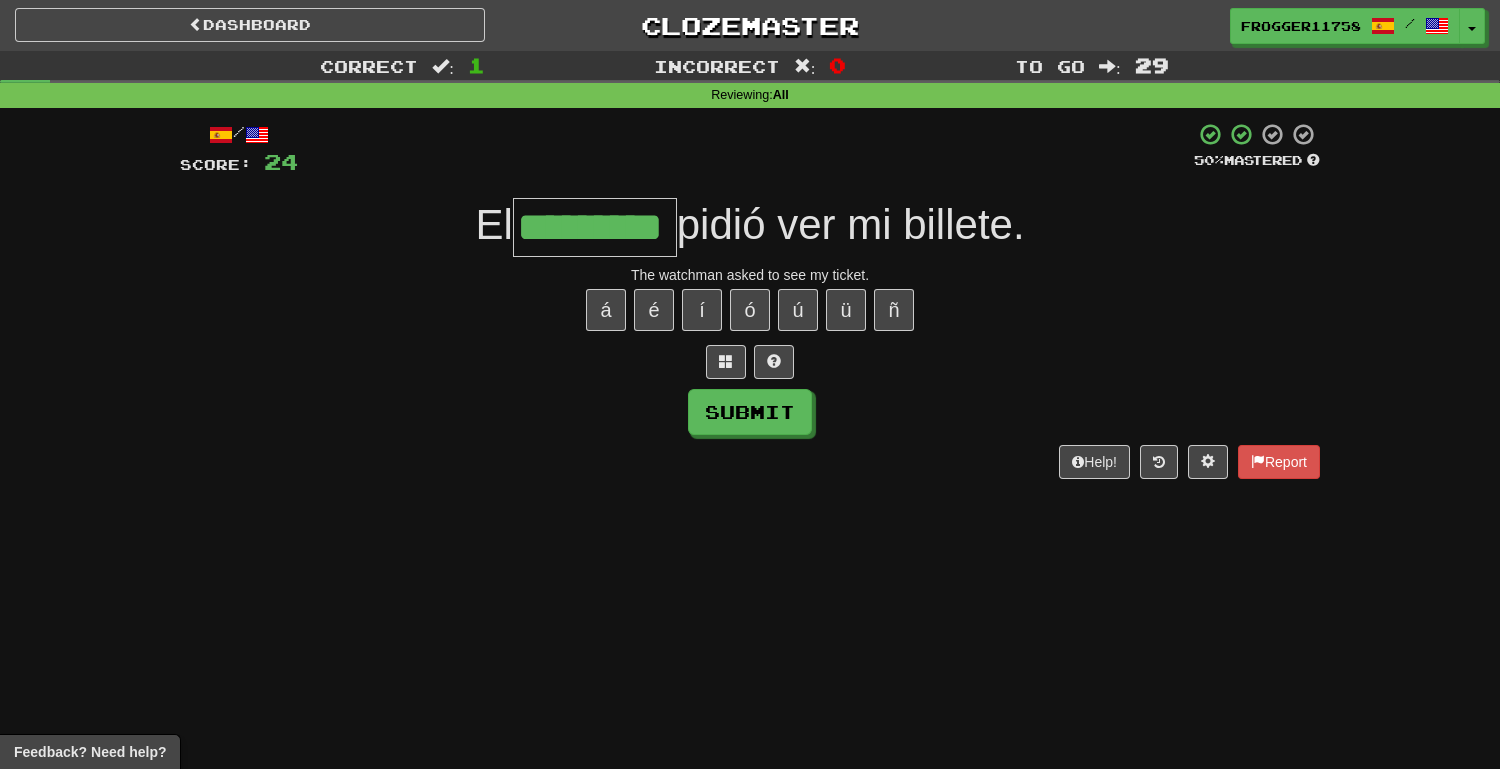 type on "*********" 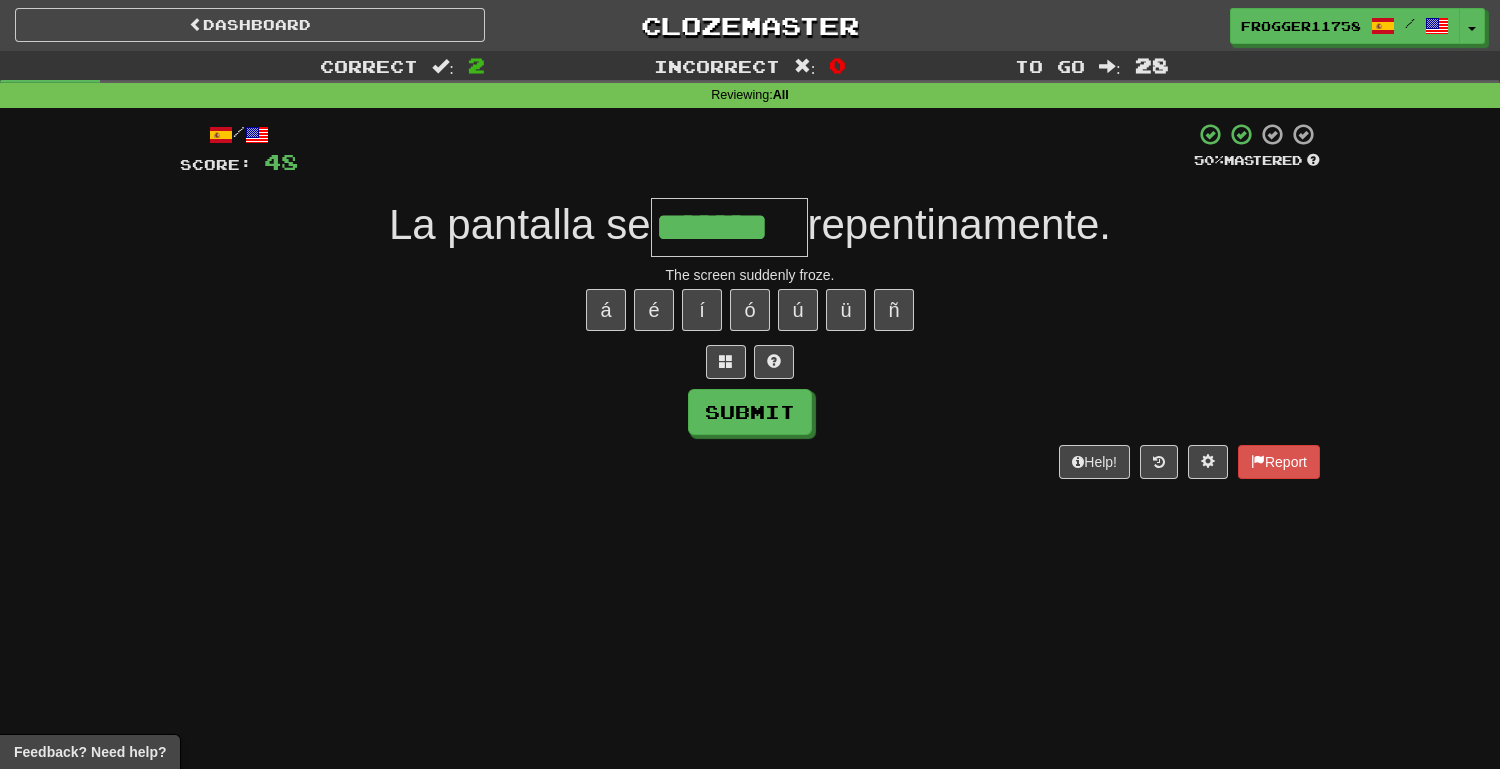 type on "*******" 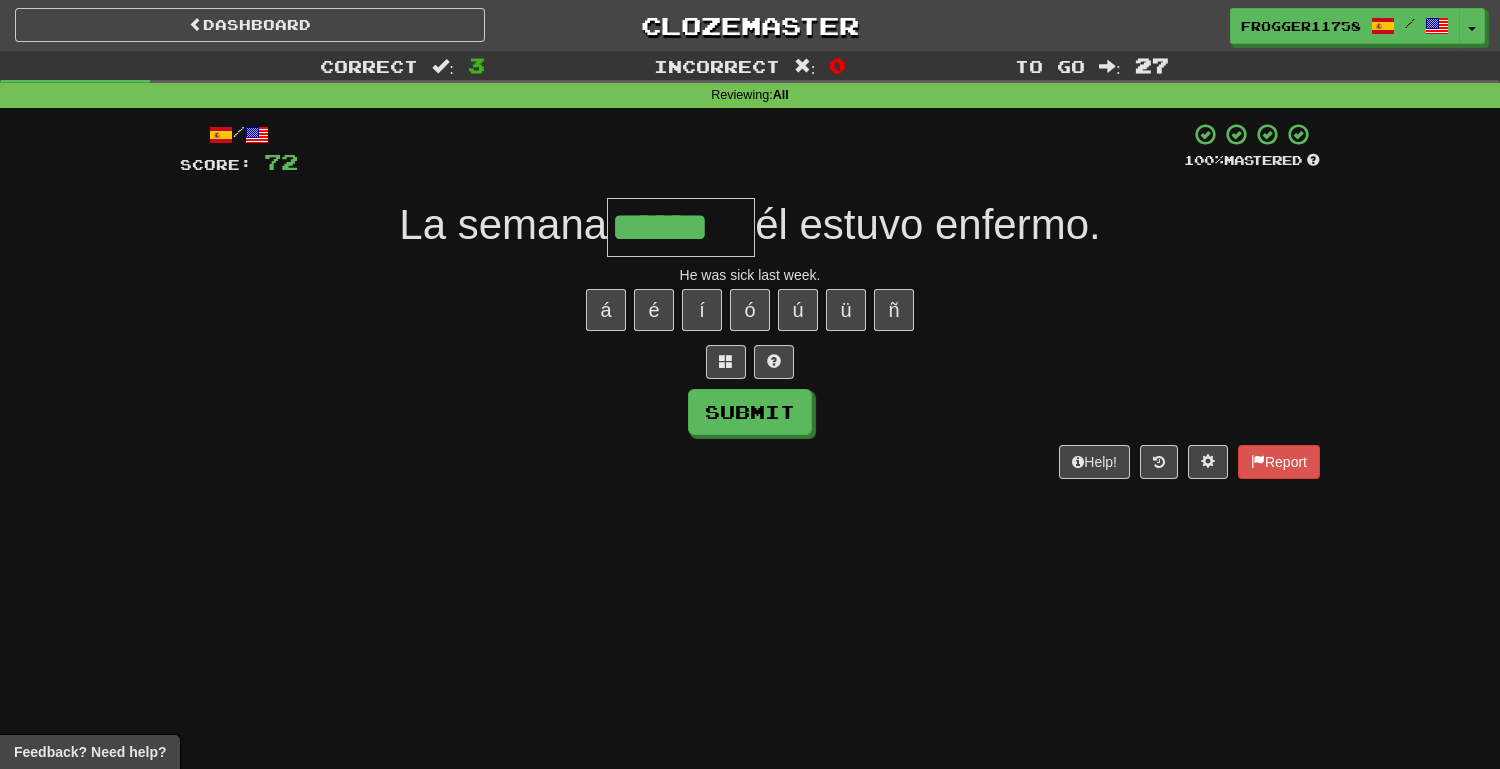 type on "******" 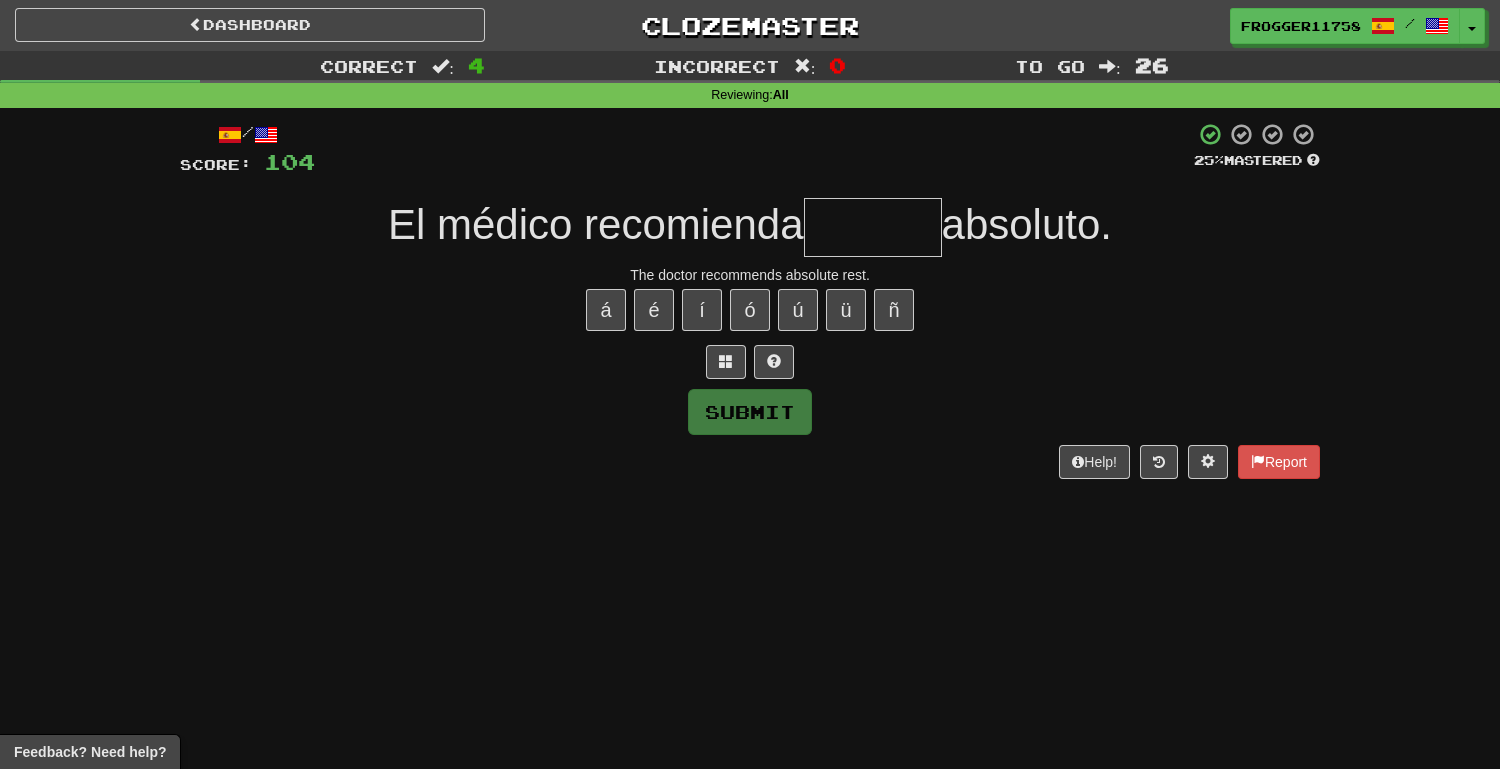 type on "*" 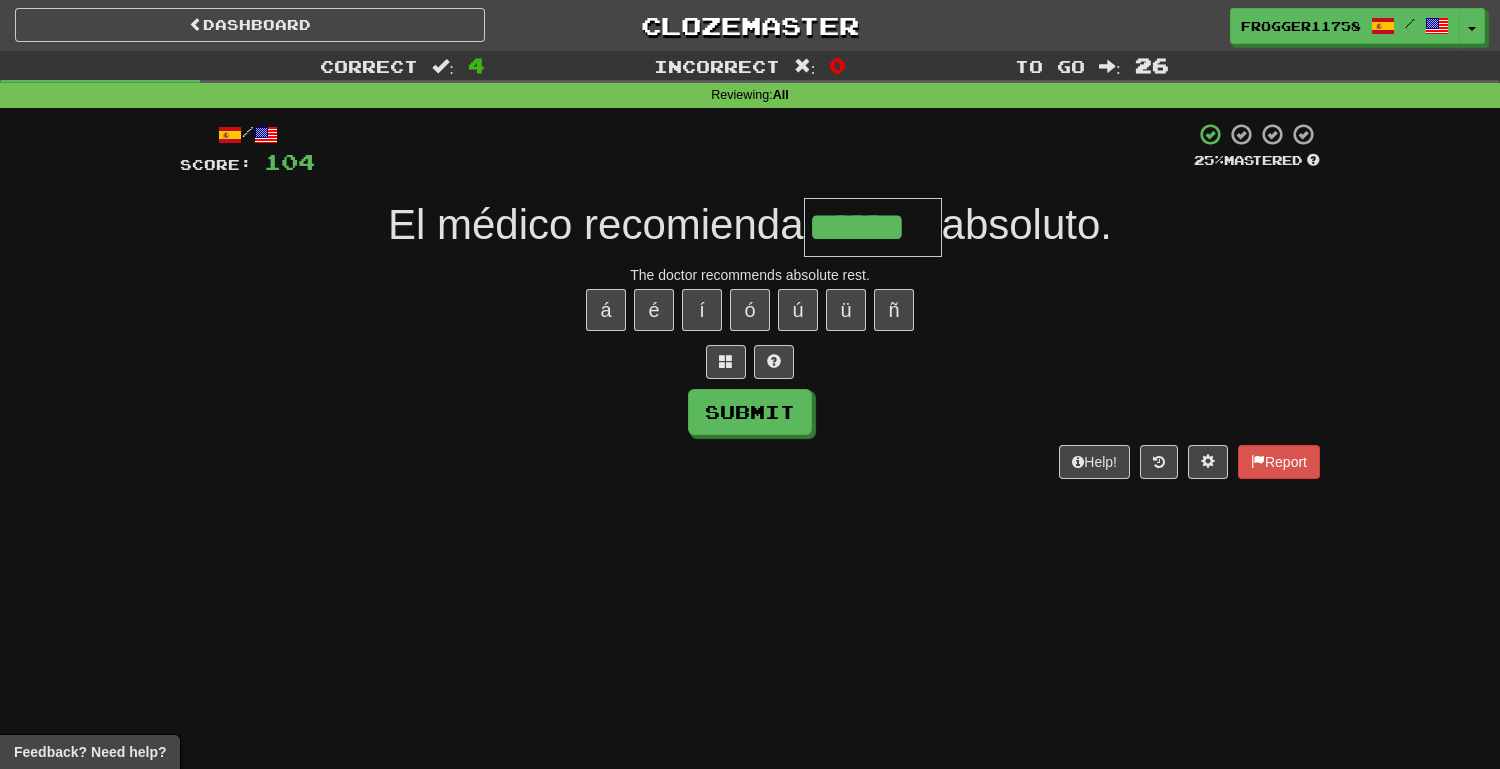 type on "******" 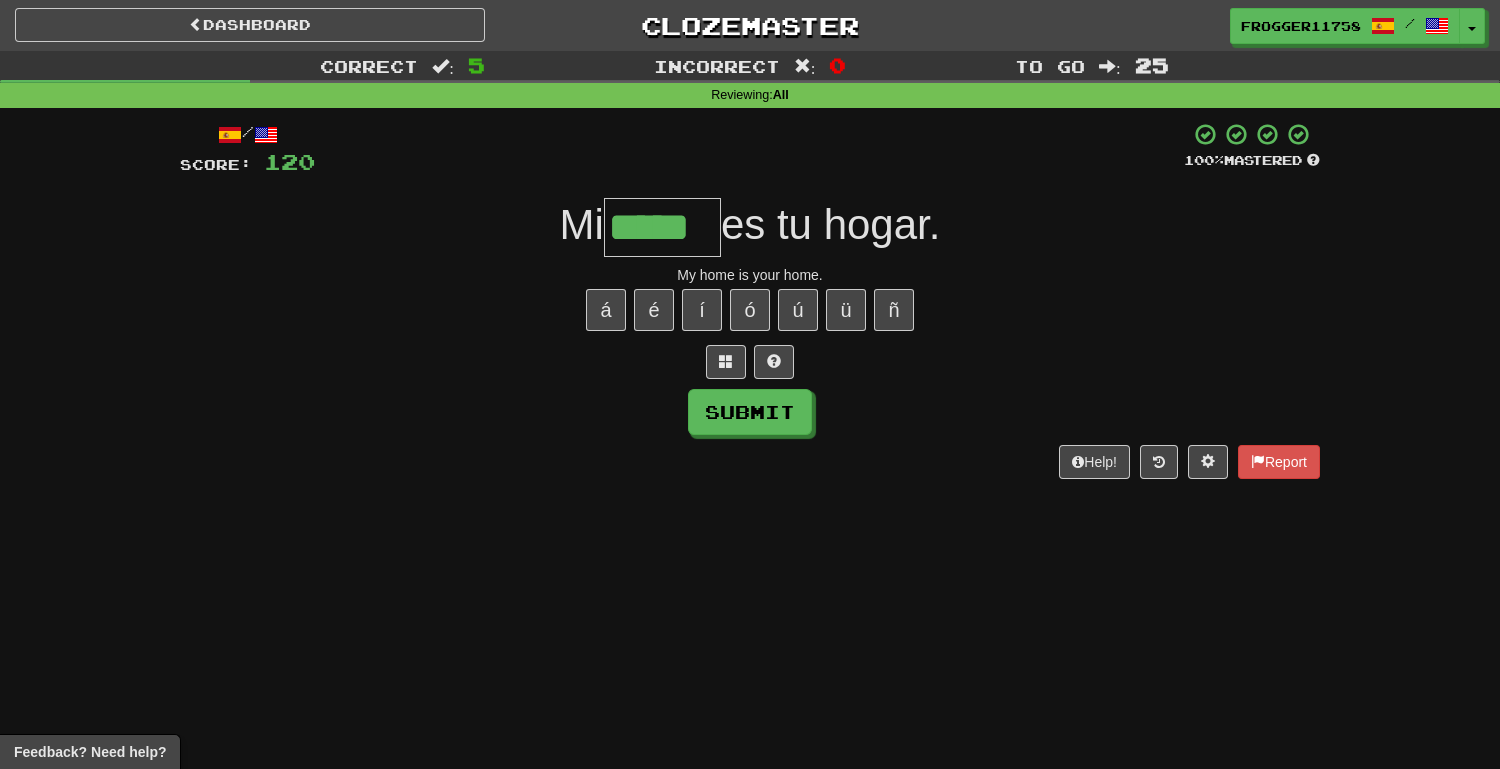 type on "*****" 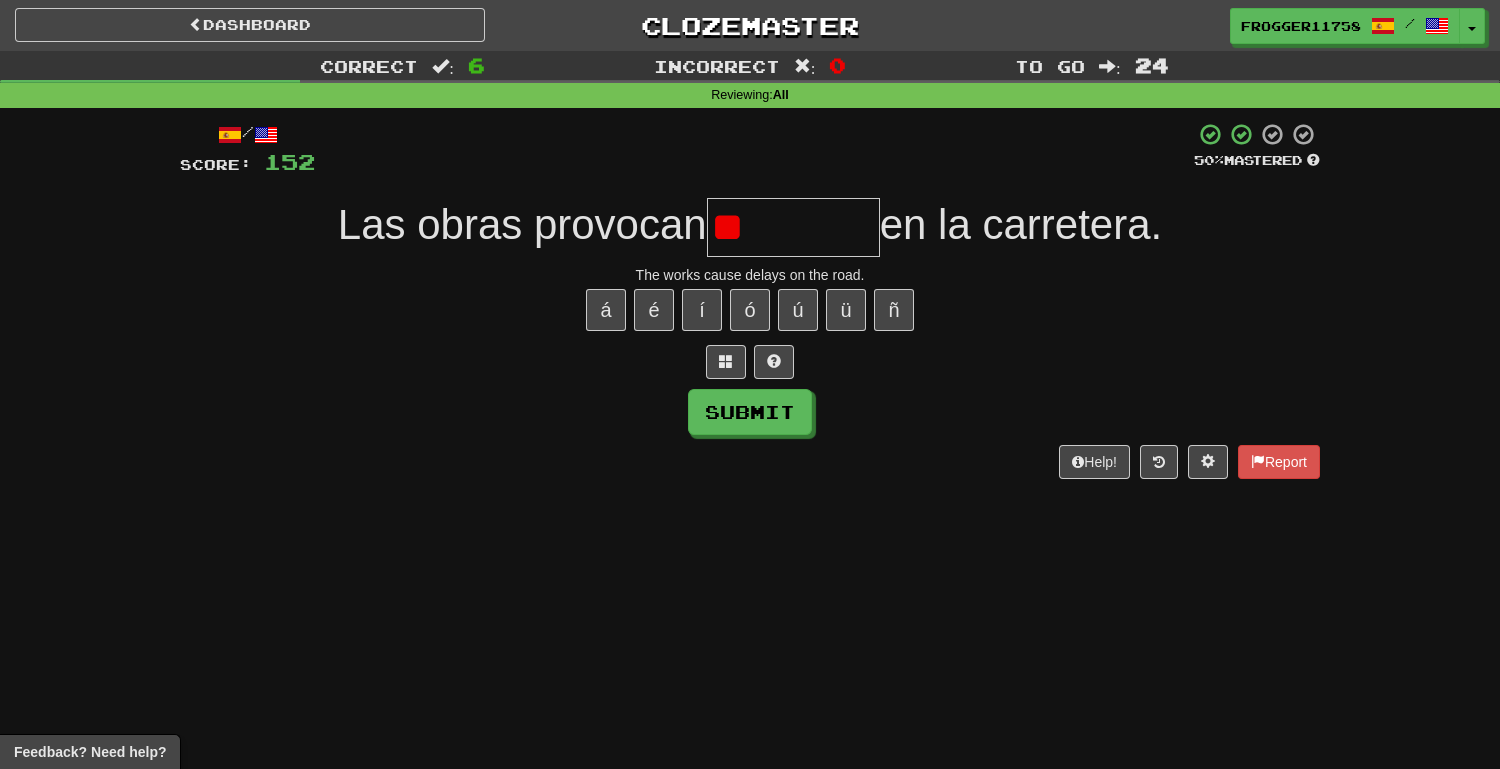 type on "*" 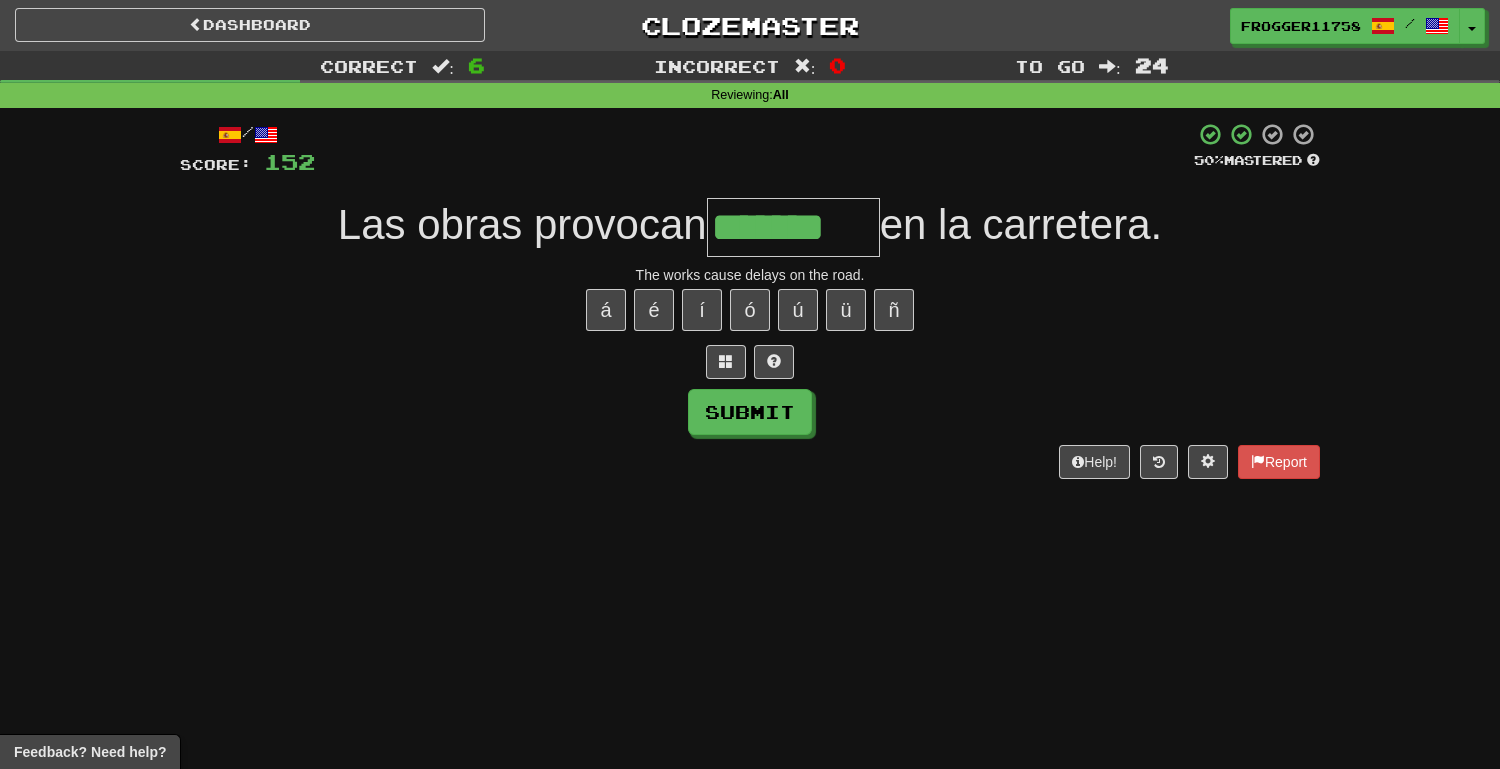 type on "*******" 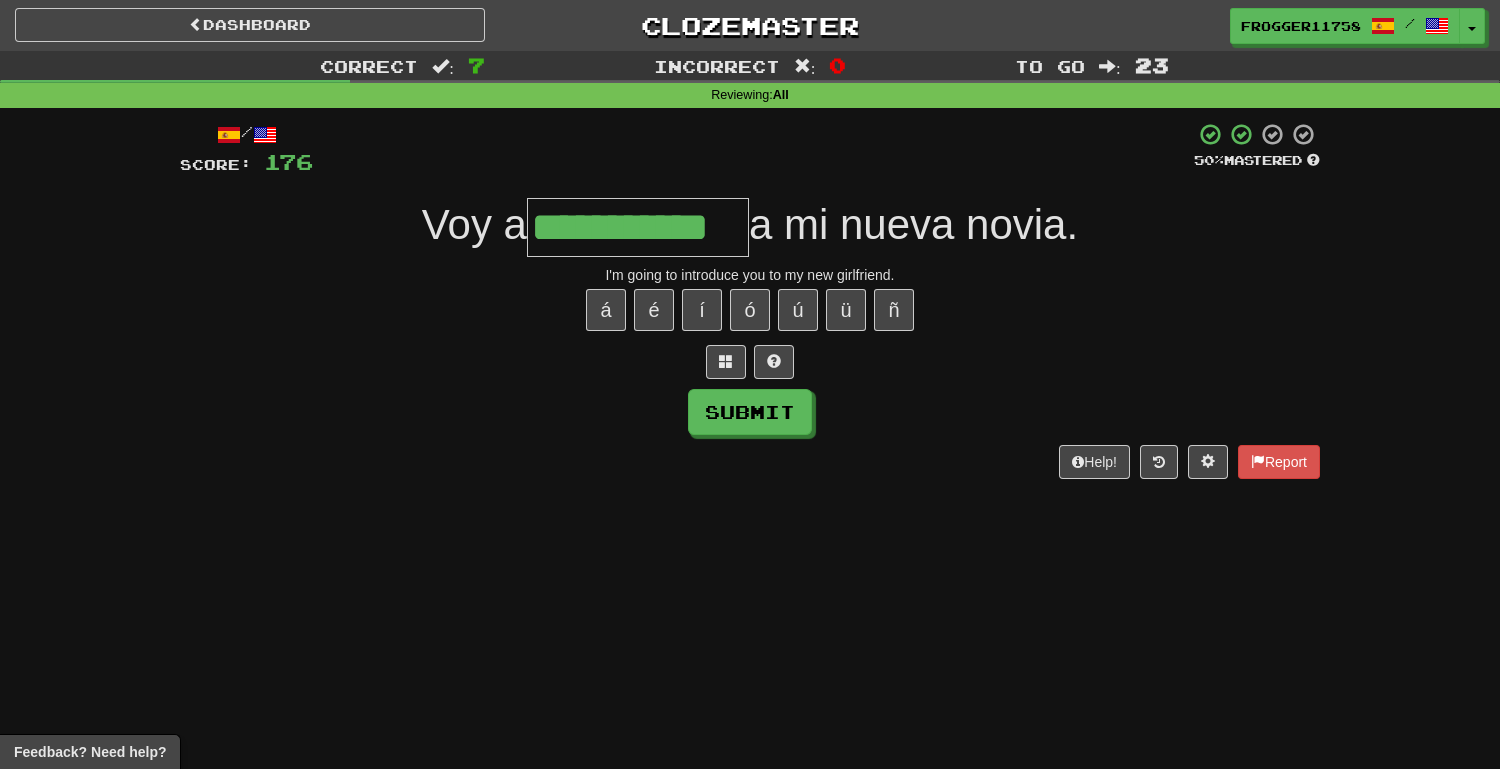 type on "**********" 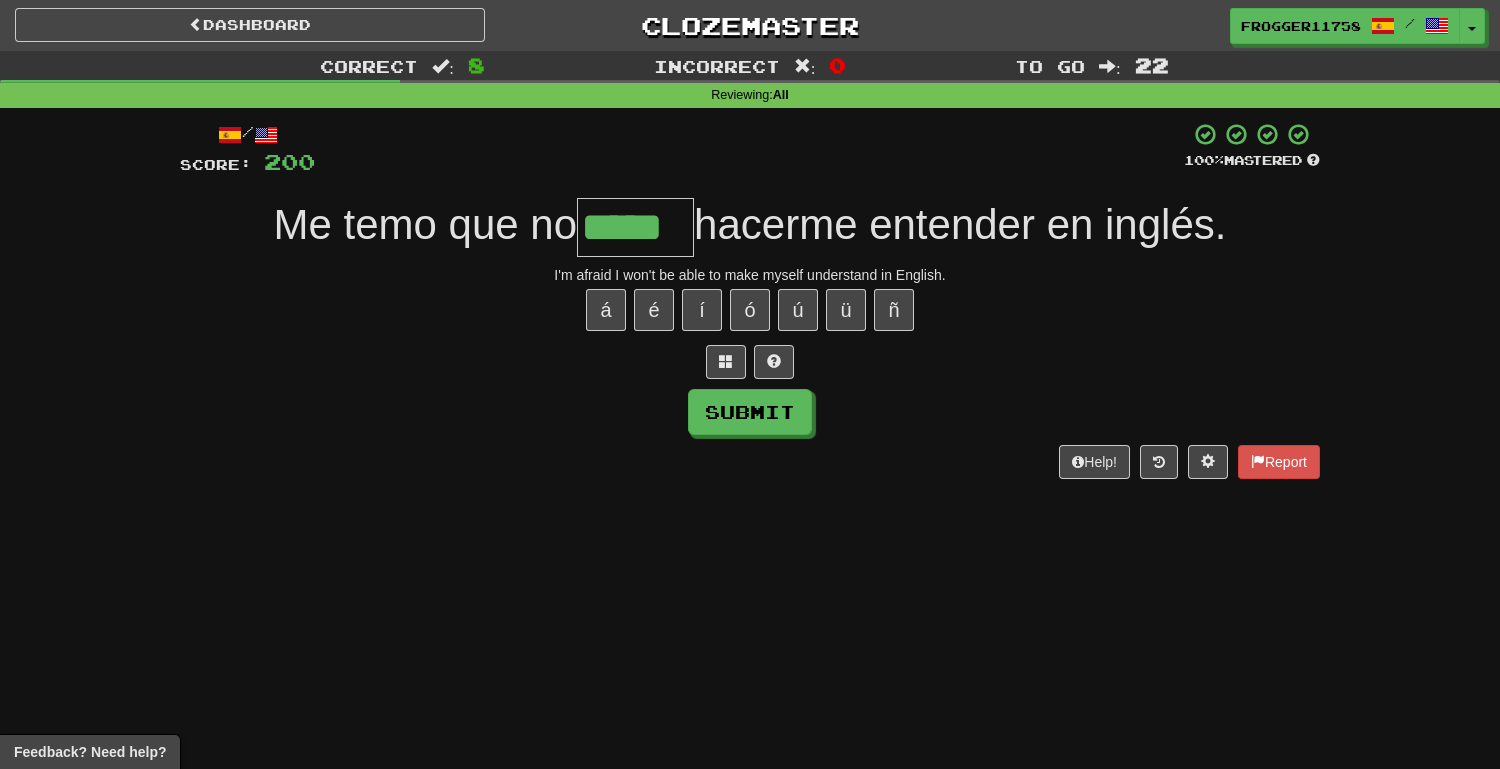 type on "*****" 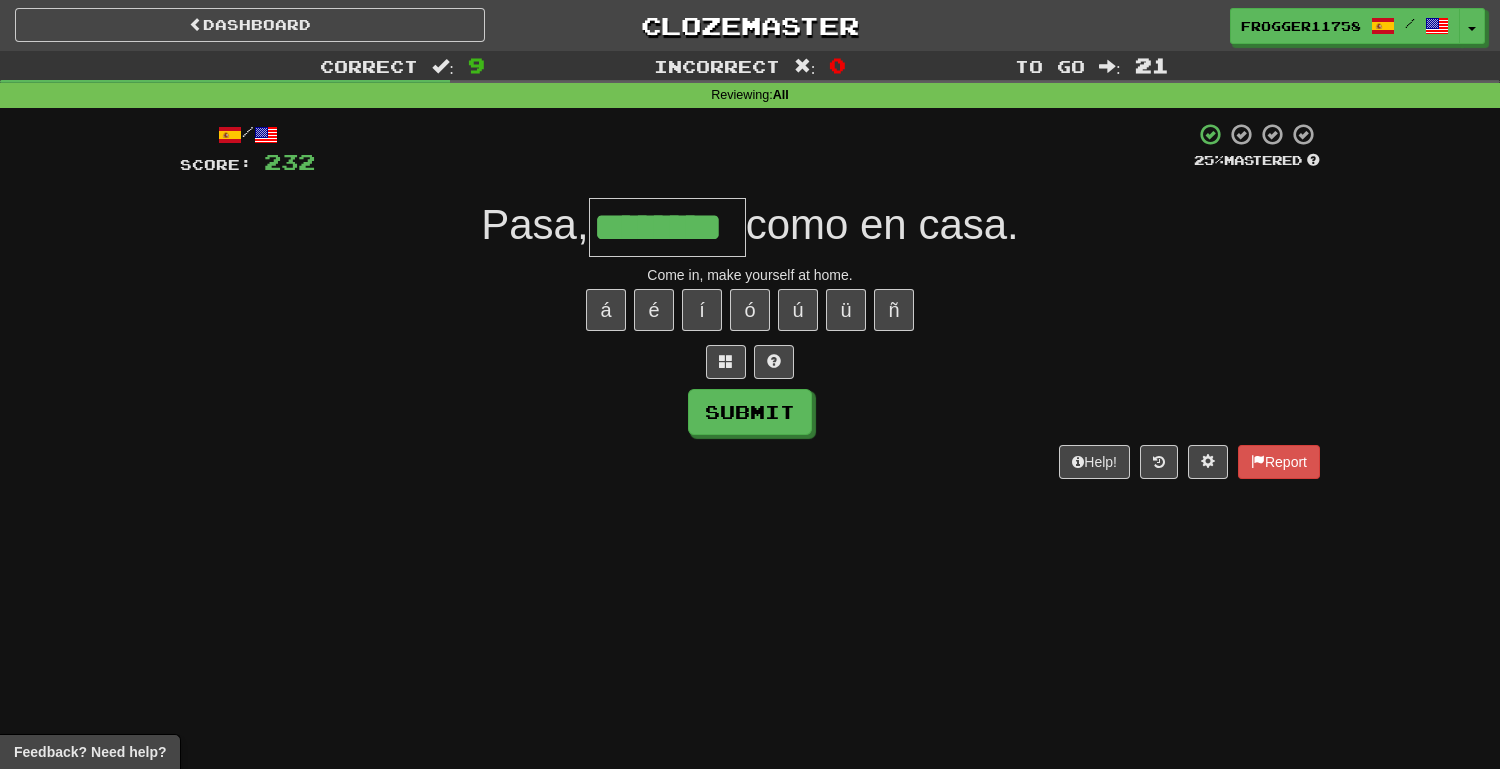 type on "********" 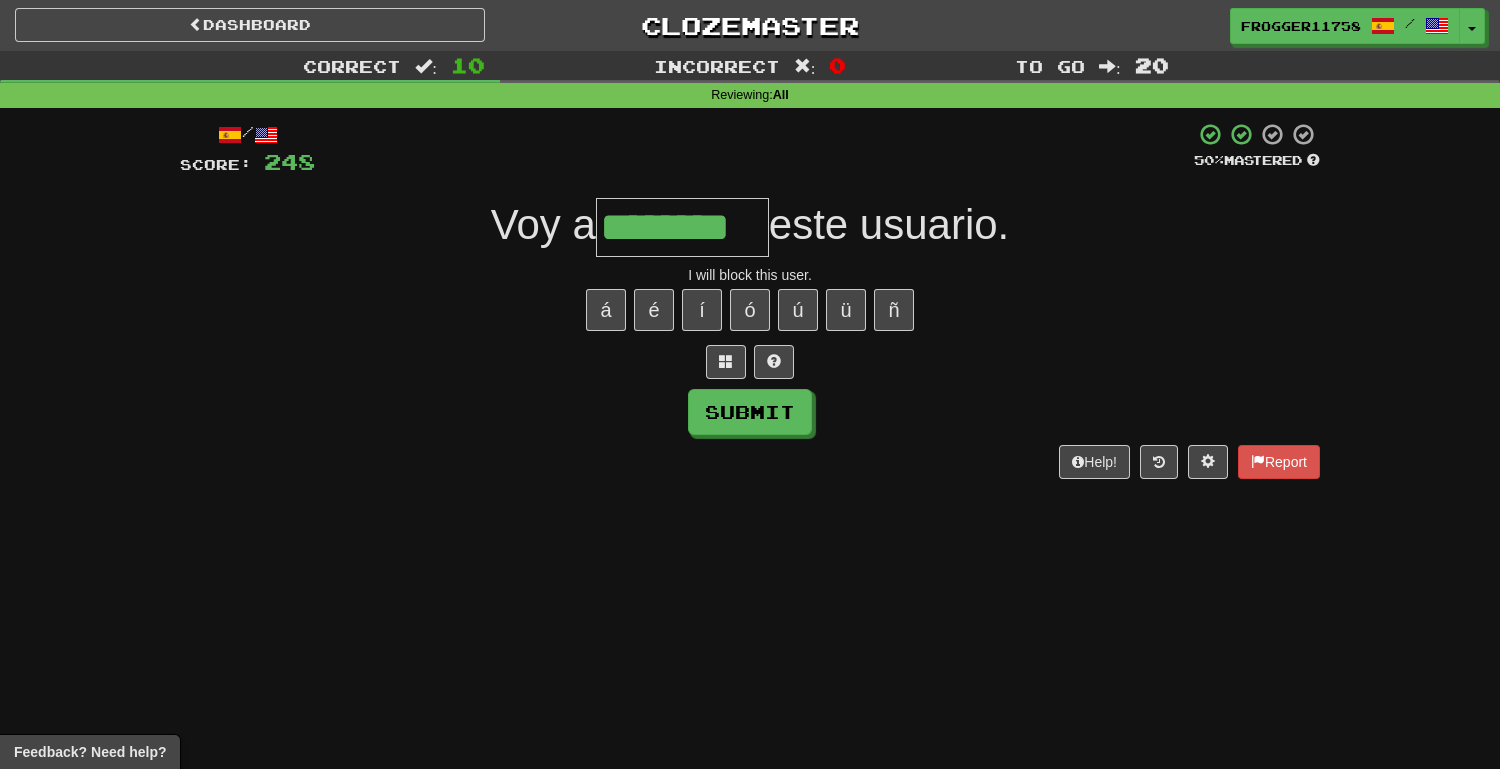 type on "********" 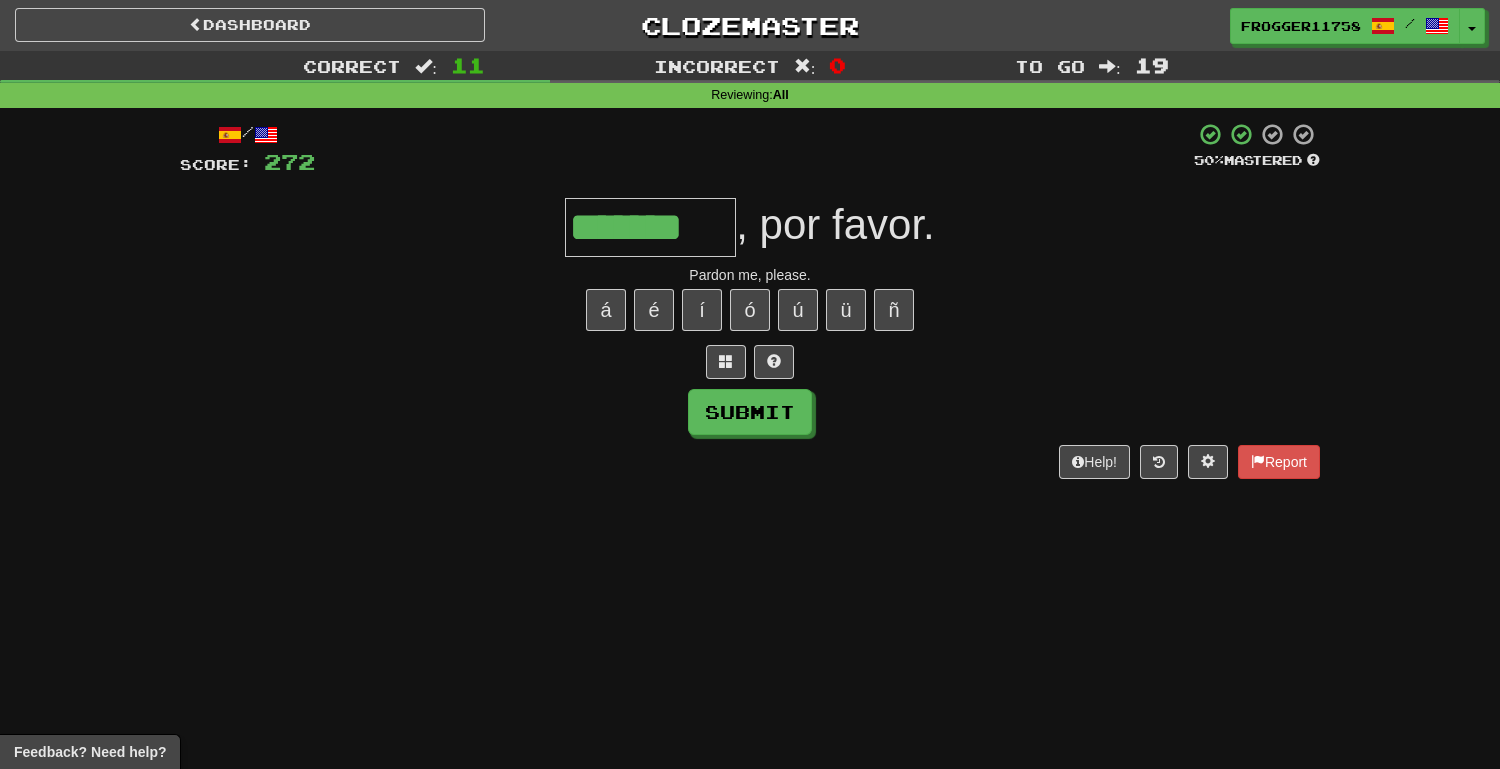 type on "********" 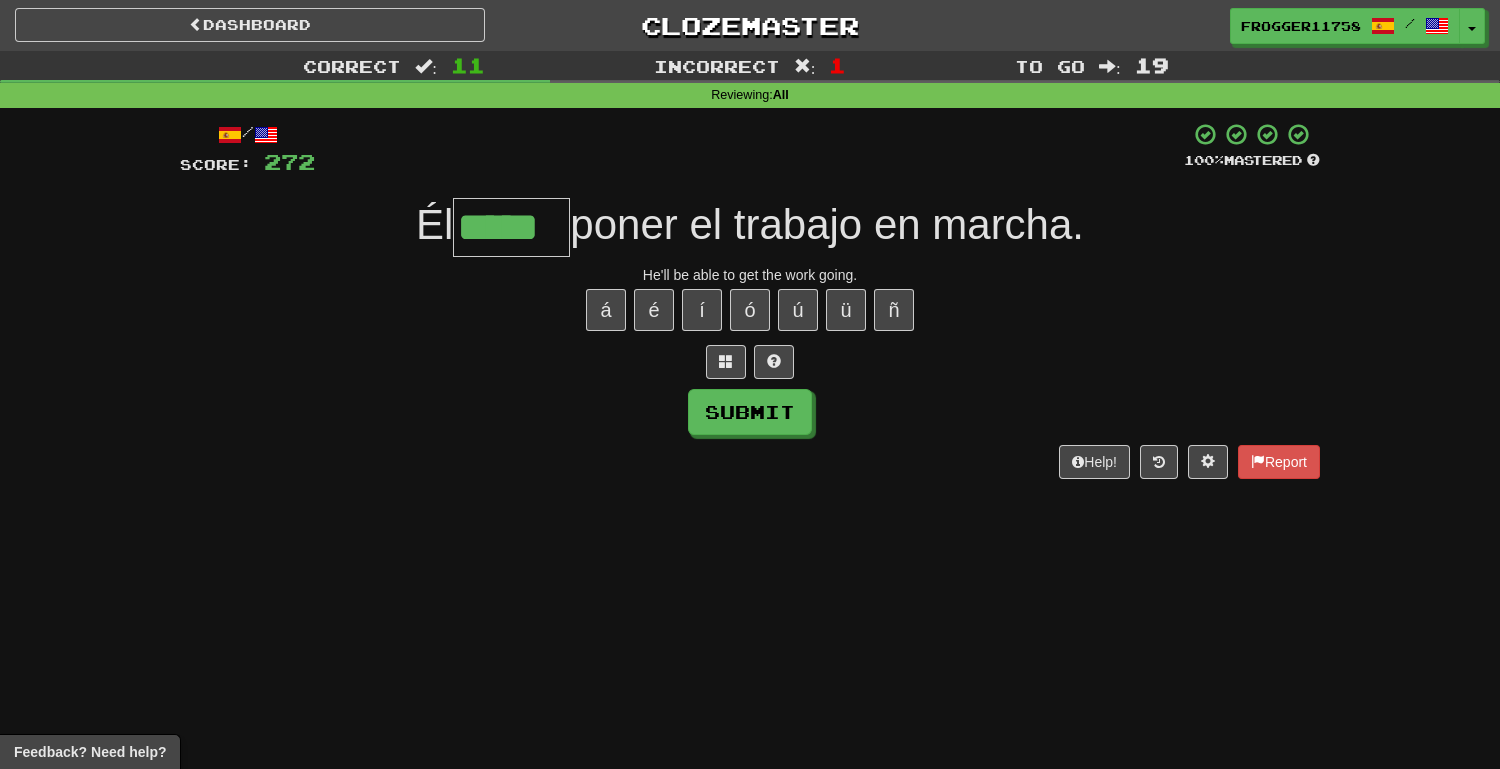 type on "*****" 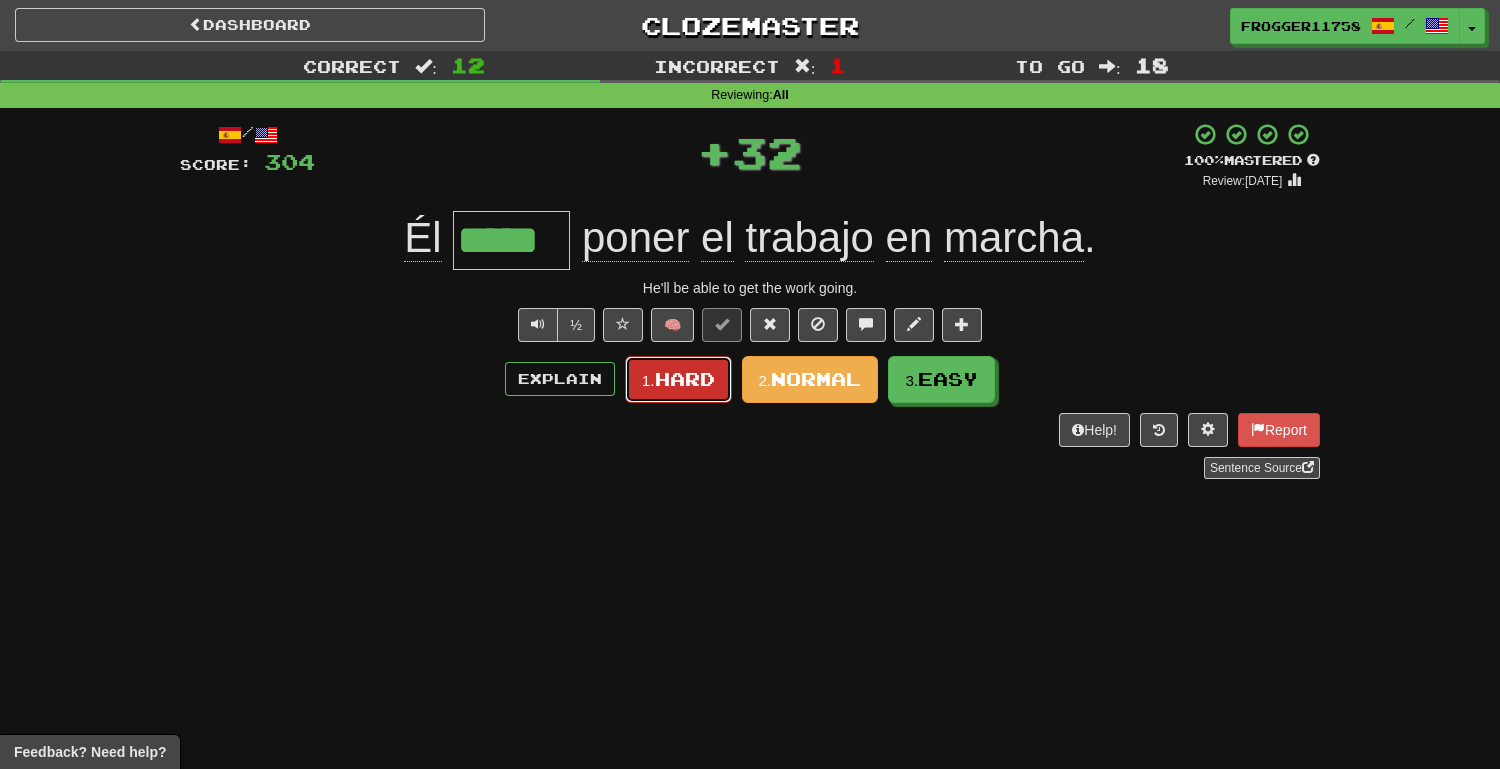 click on "1.  Hard" at bounding box center [678, 379] 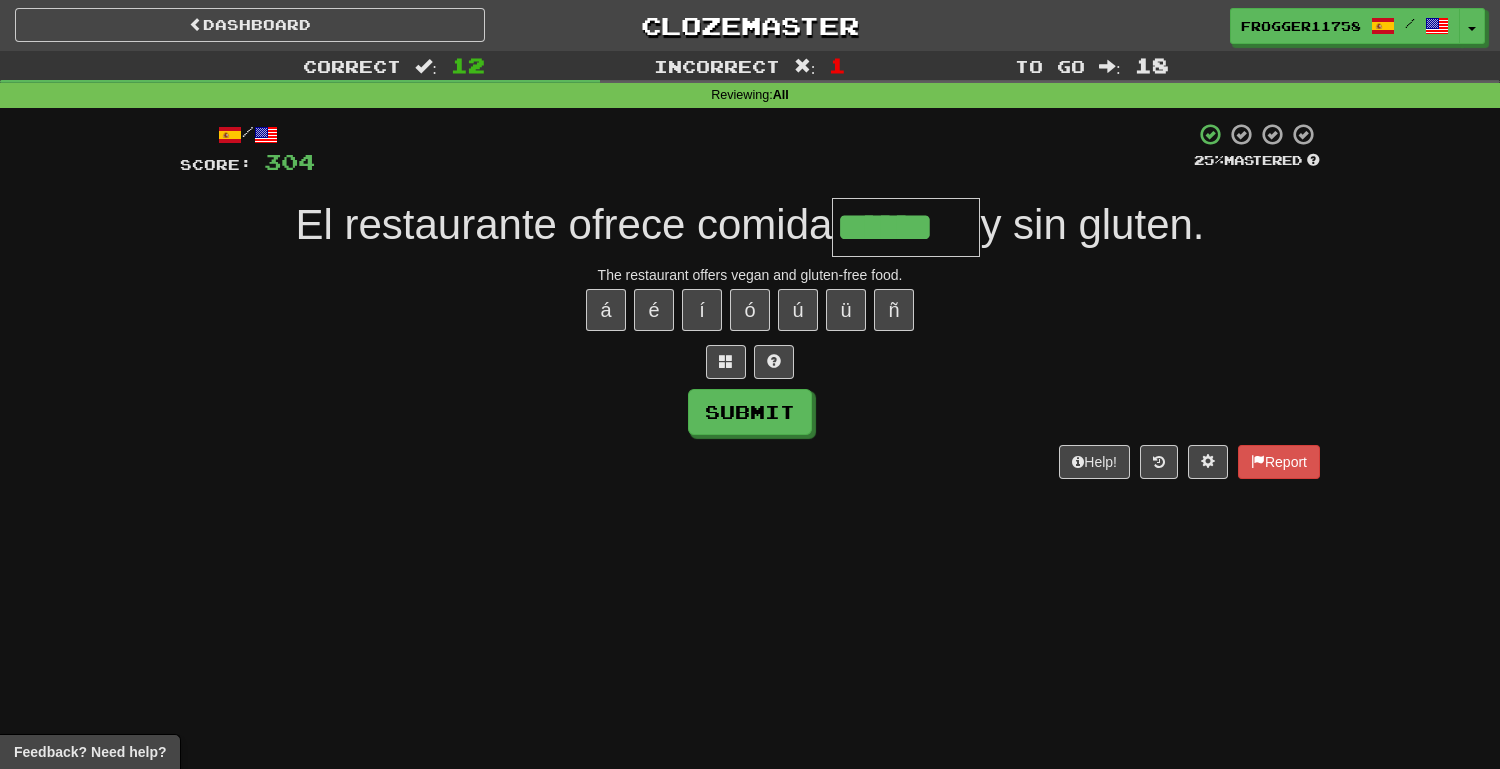 type on "******" 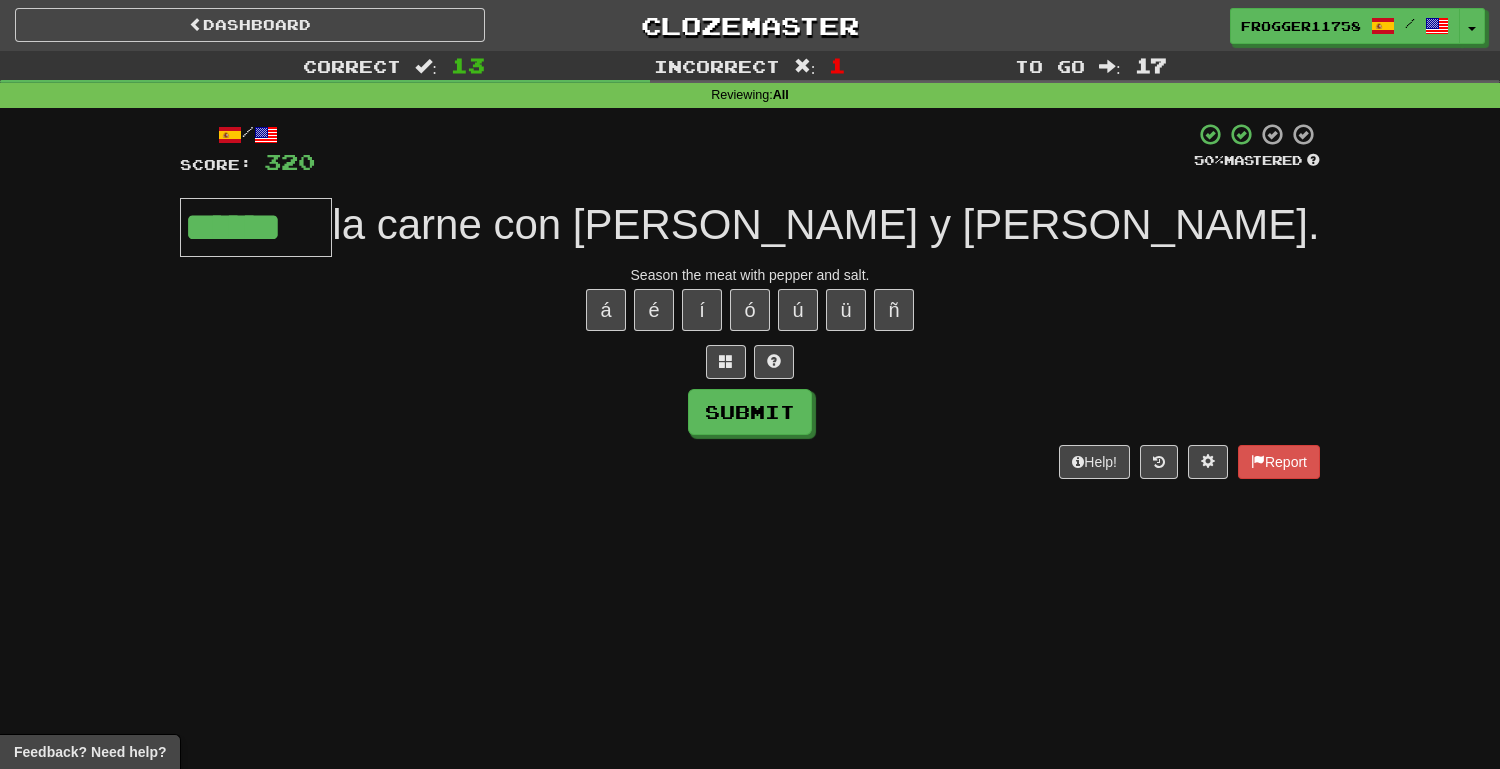 type on "******" 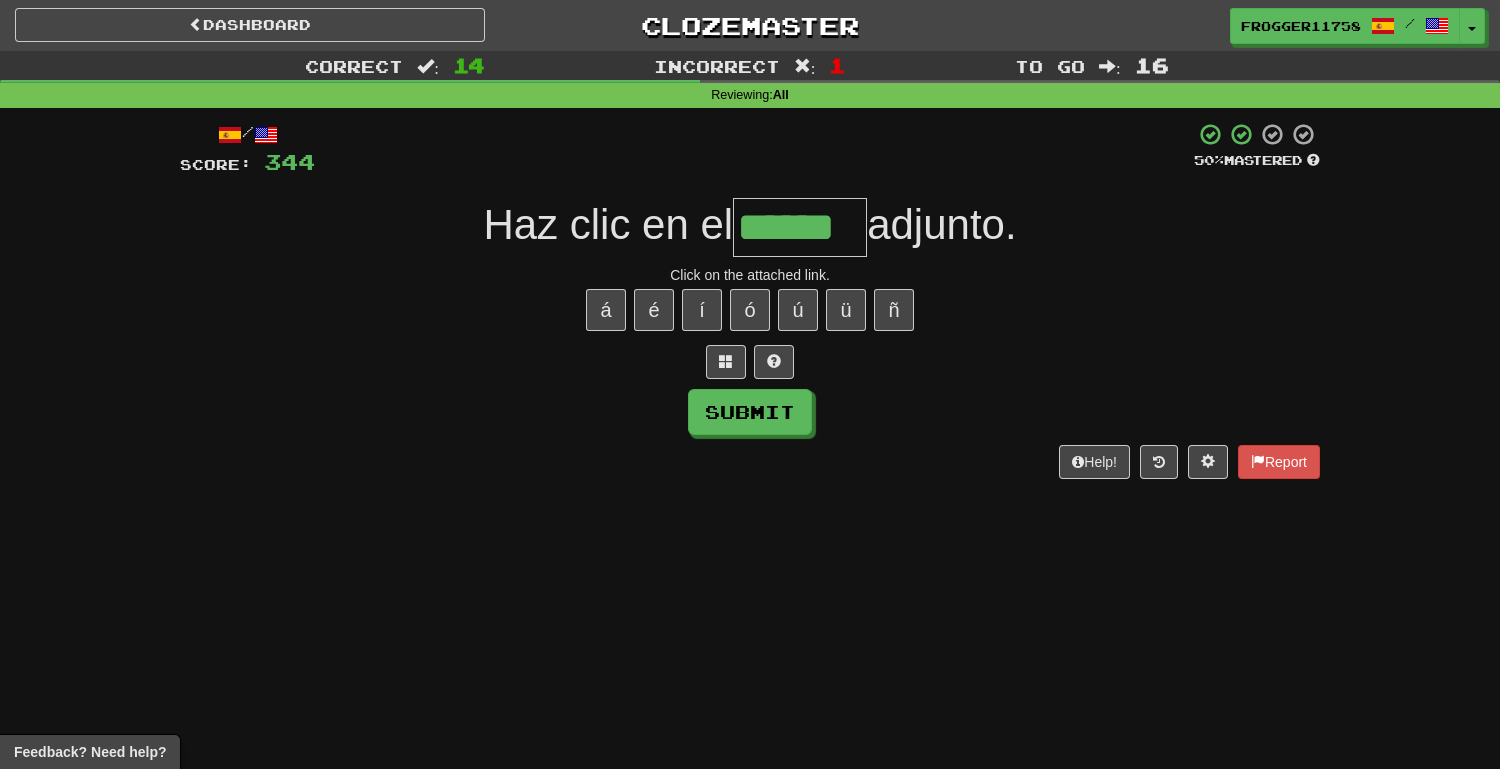 type on "******" 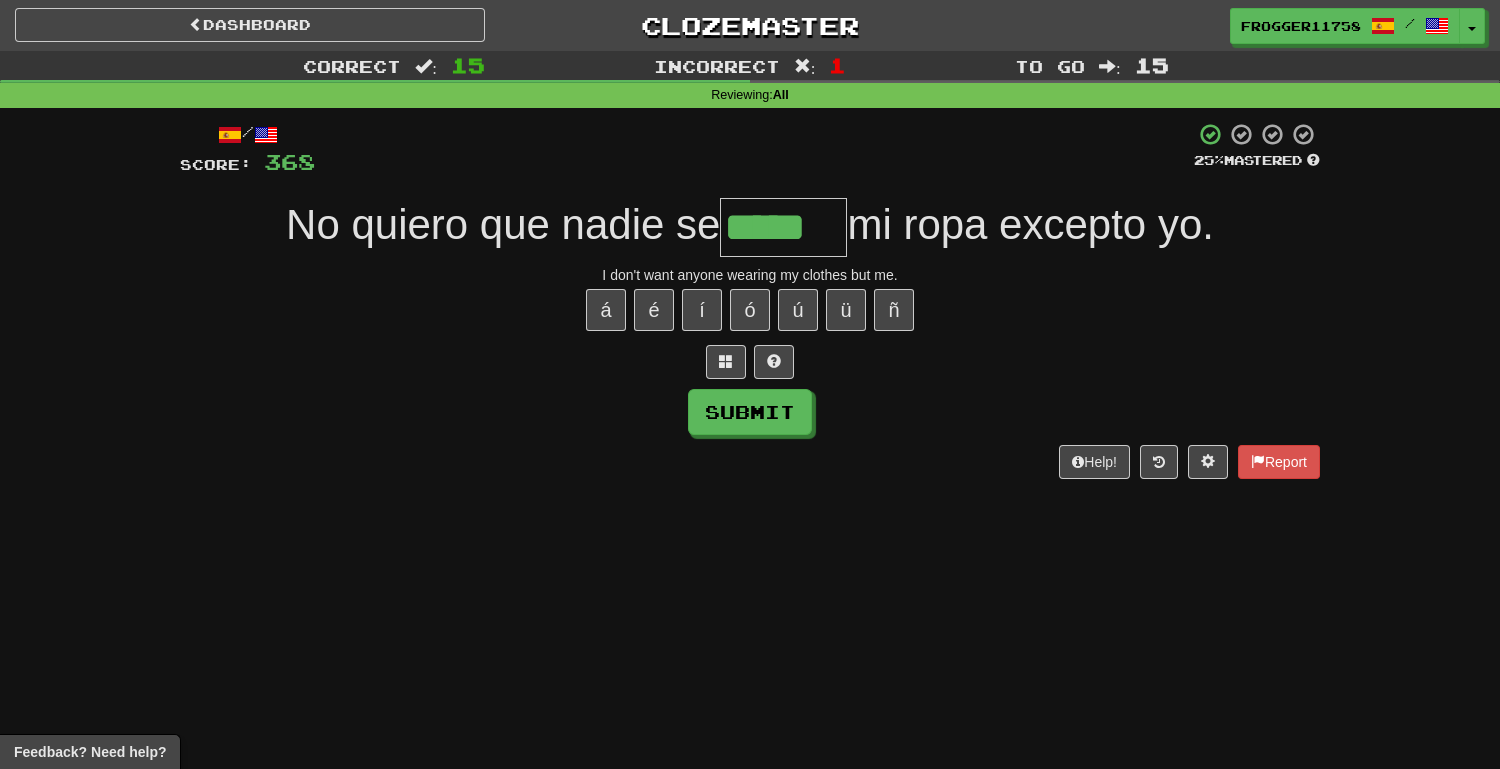 type on "*****" 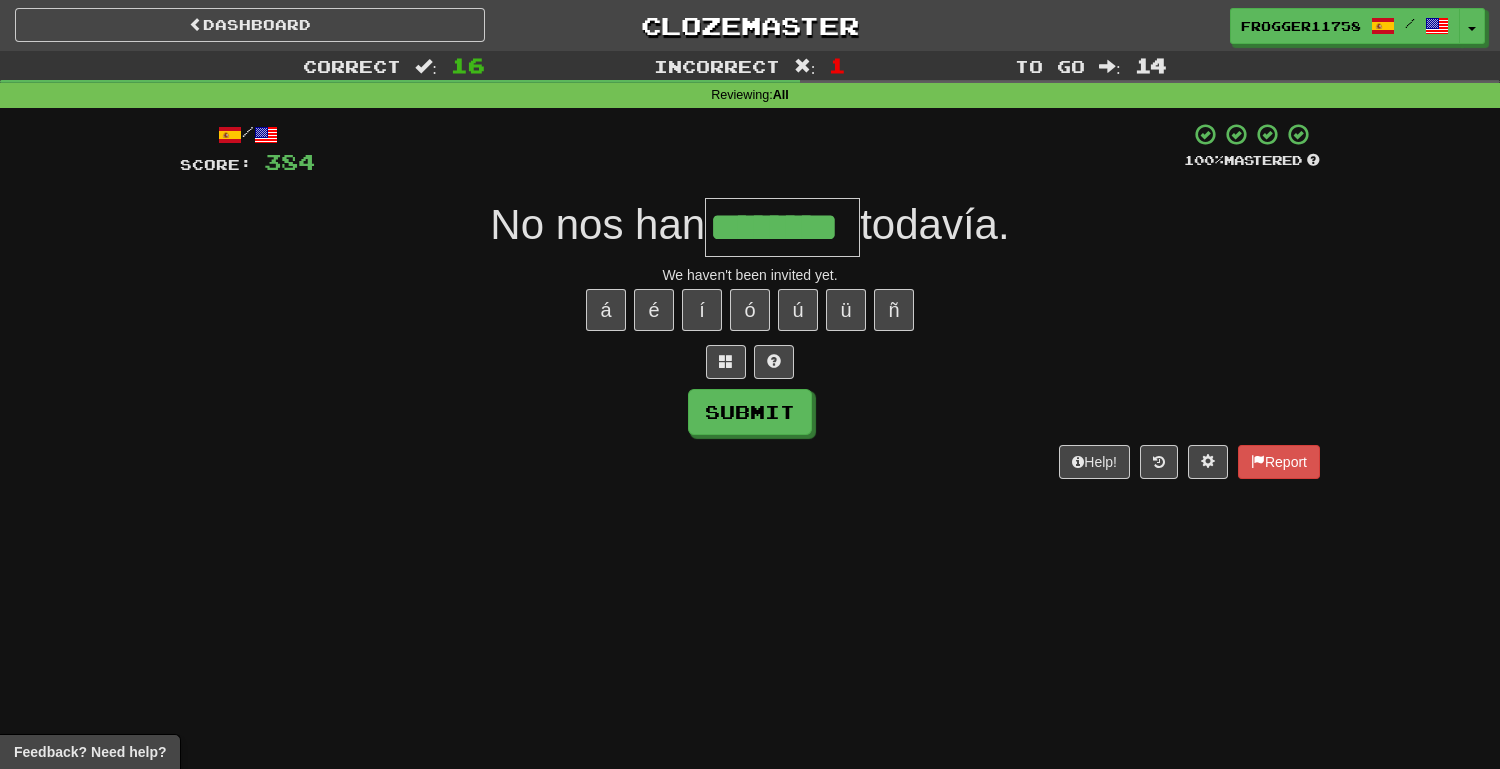 type on "********" 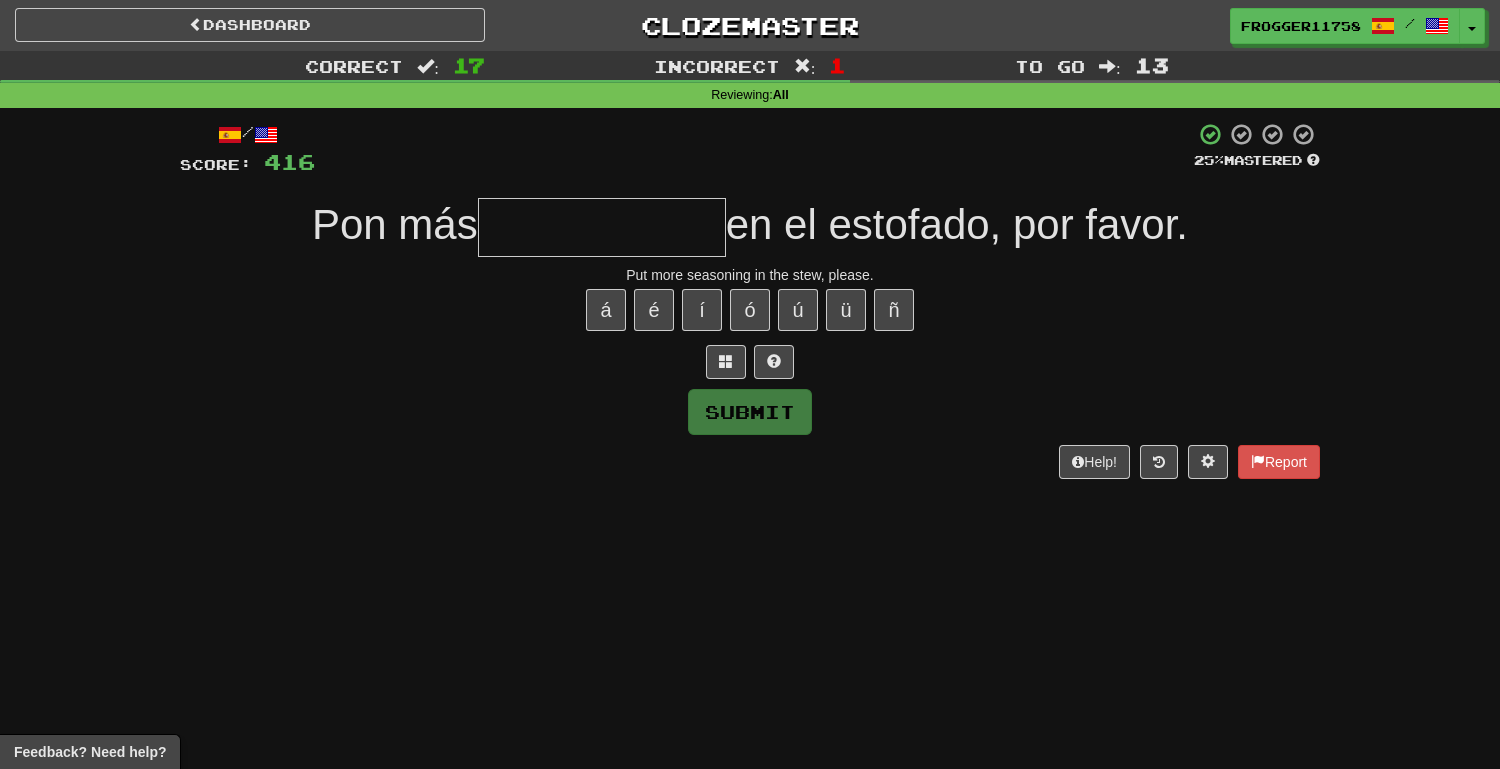 type on "*" 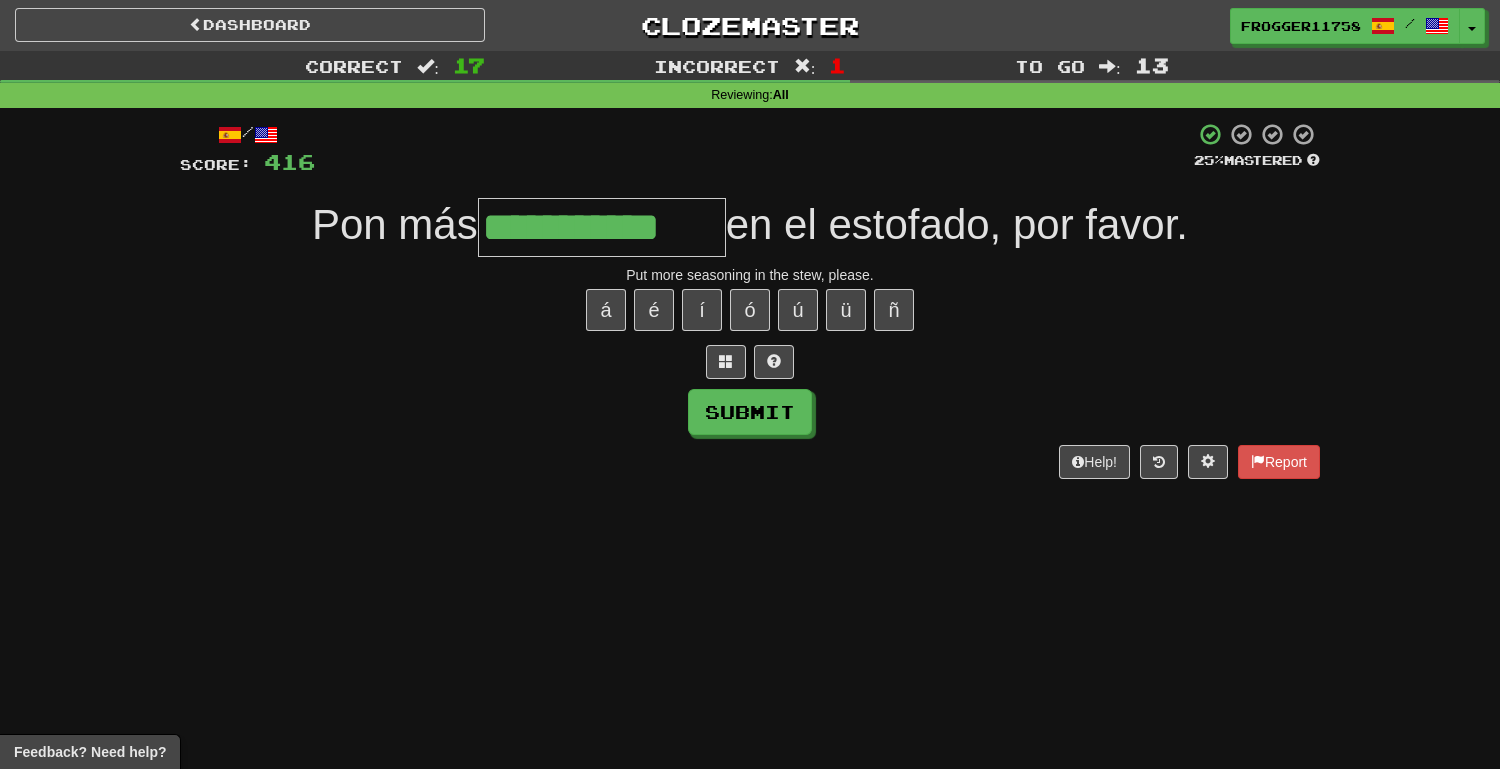 type on "**********" 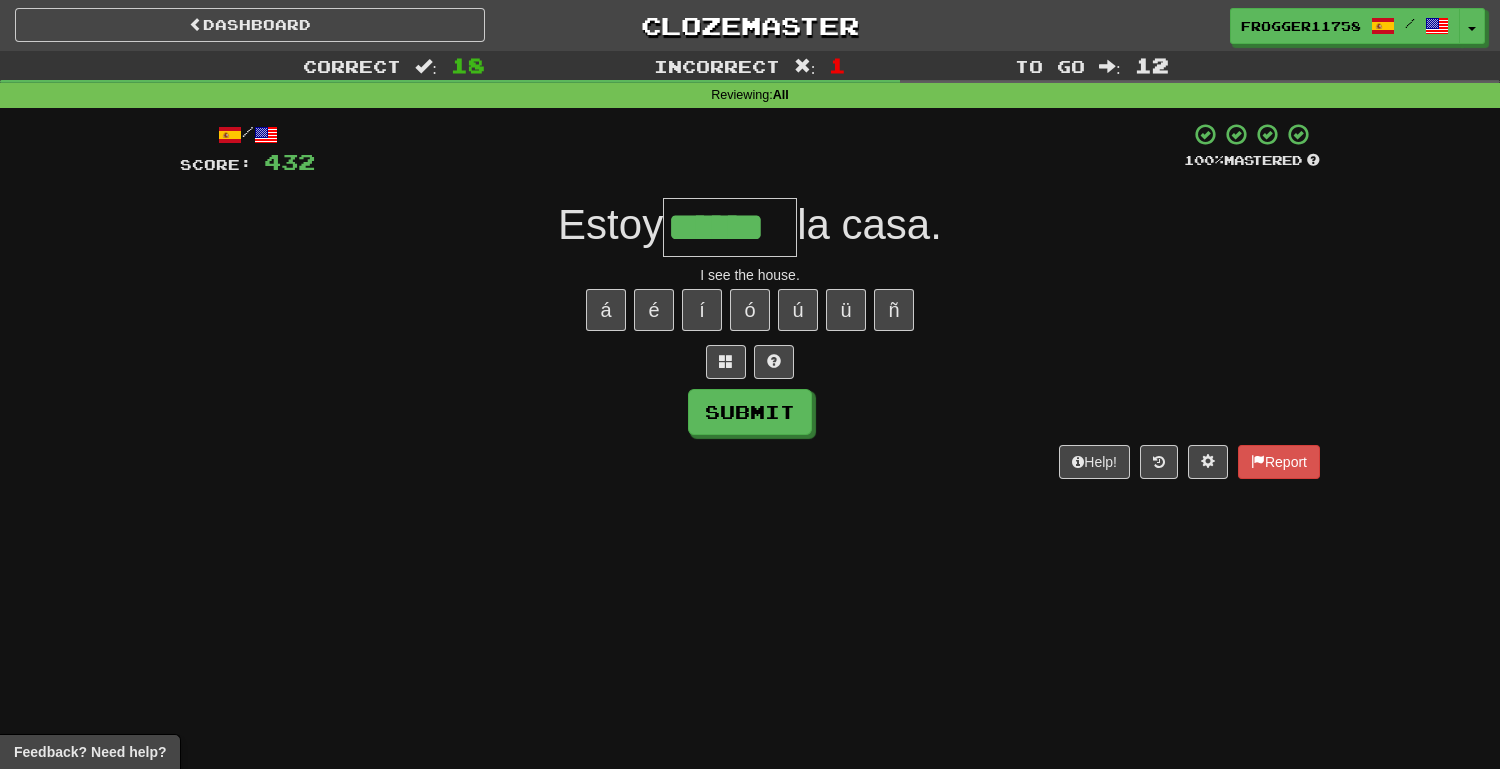 type on "******" 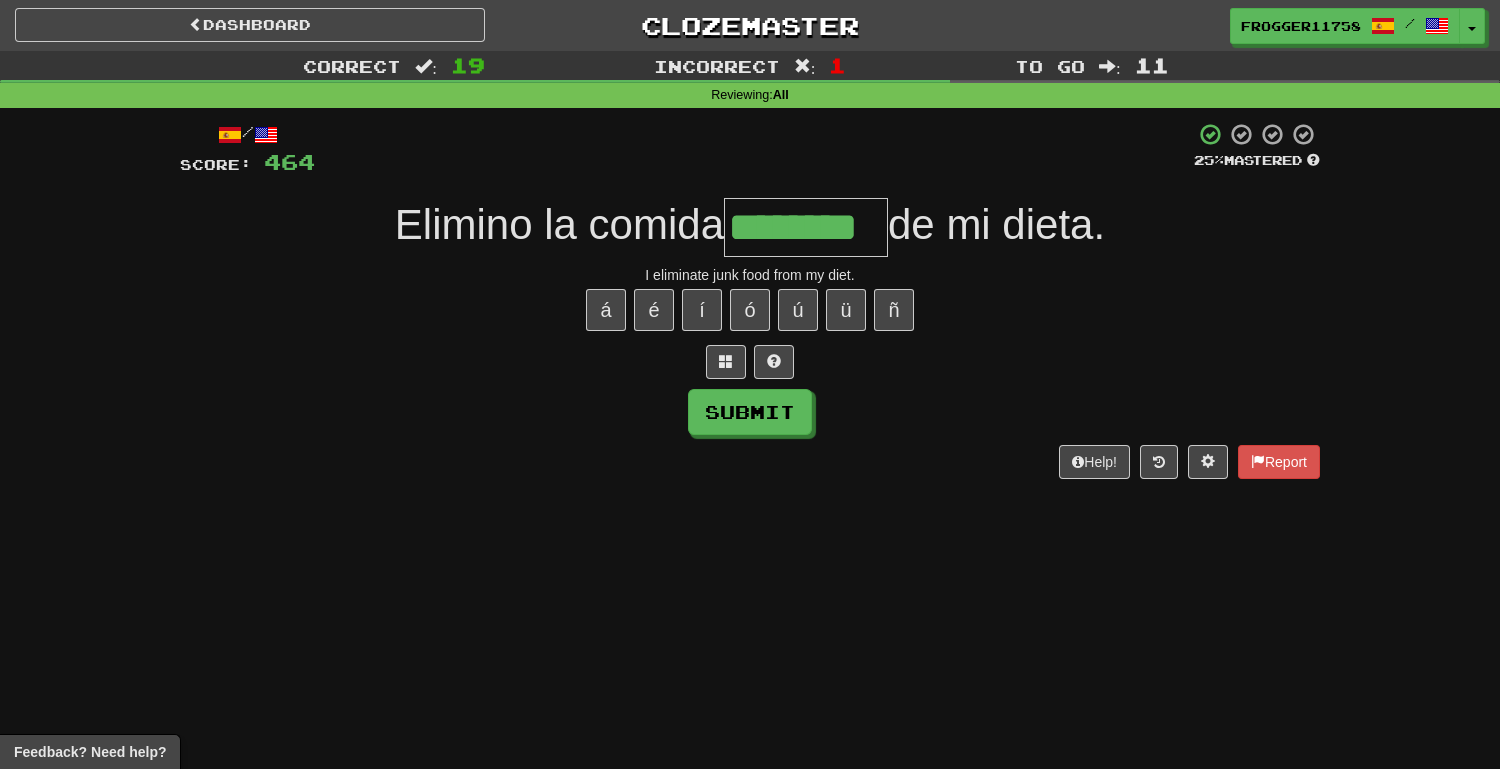 type on "********" 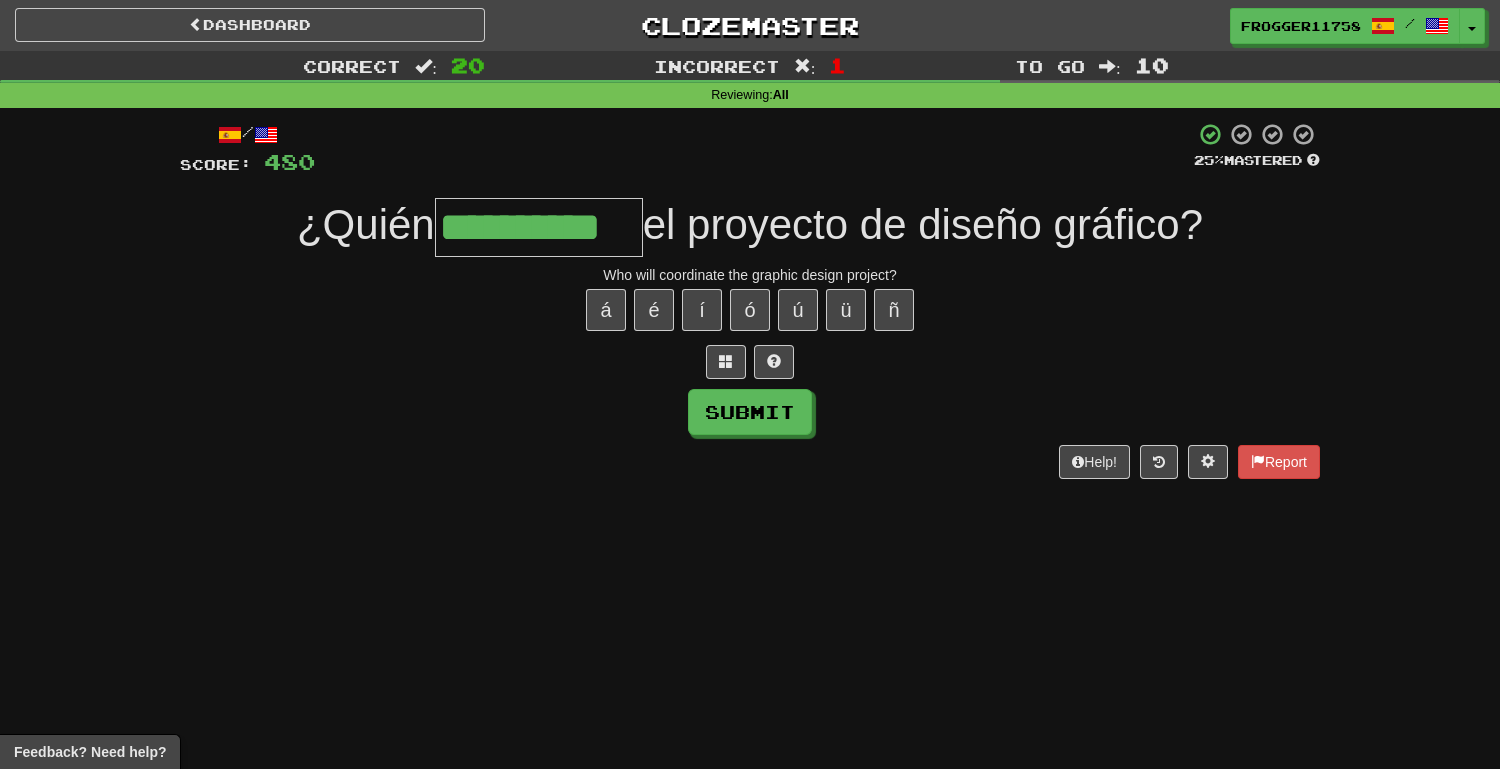 type on "**********" 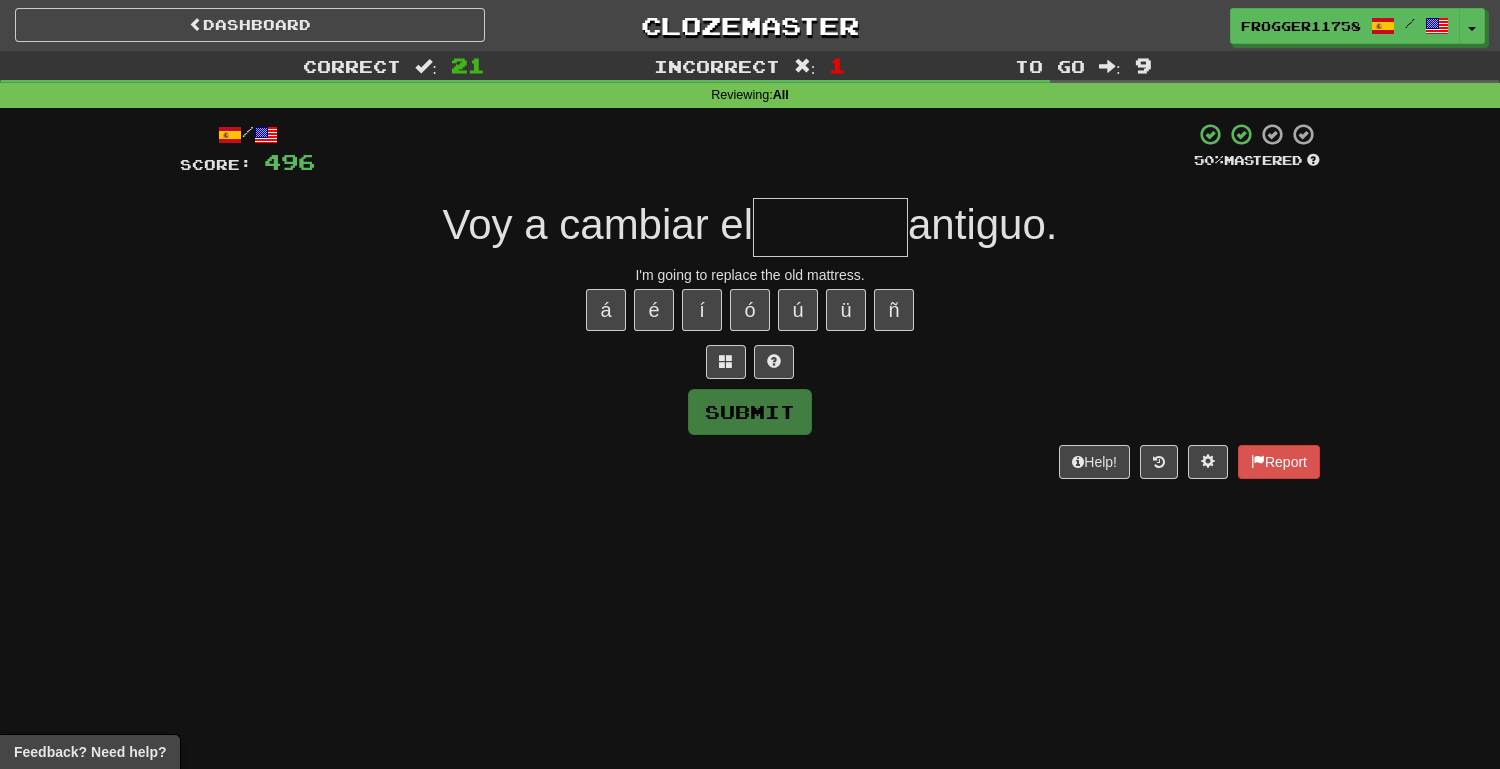 type on "*" 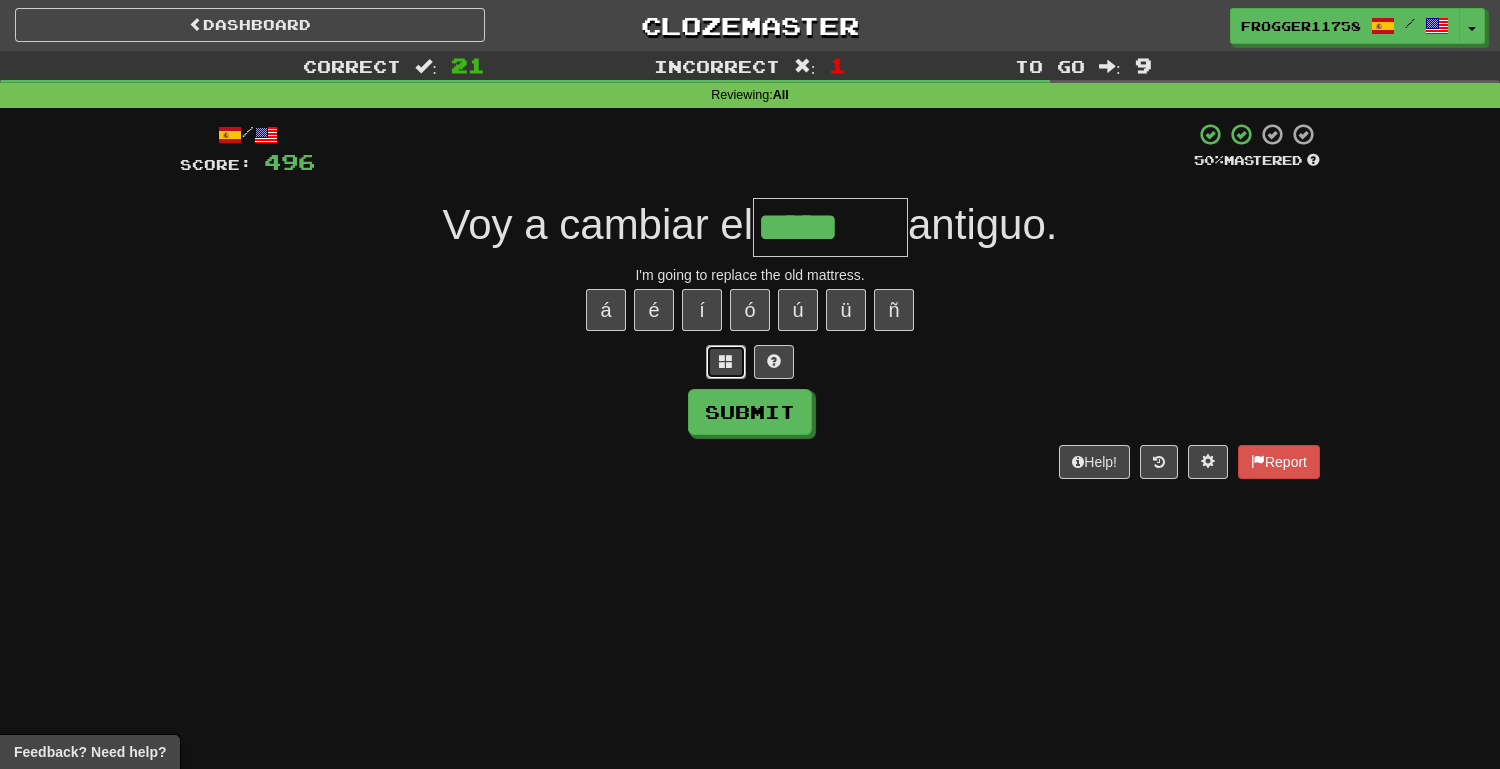 click at bounding box center [726, 361] 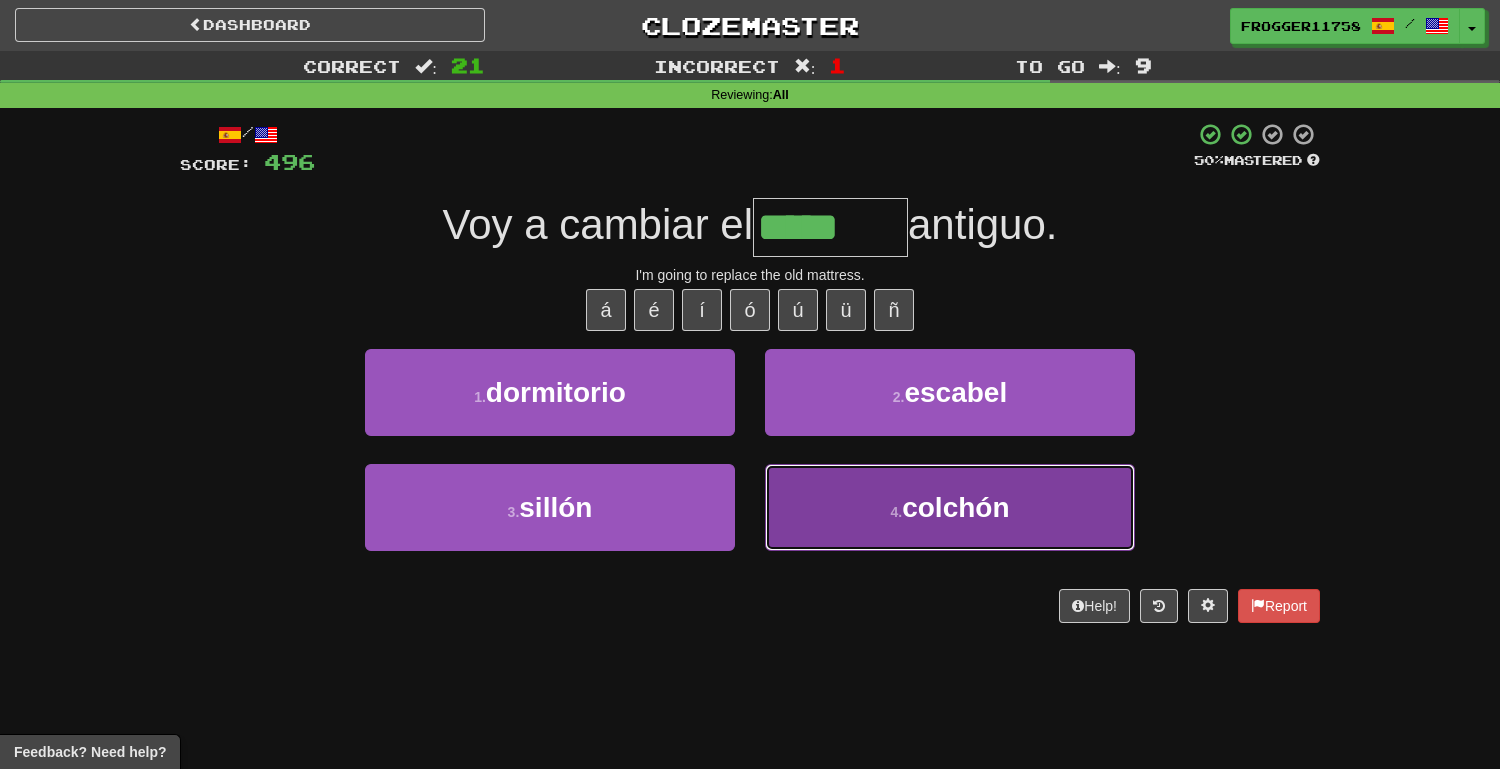 click on "colchón" at bounding box center [955, 507] 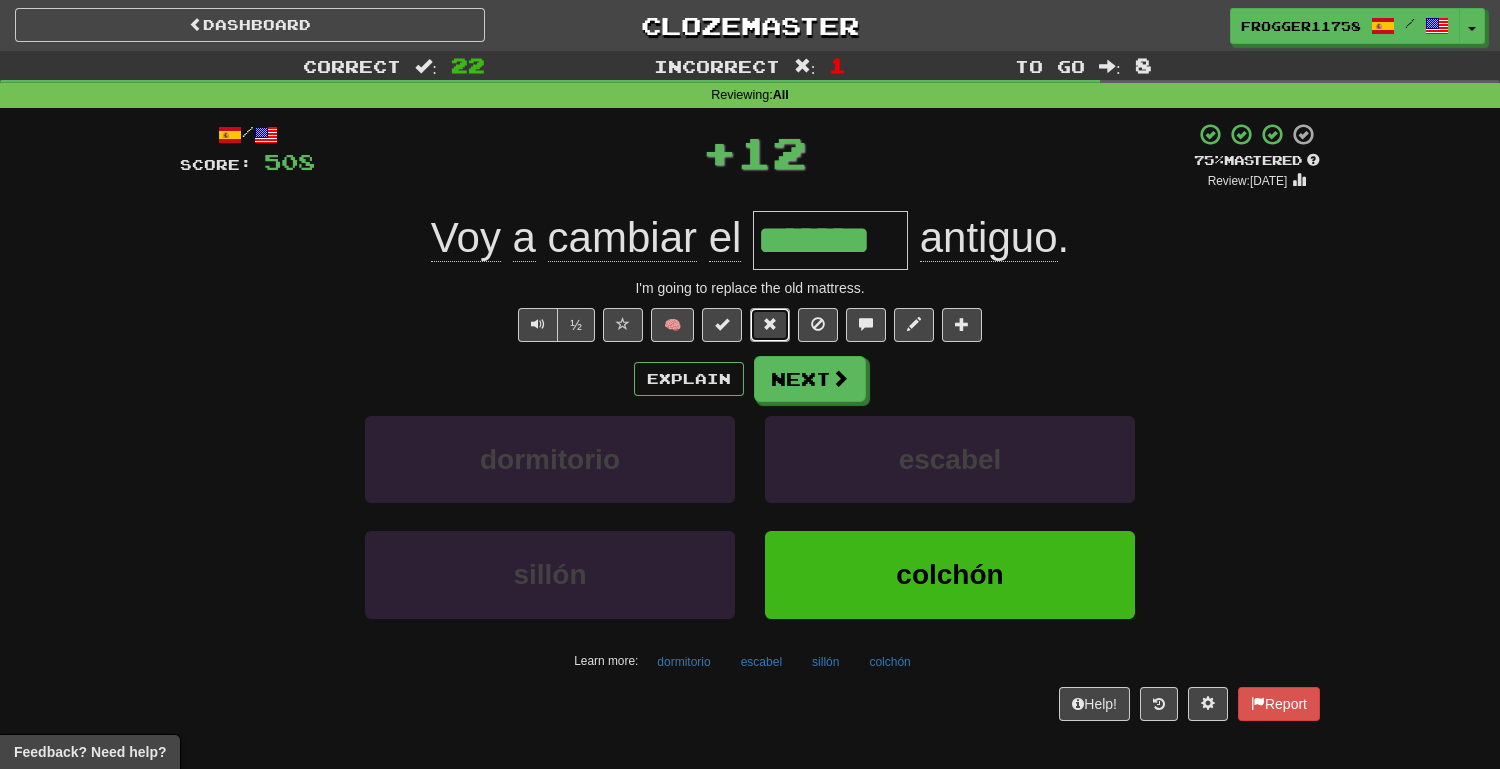 click at bounding box center (770, 325) 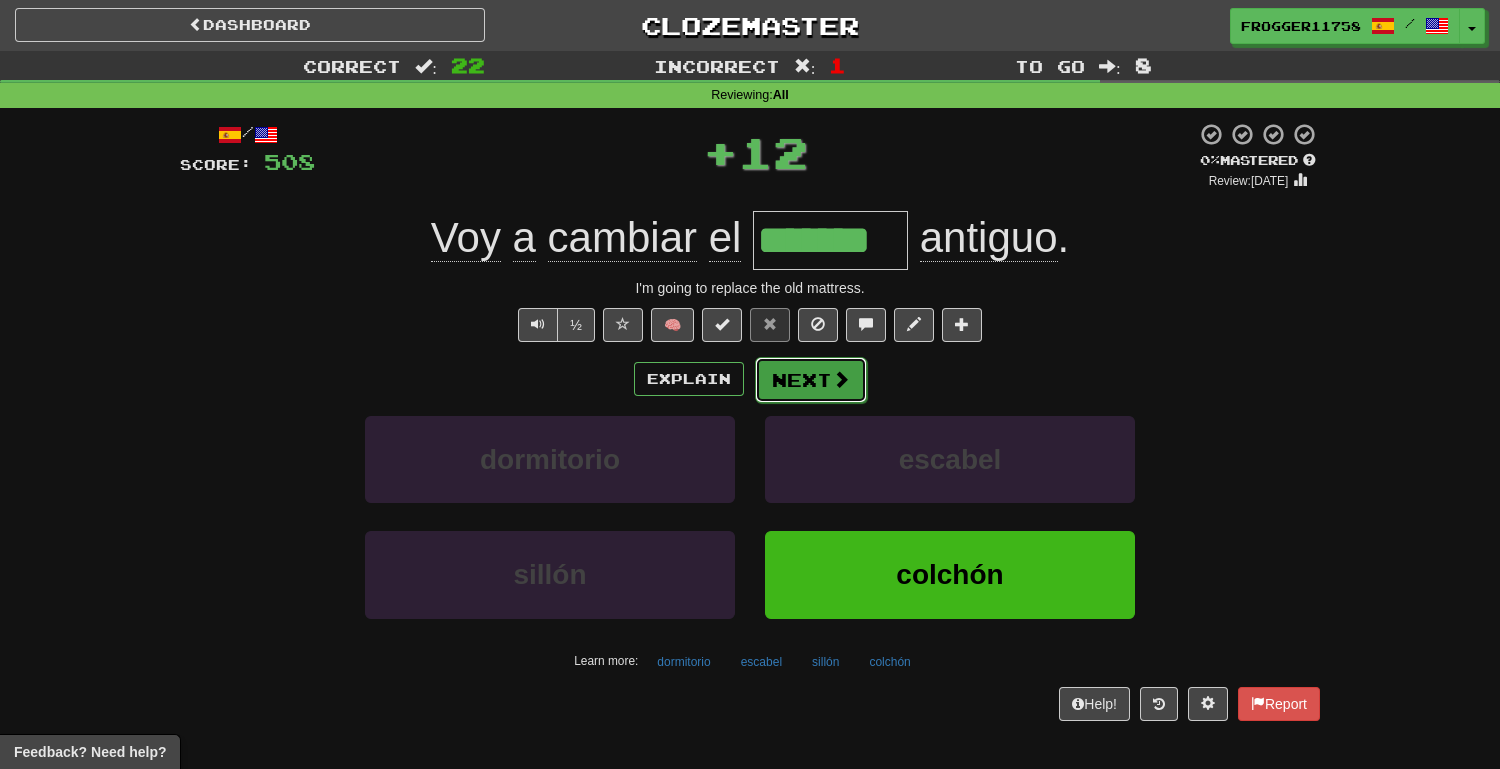 click on "Next" at bounding box center (811, 380) 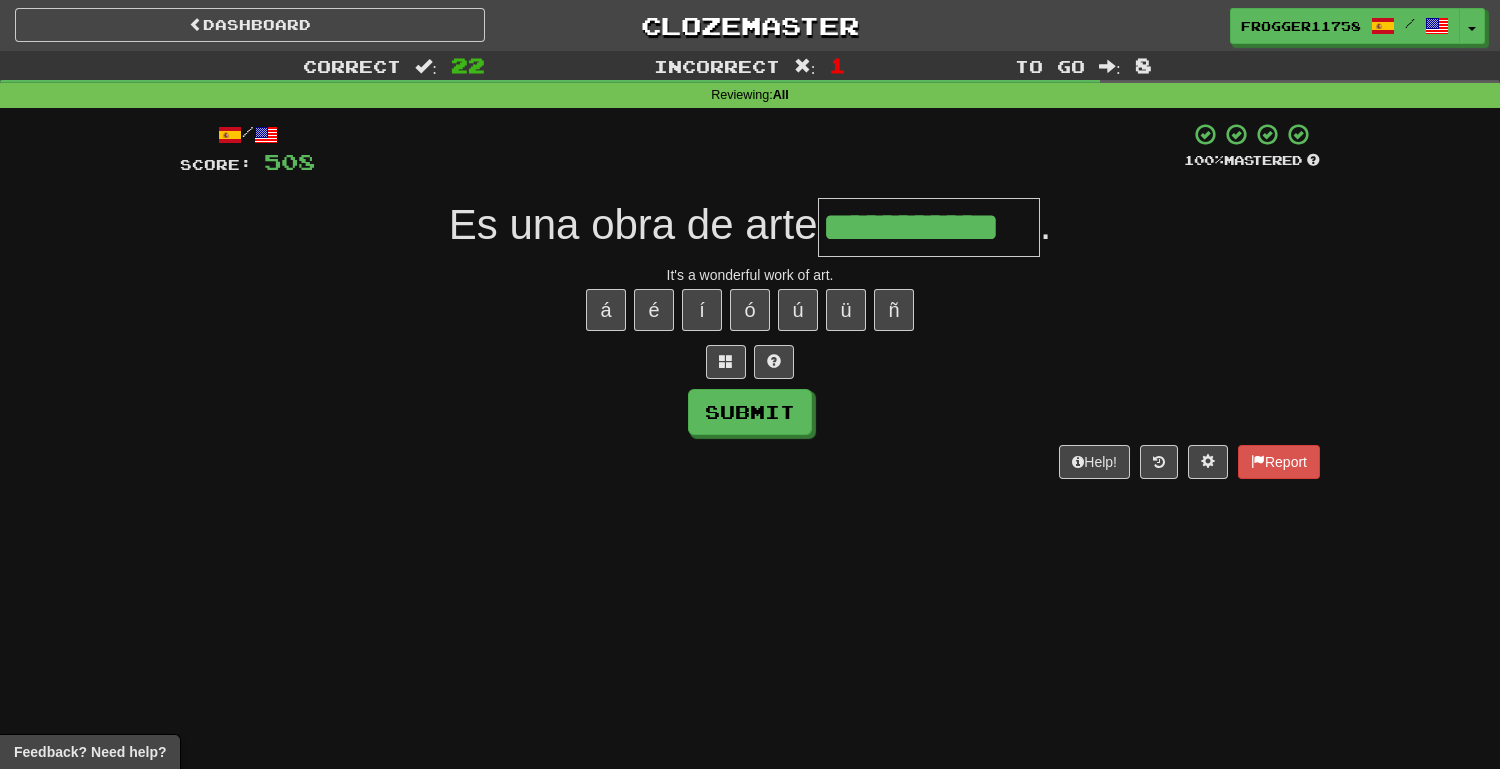 type on "**********" 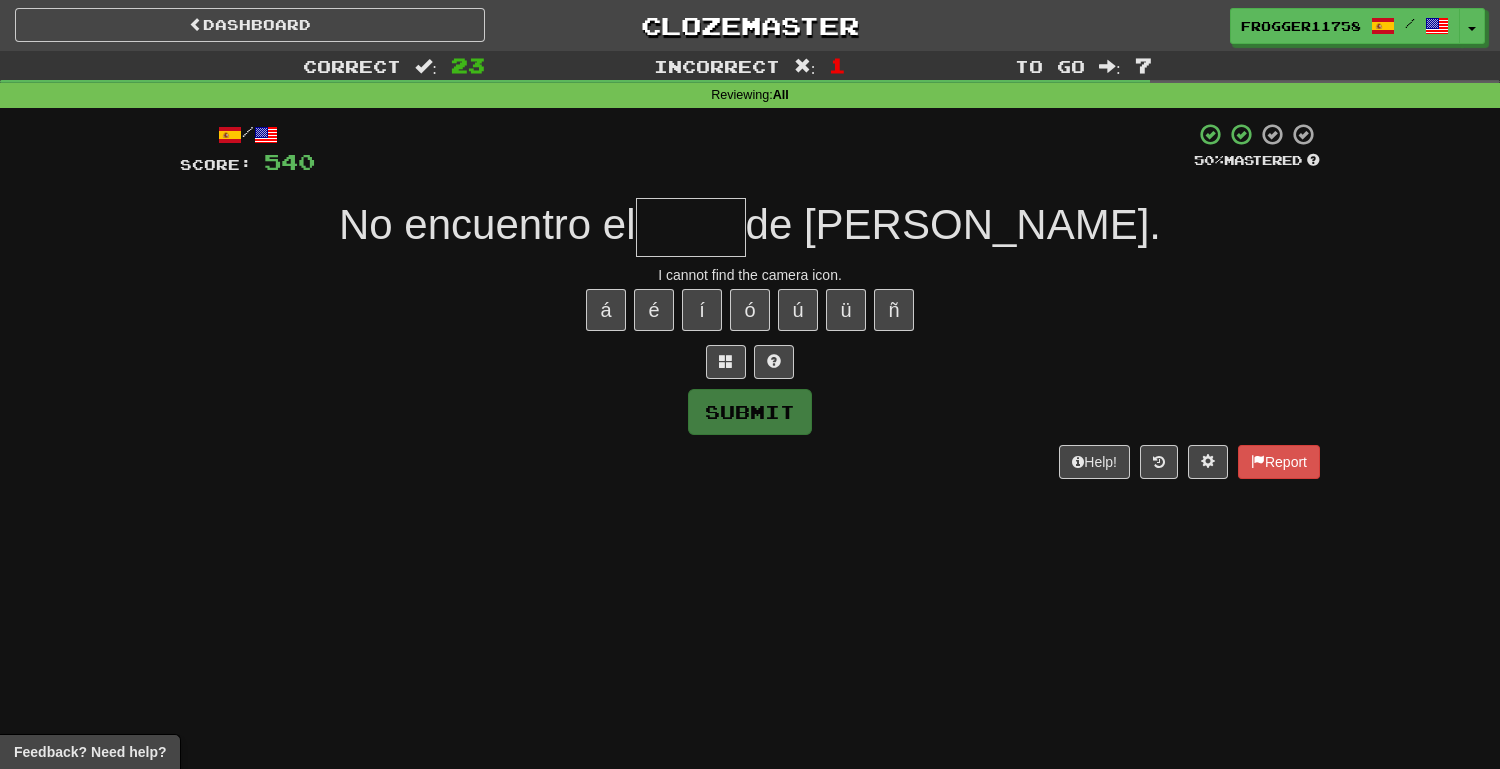 type on "*" 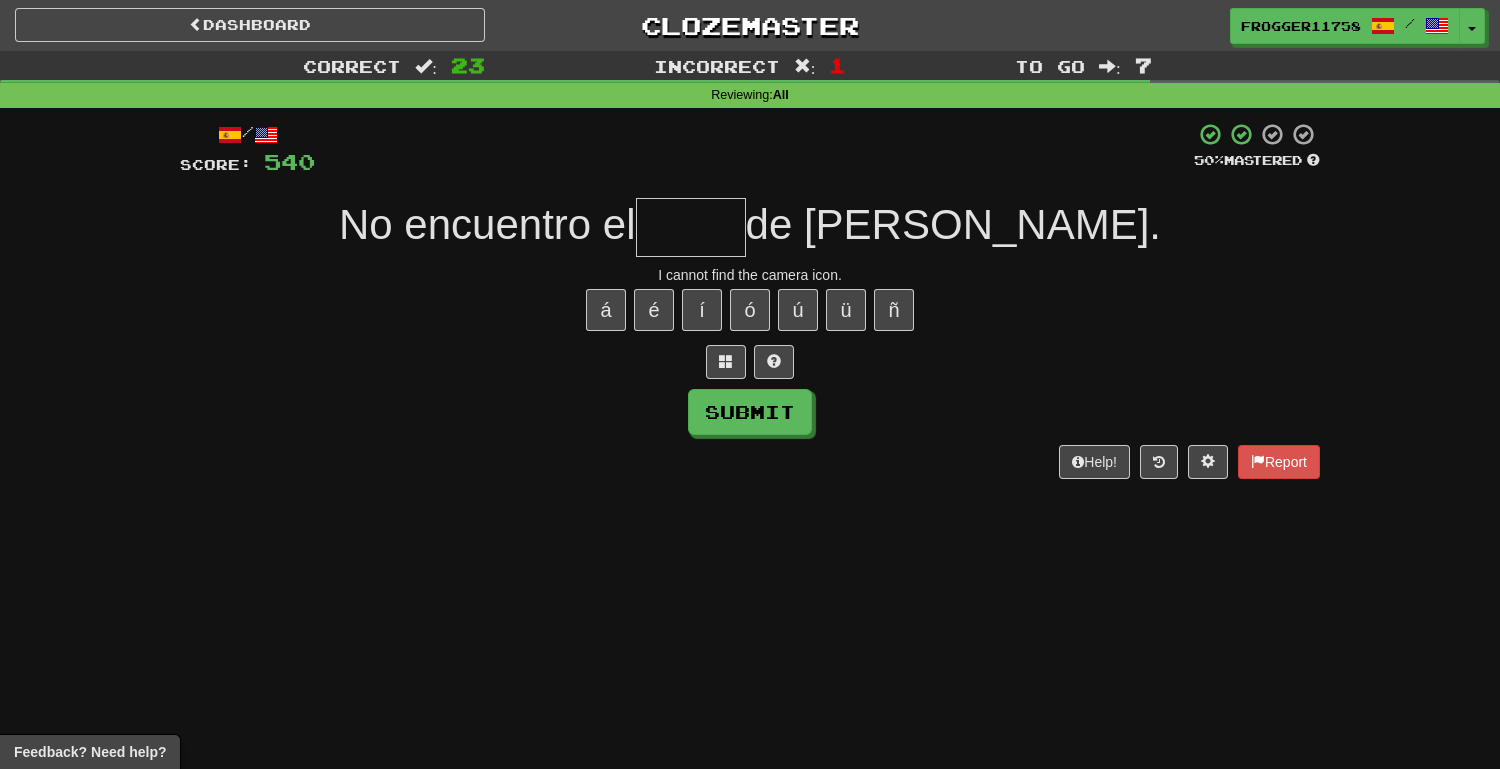 type on "*" 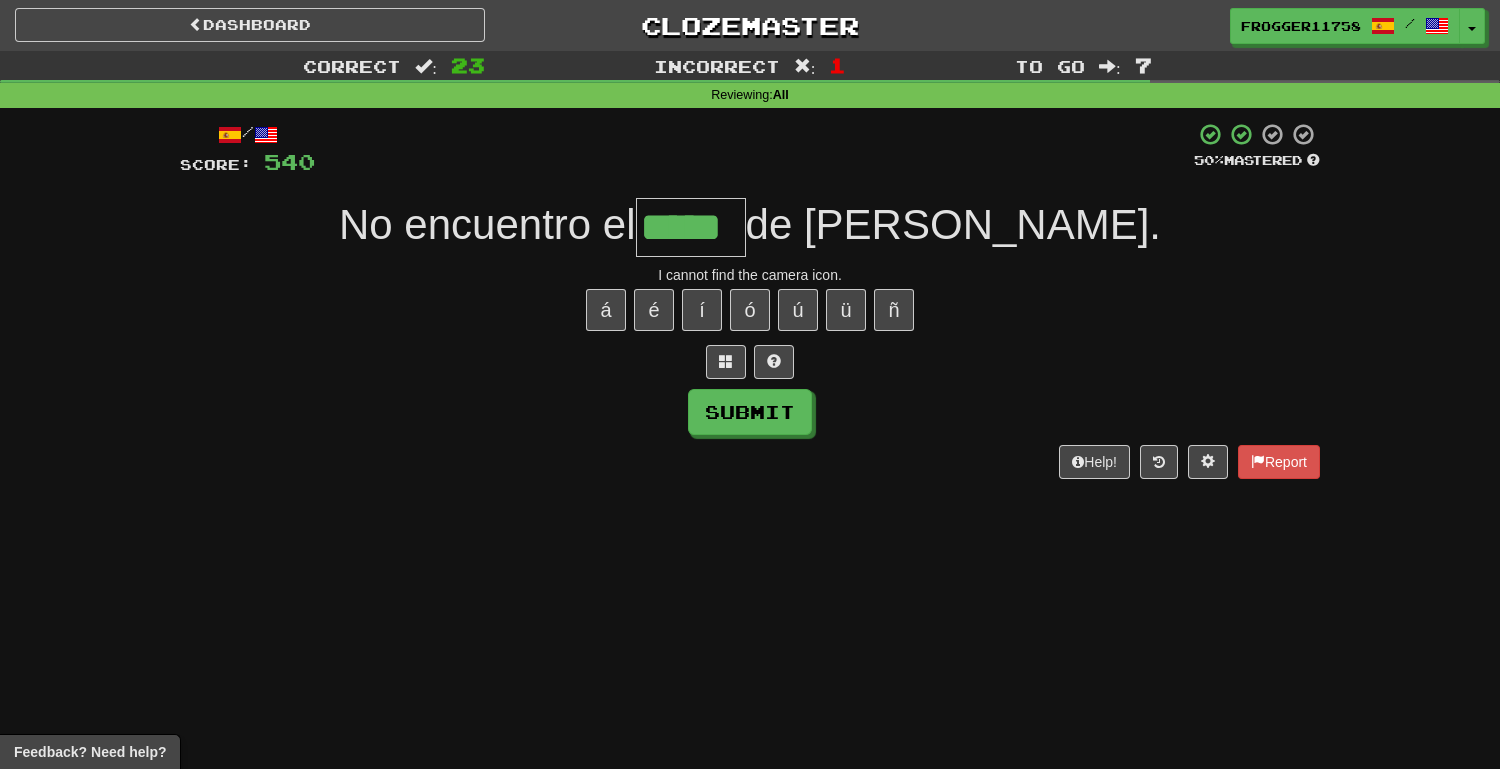 type on "*****" 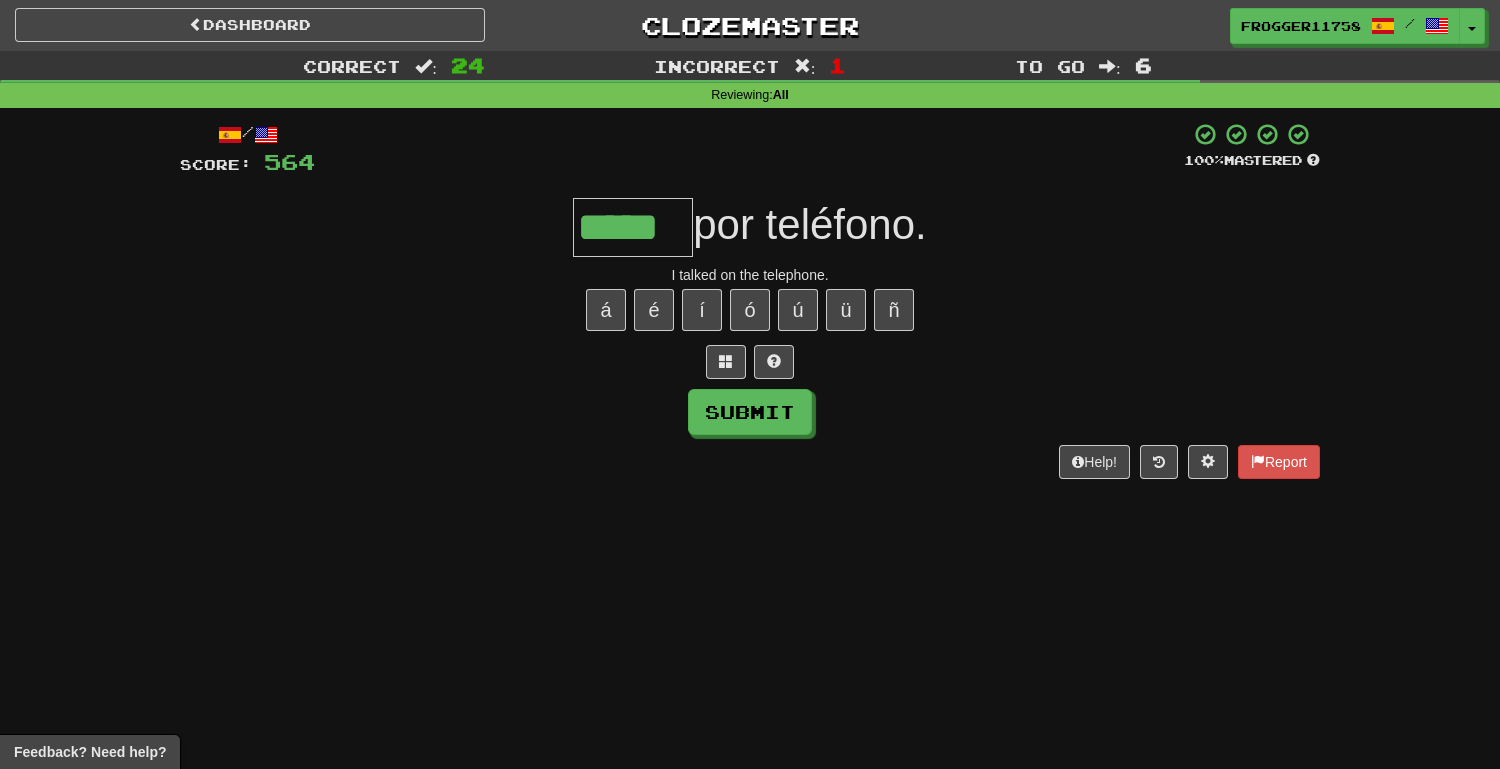 type on "*****" 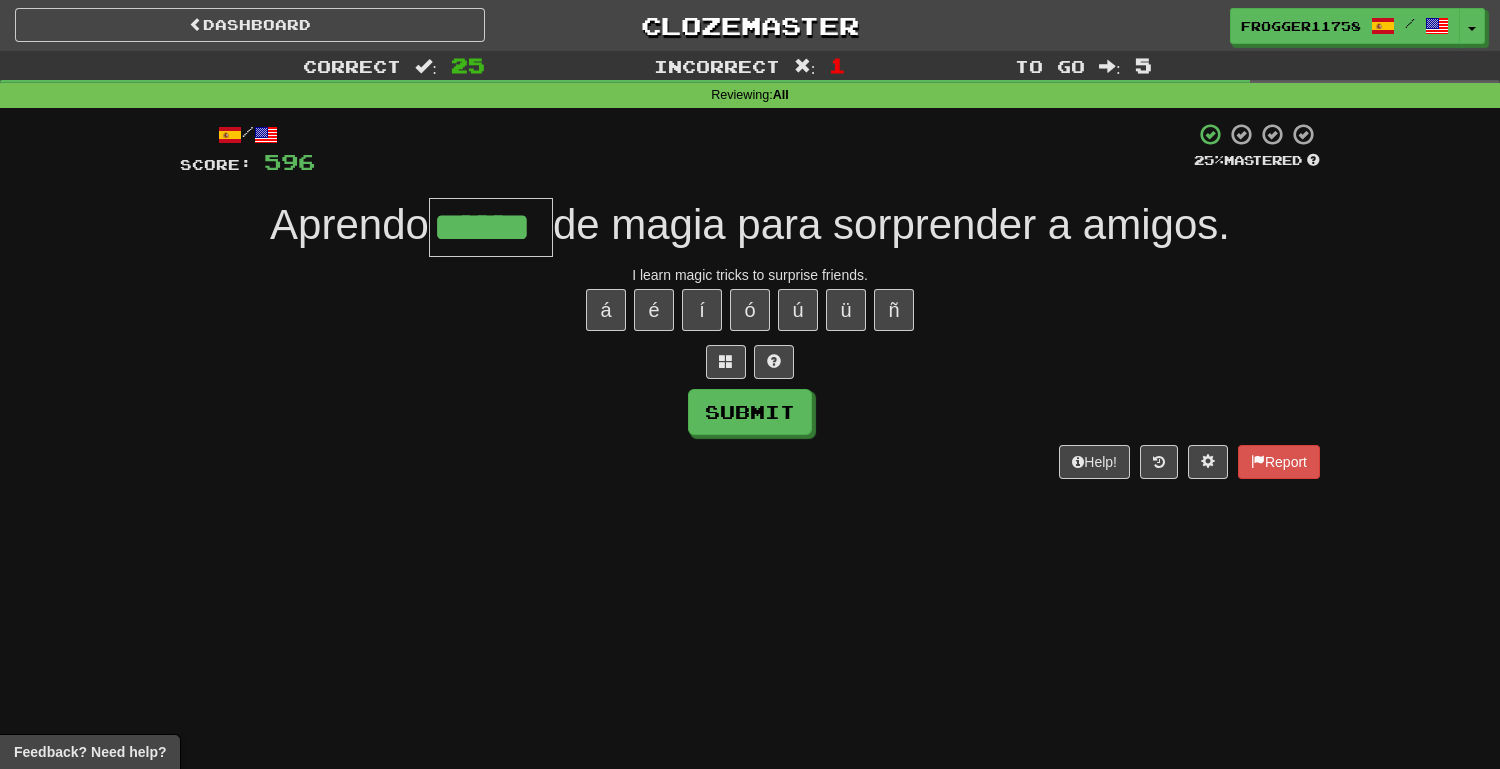 type on "******" 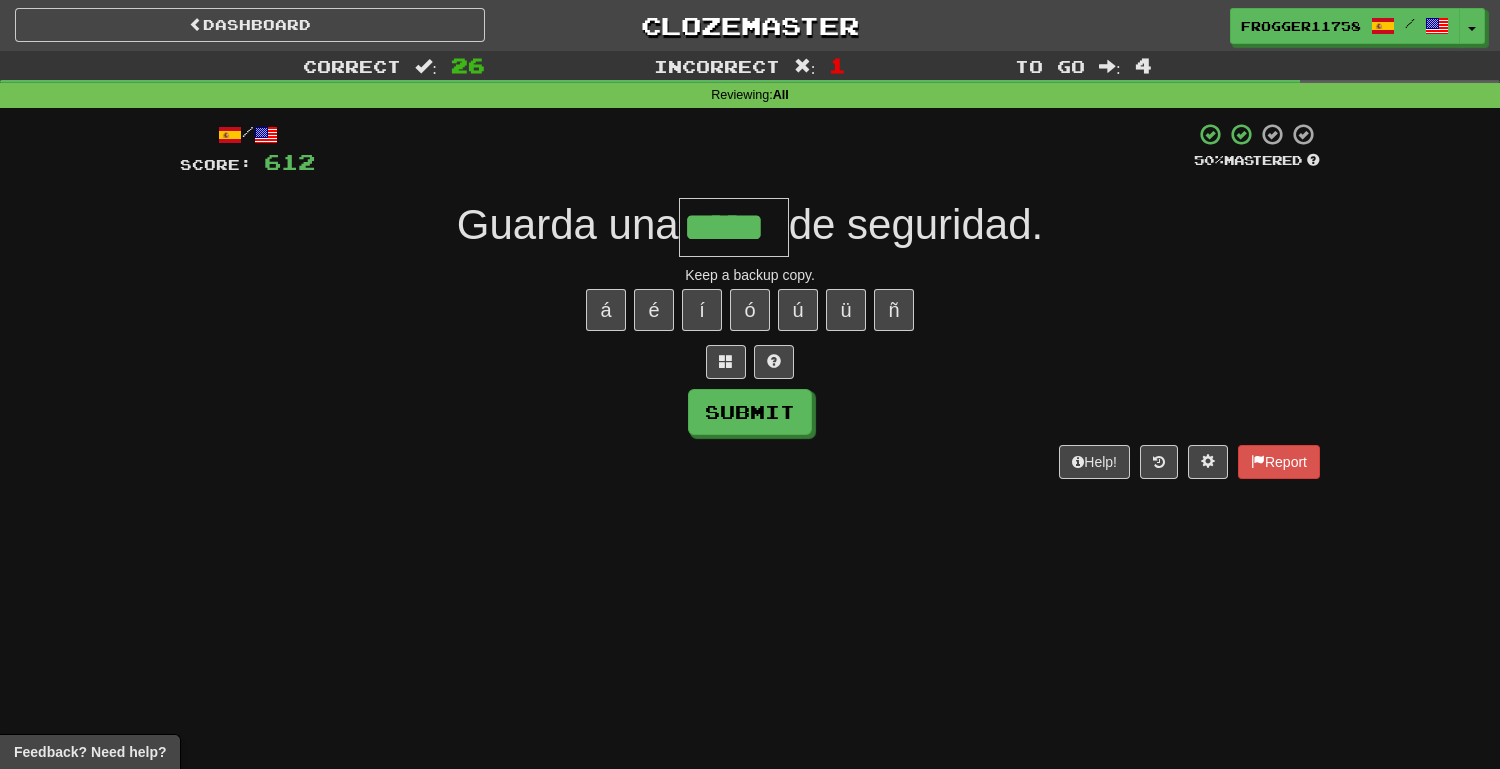 type on "*****" 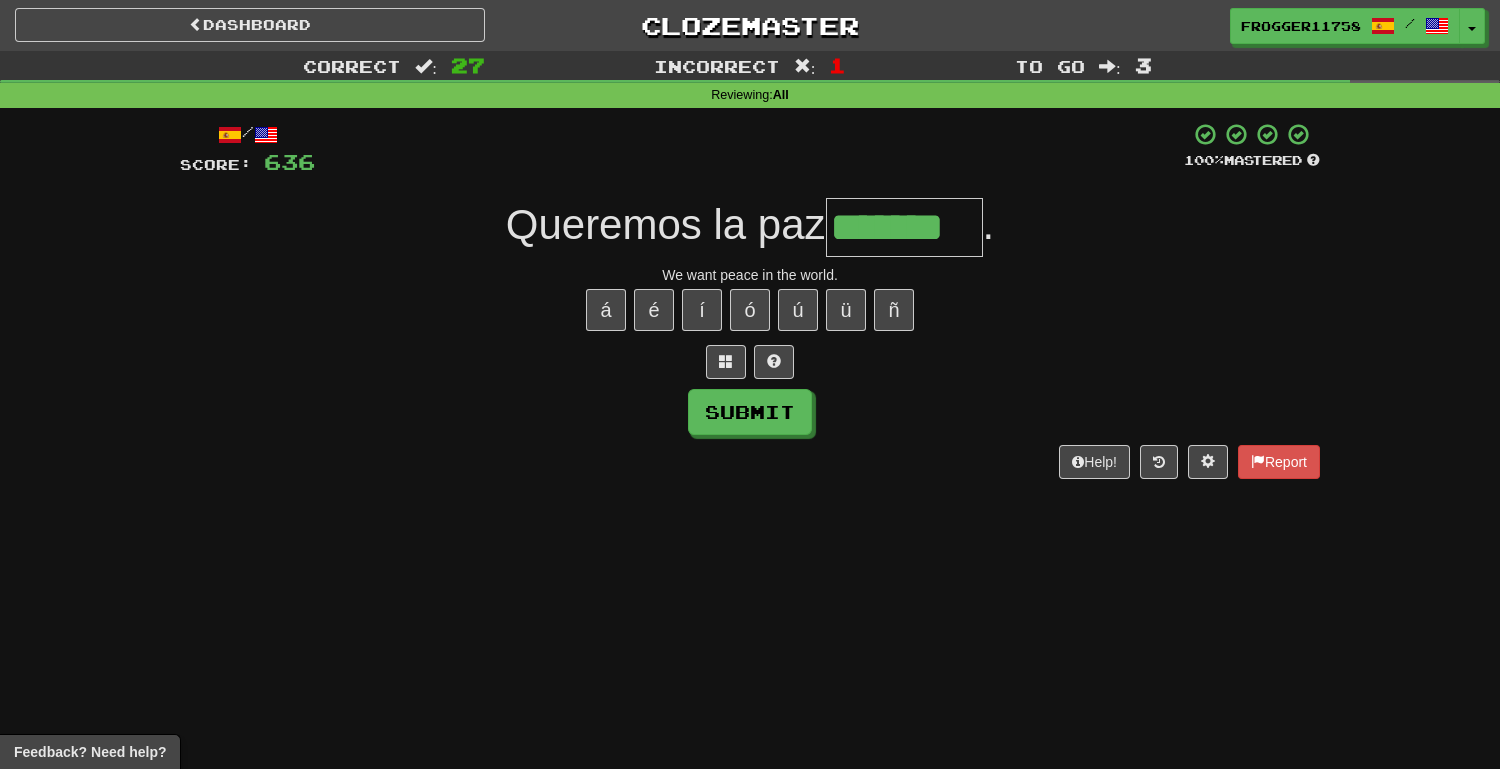 type on "*******" 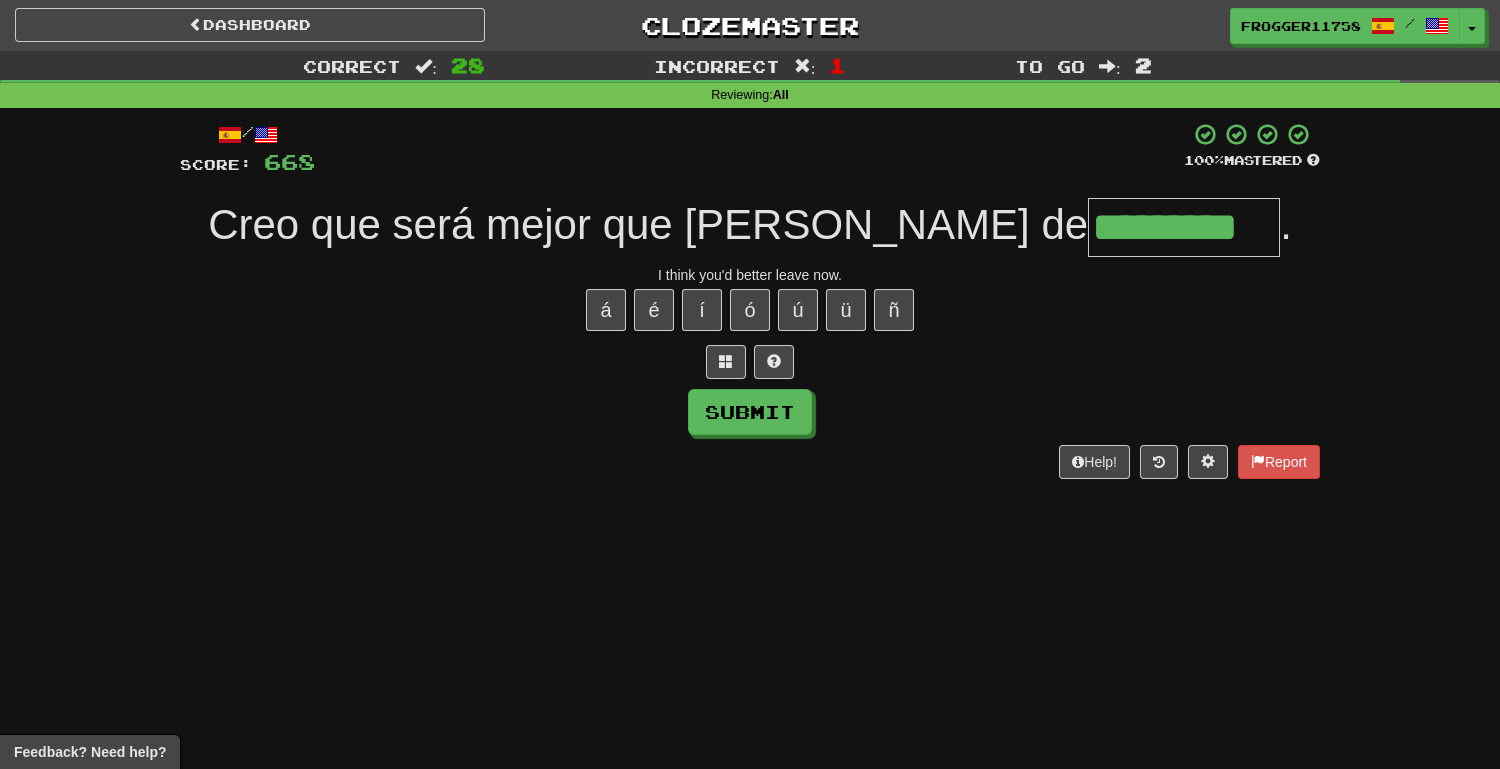 type on "*********" 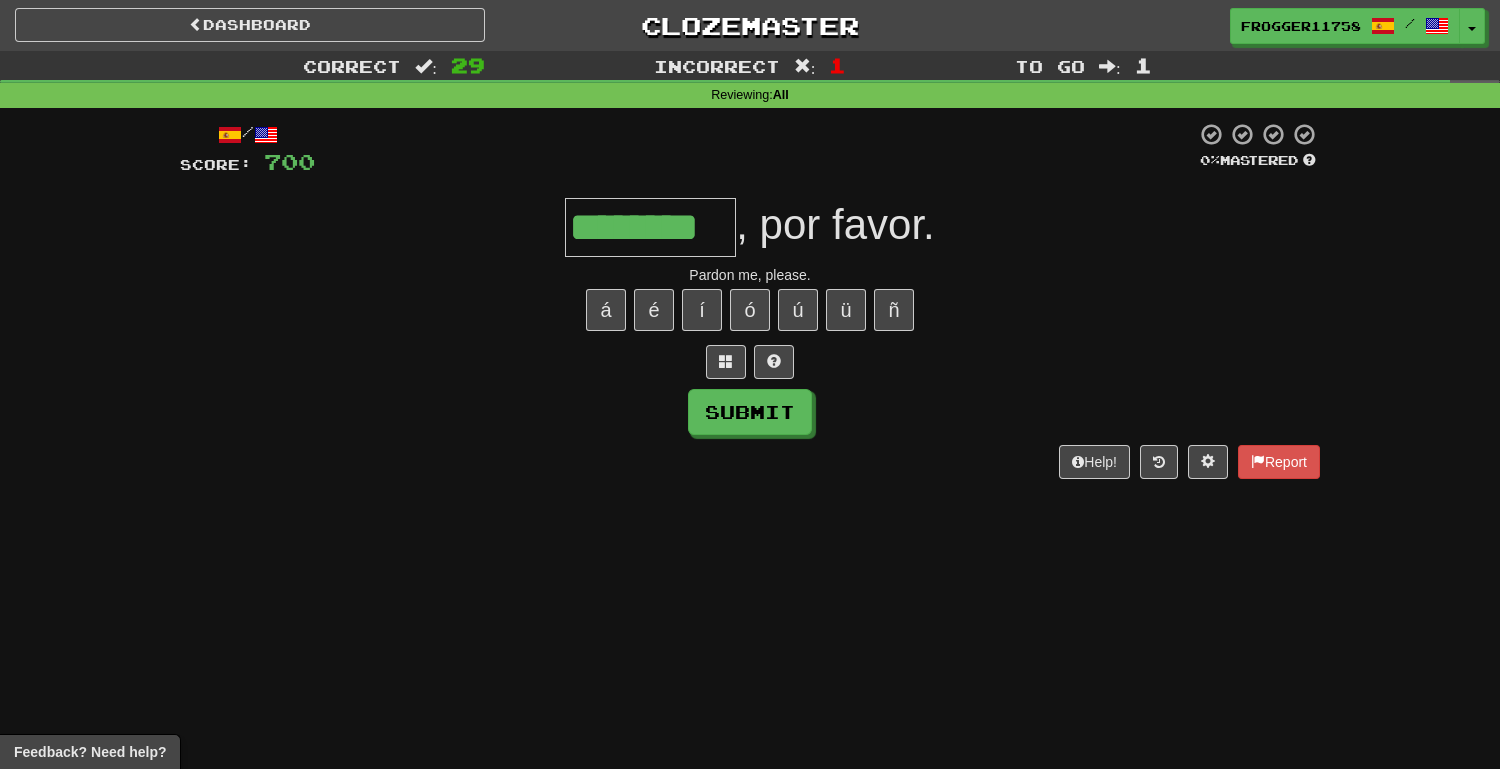 type on "********" 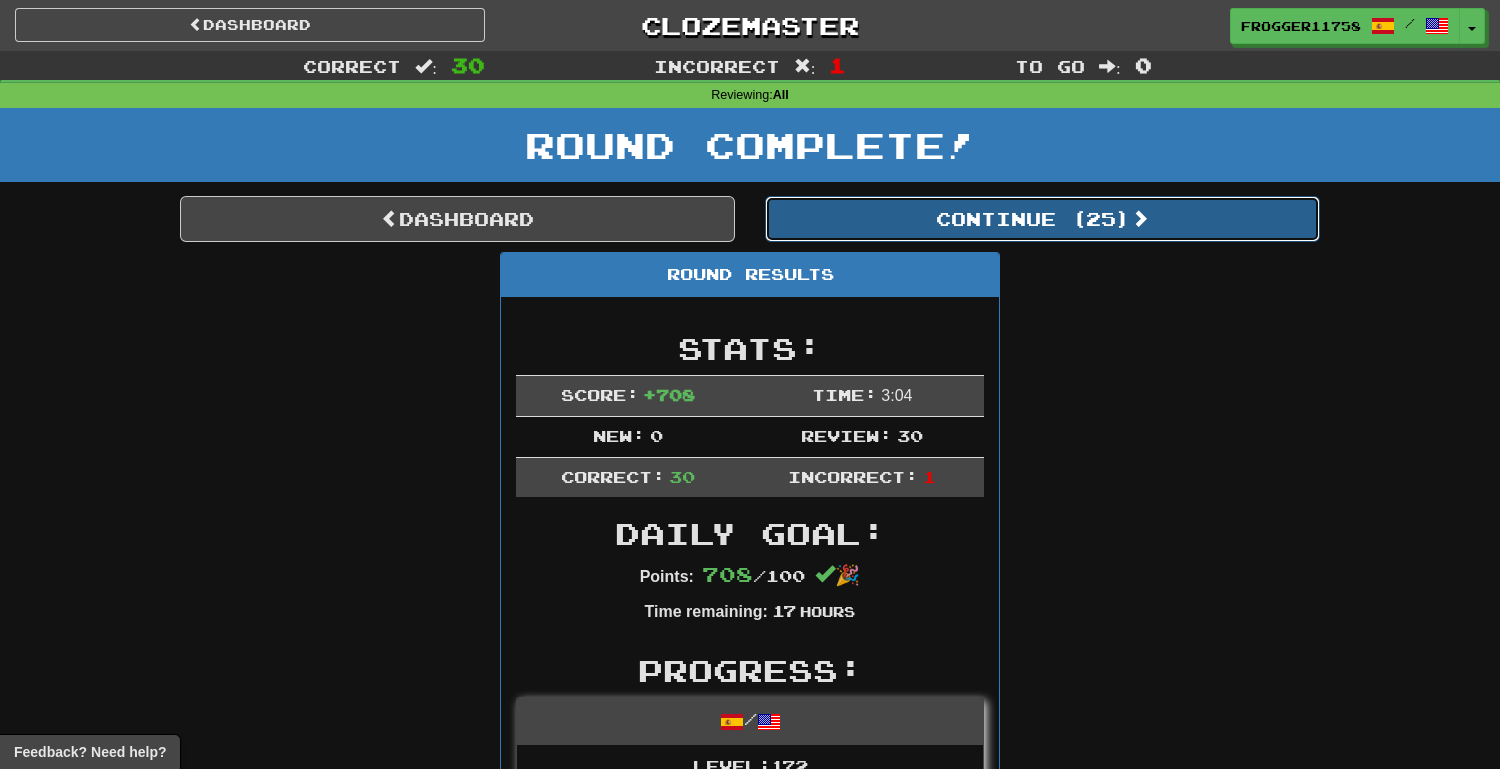 click on "Continue ( 25 )" at bounding box center (1042, 219) 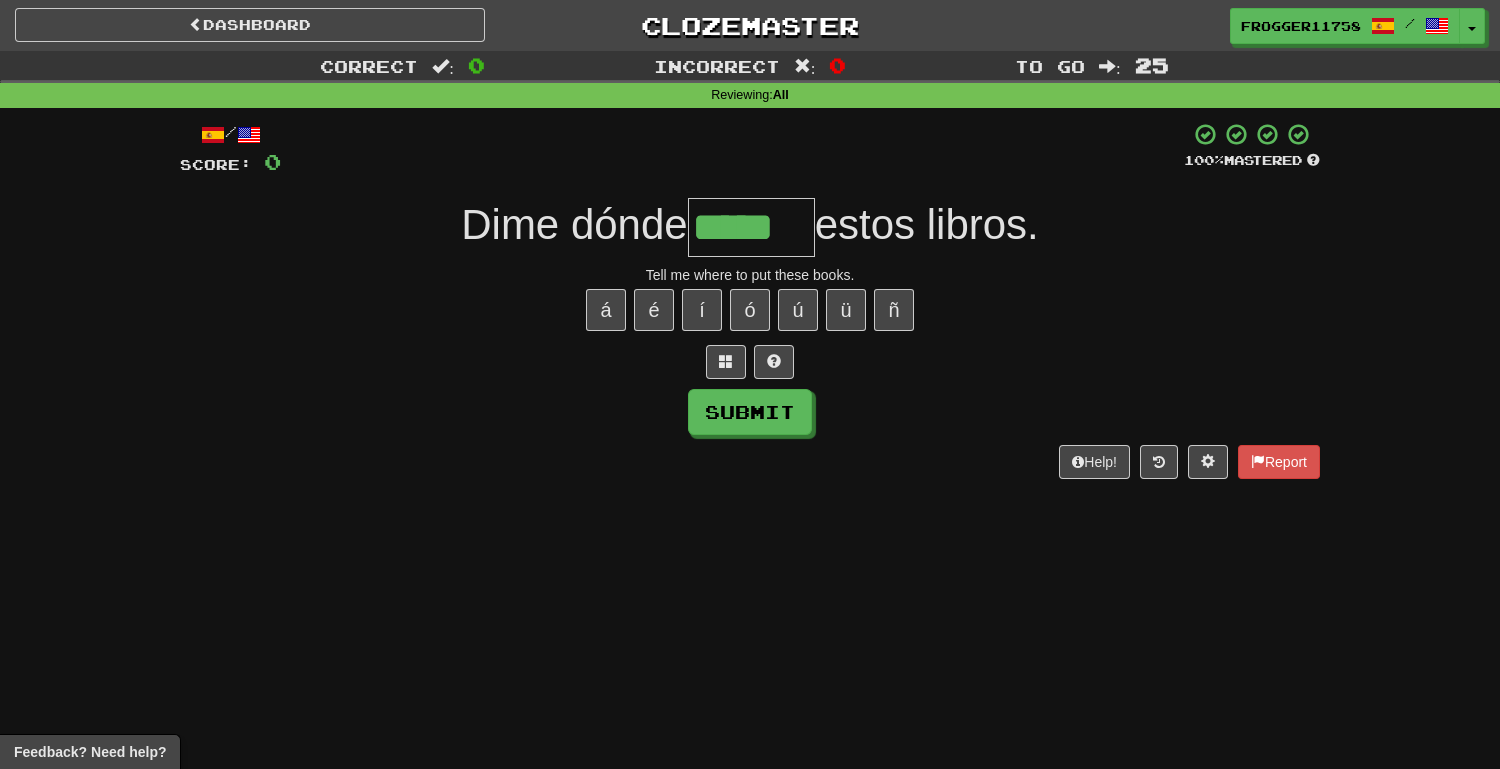 type on "*****" 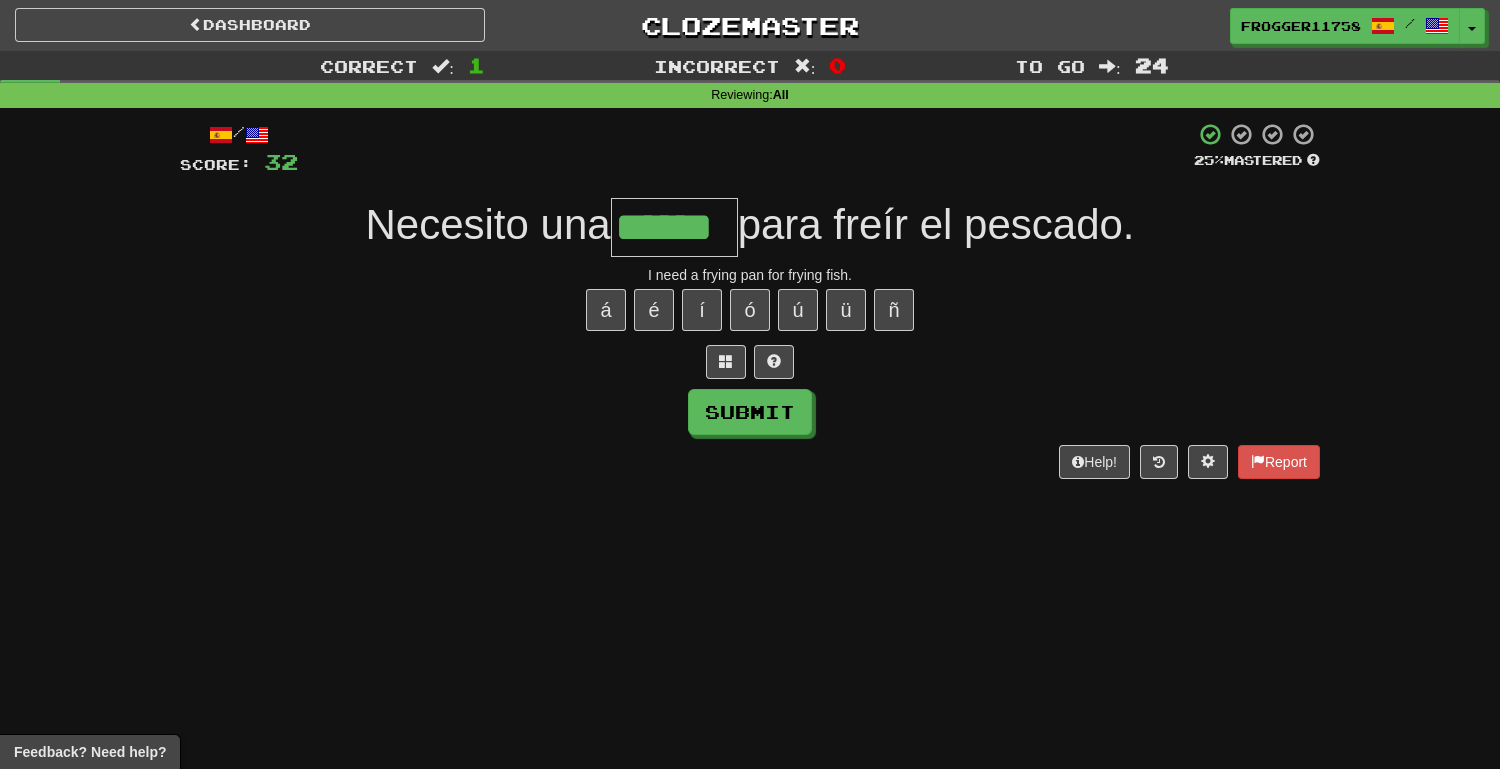 type on "******" 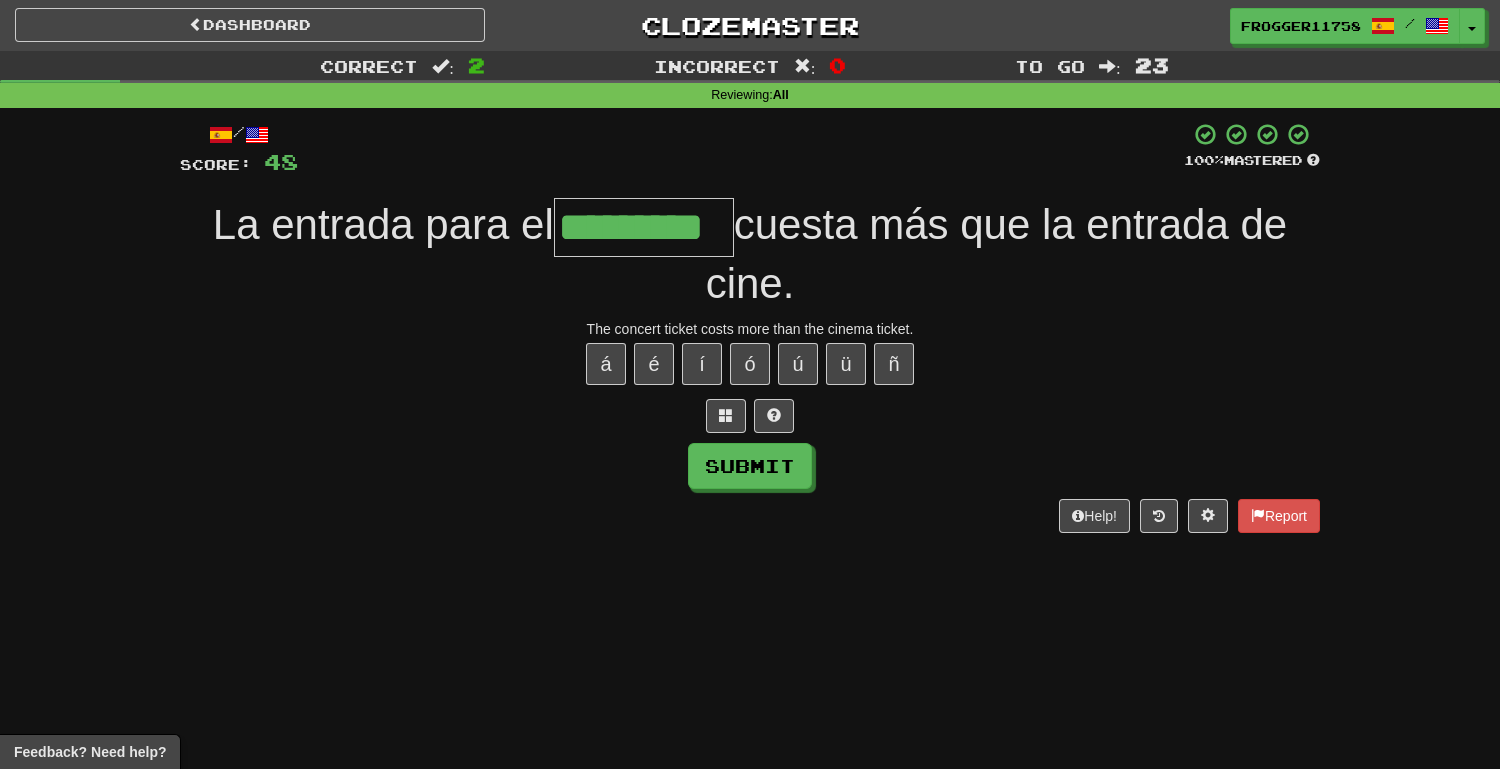 type on "*********" 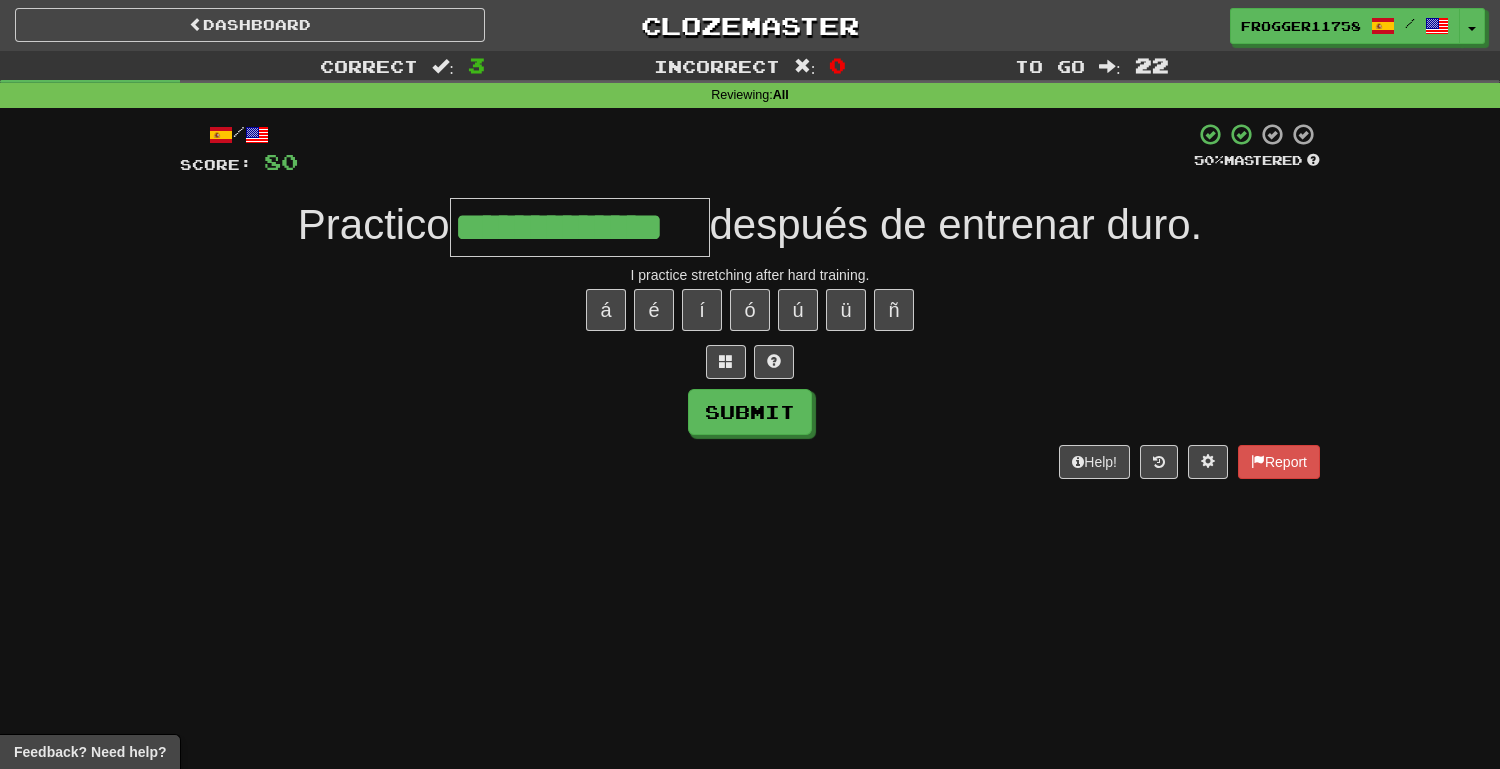 type on "**********" 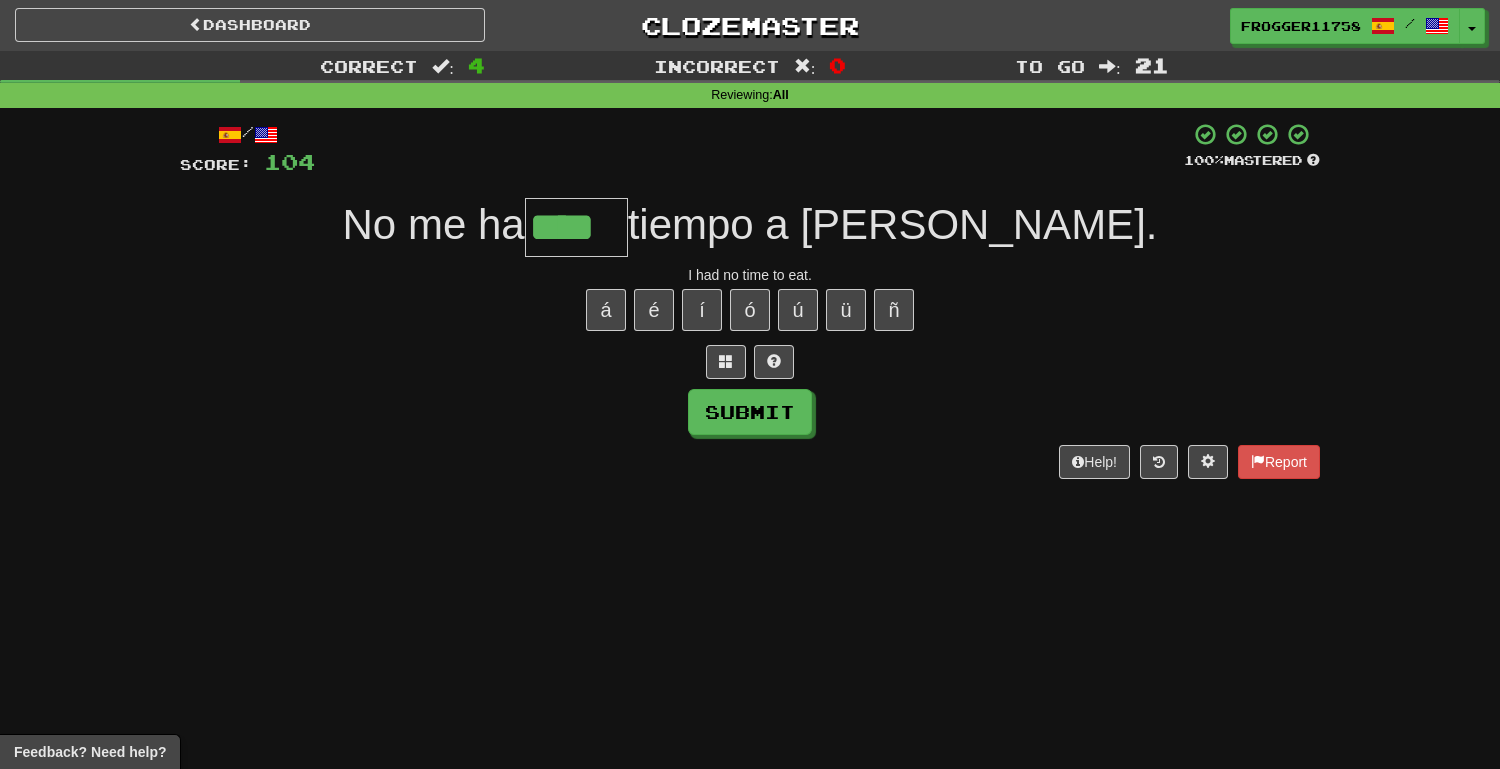 type on "****" 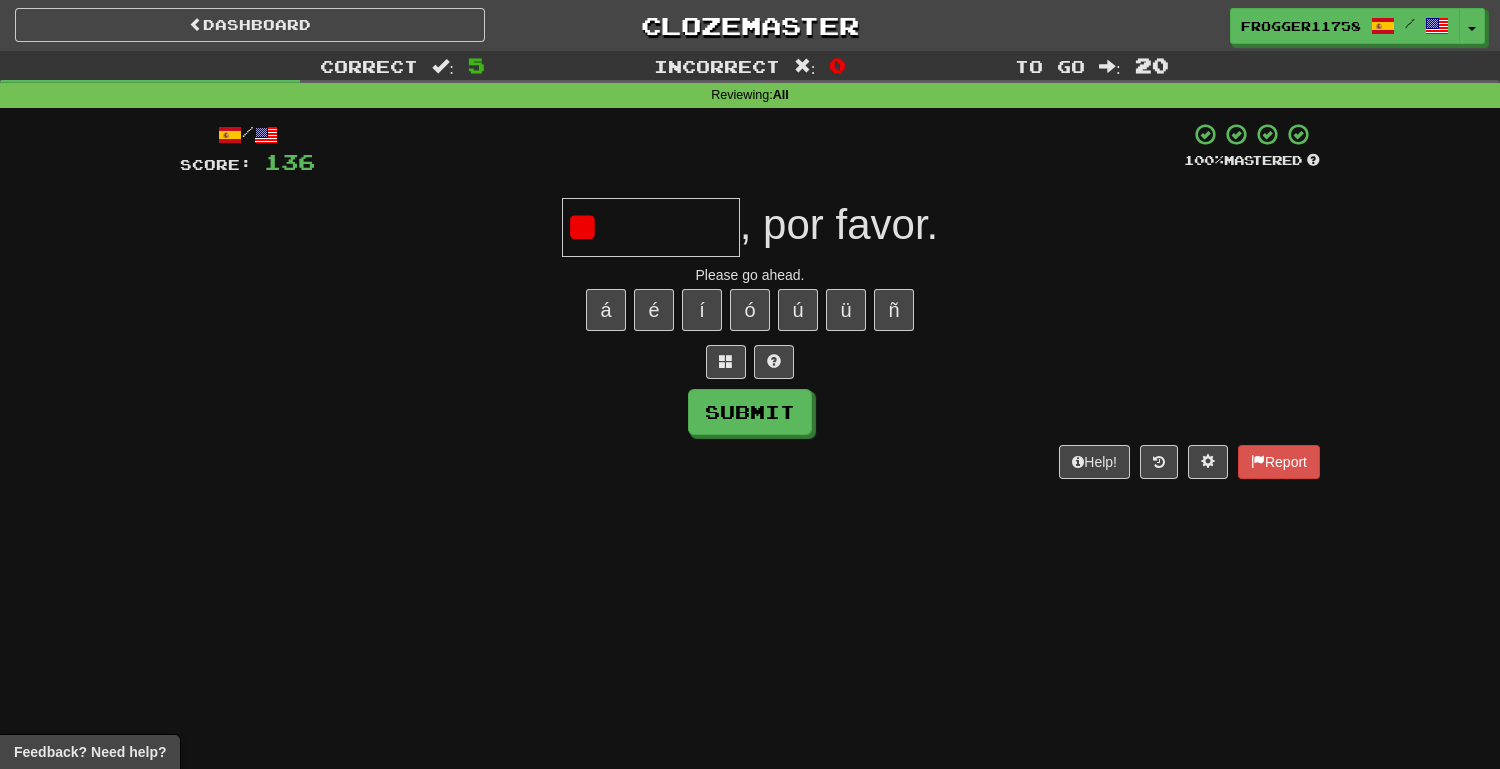 type on "*" 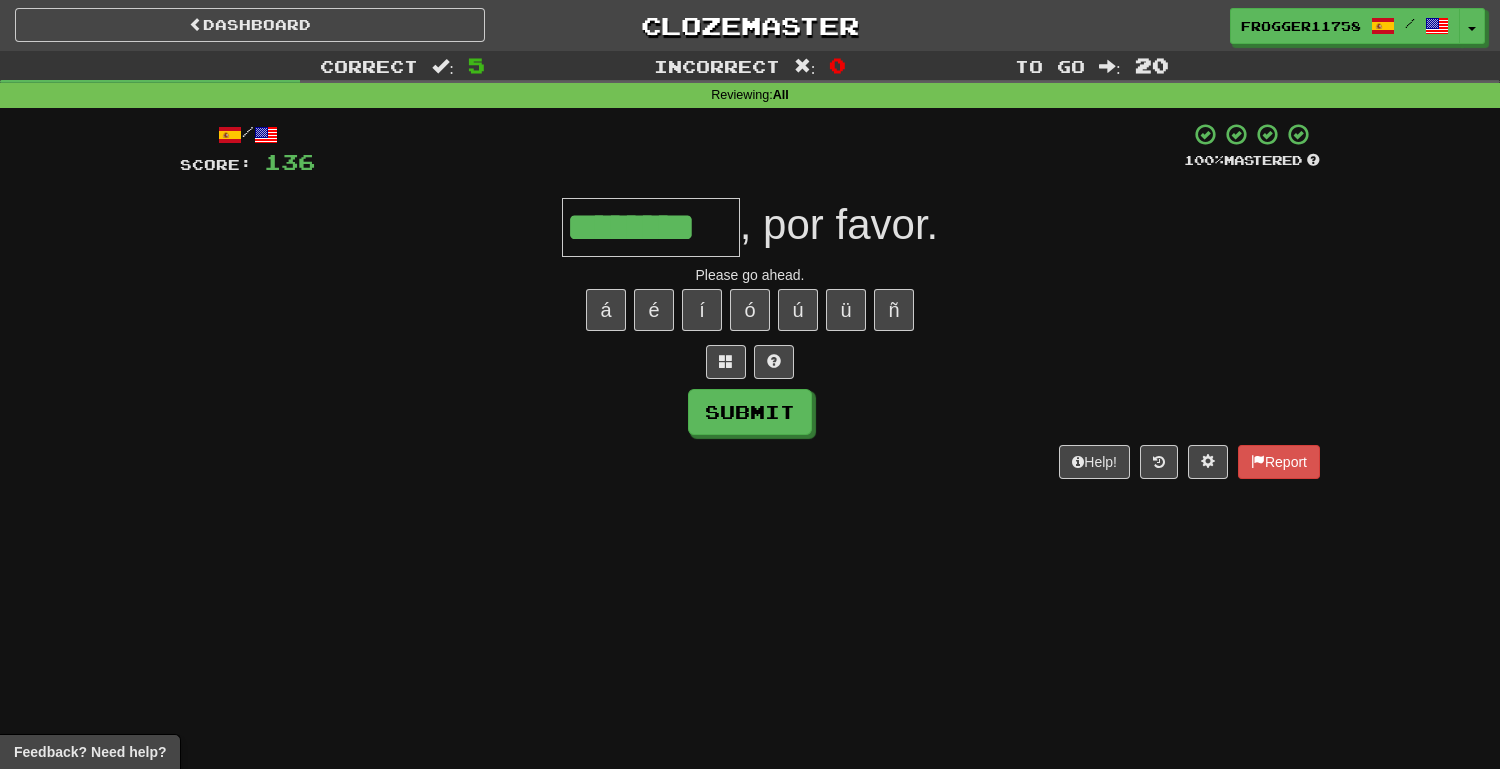 type on "********" 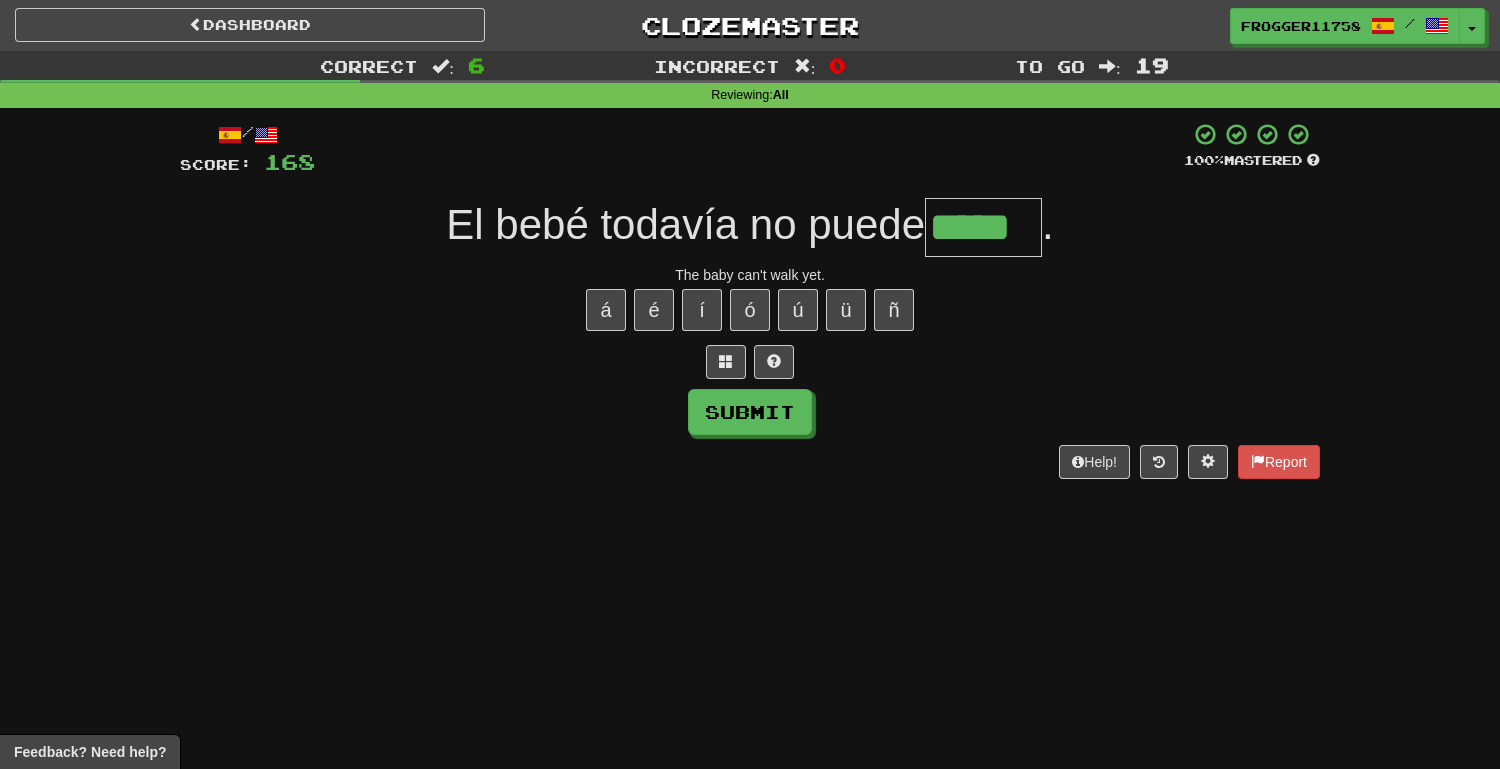 type on "*****" 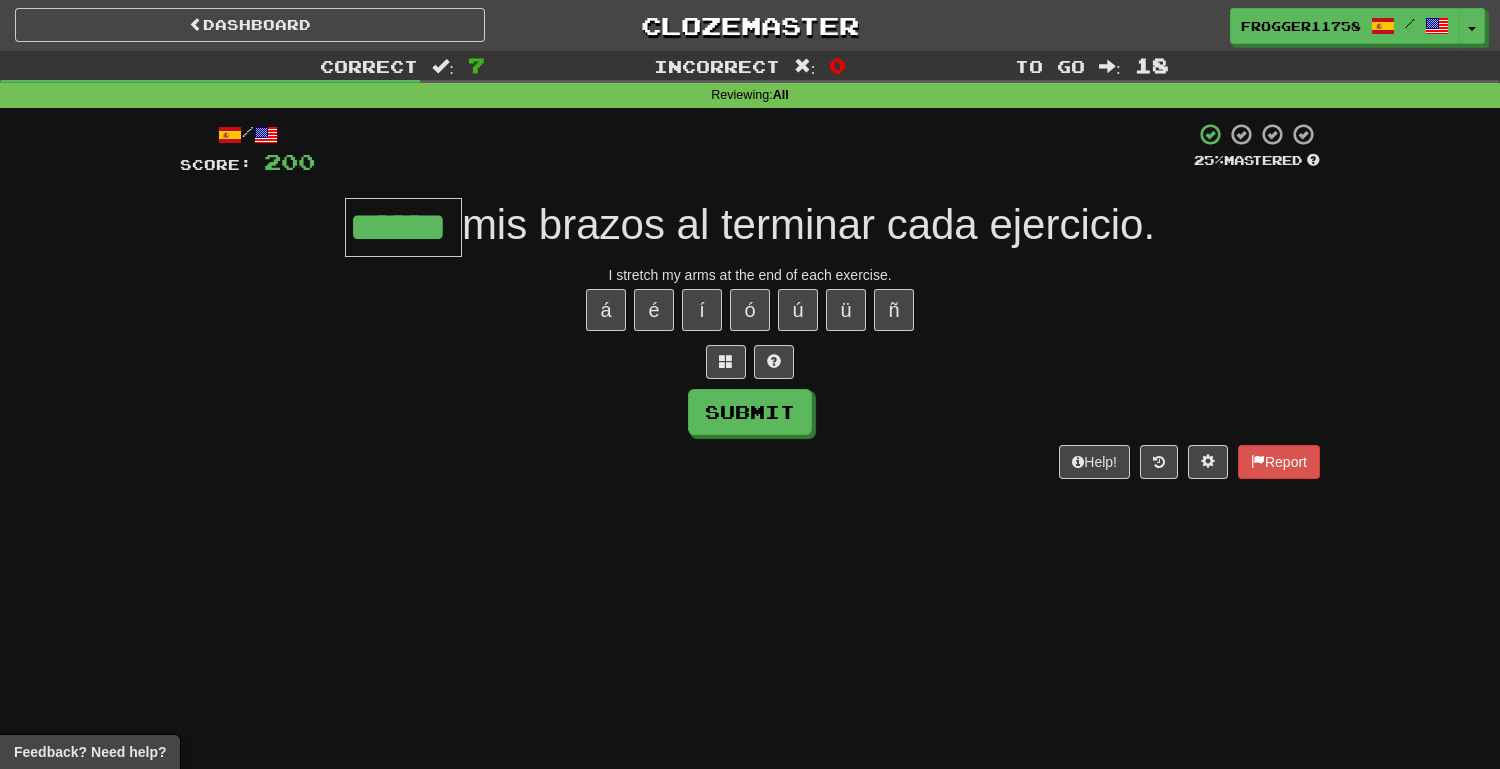 type on "******" 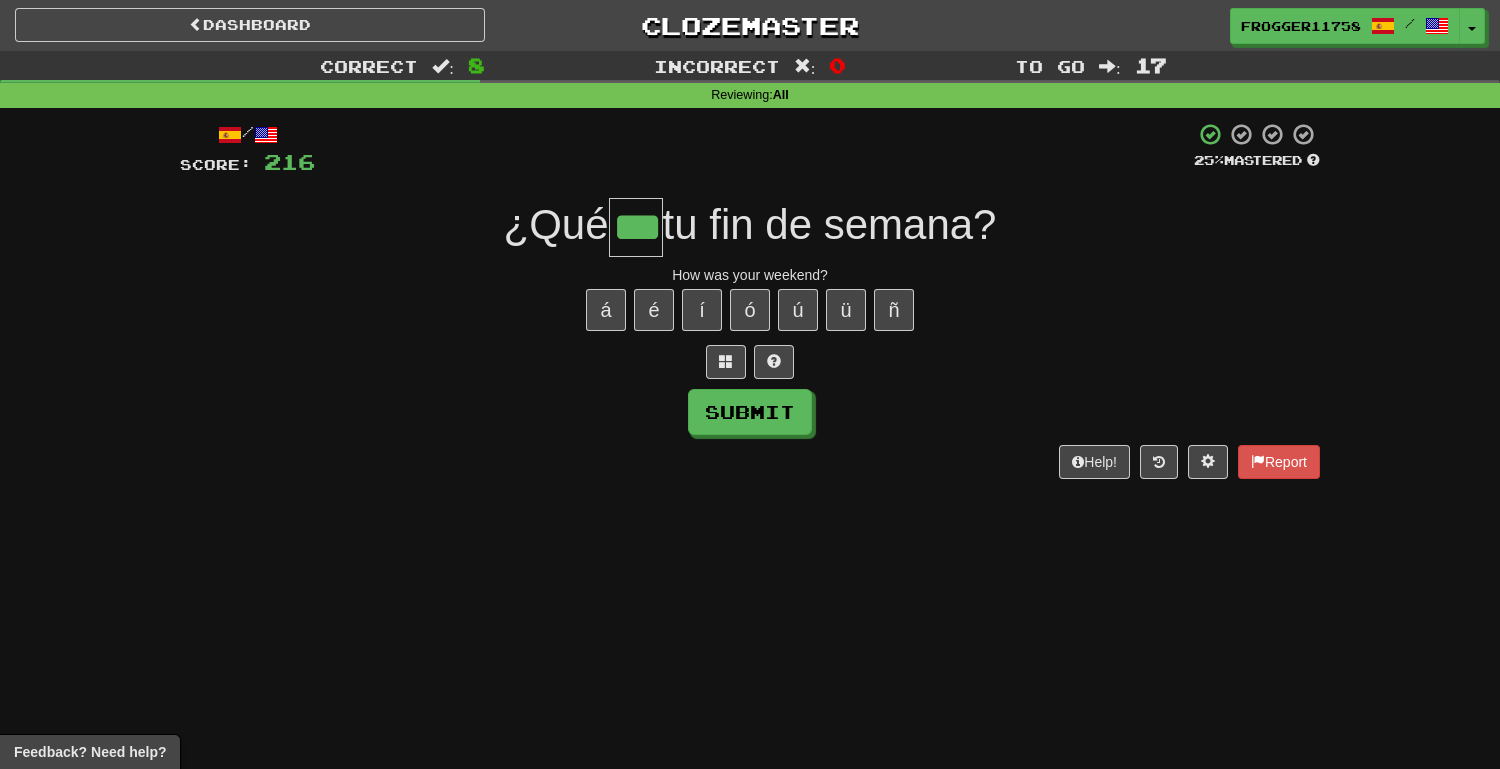 type on "***" 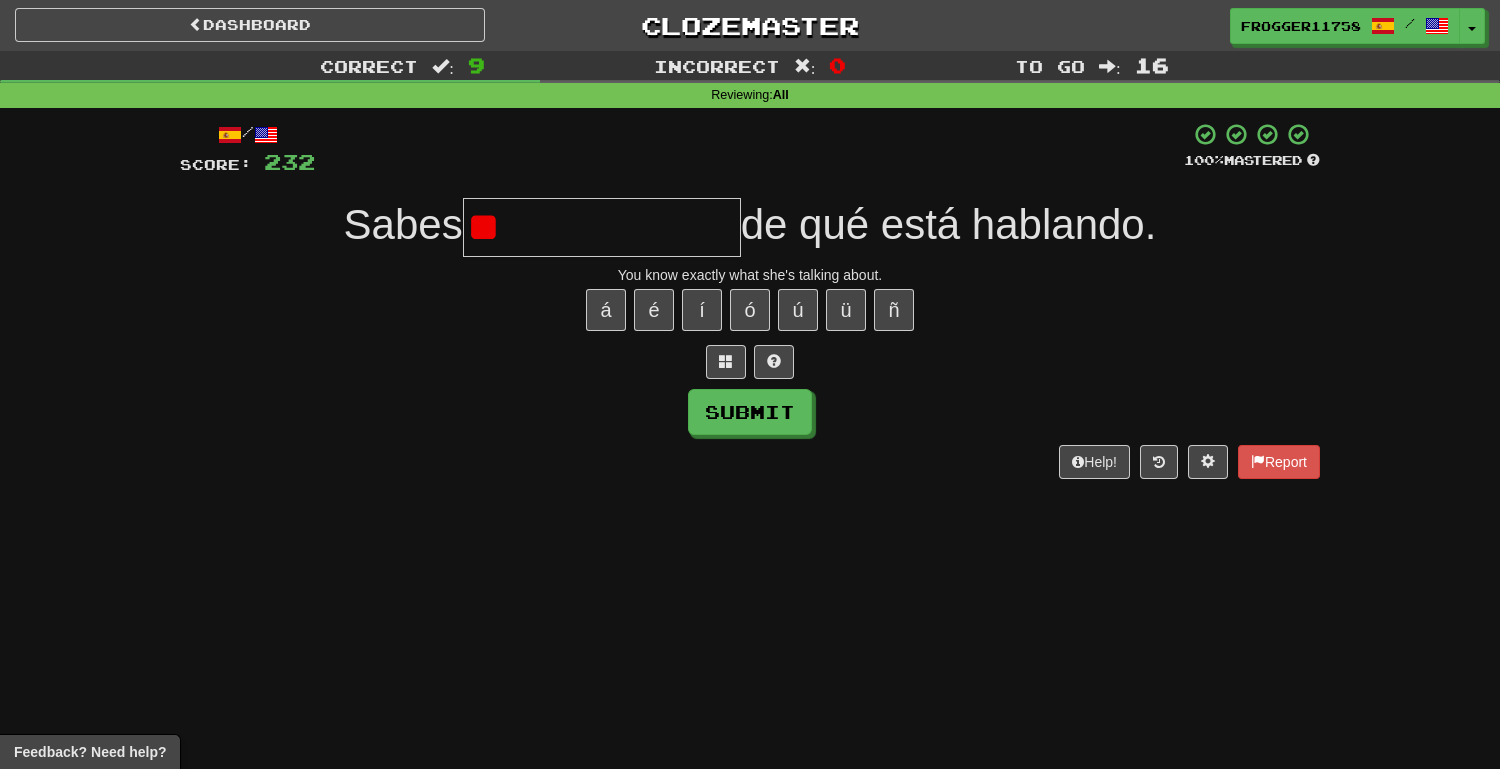 type on "*" 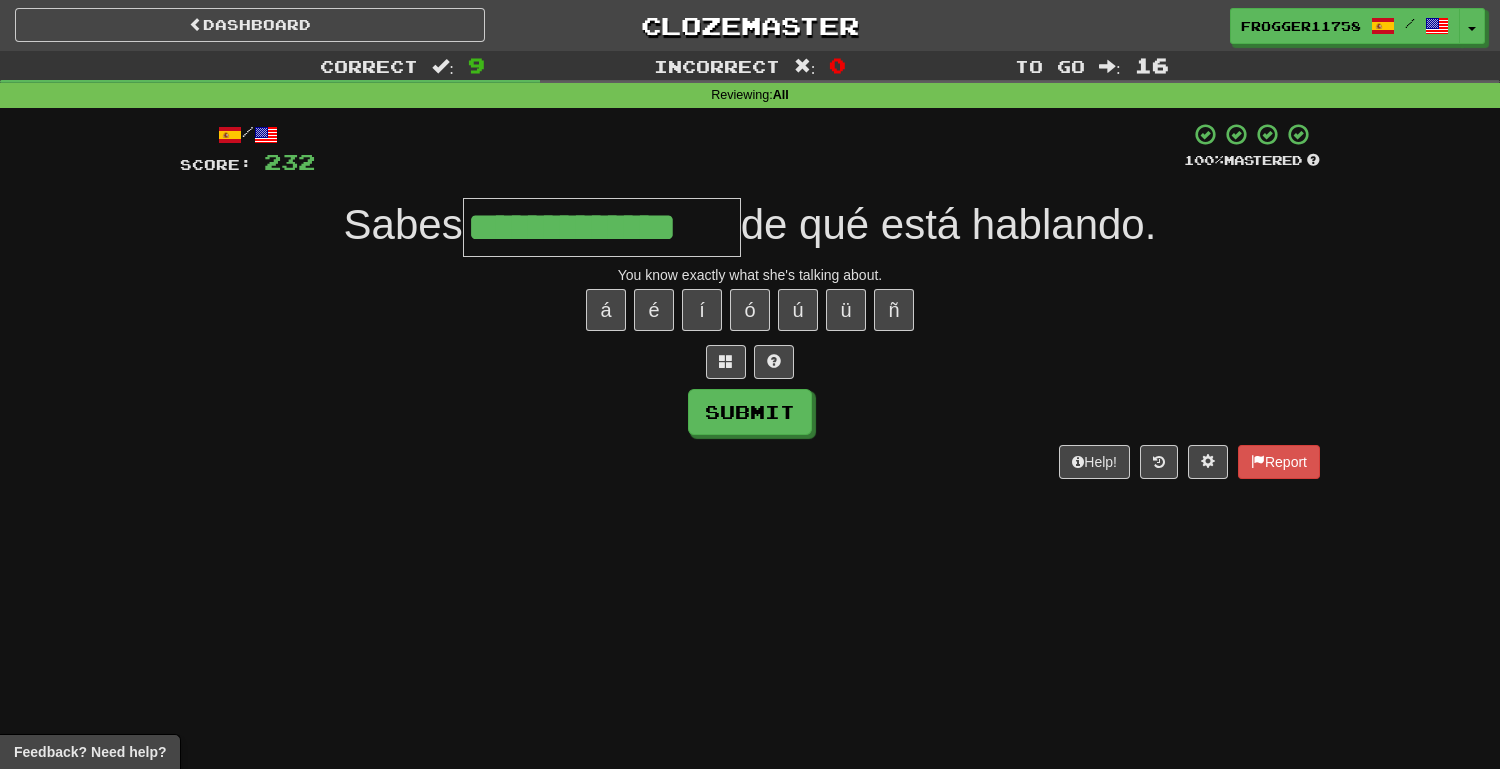 type on "**********" 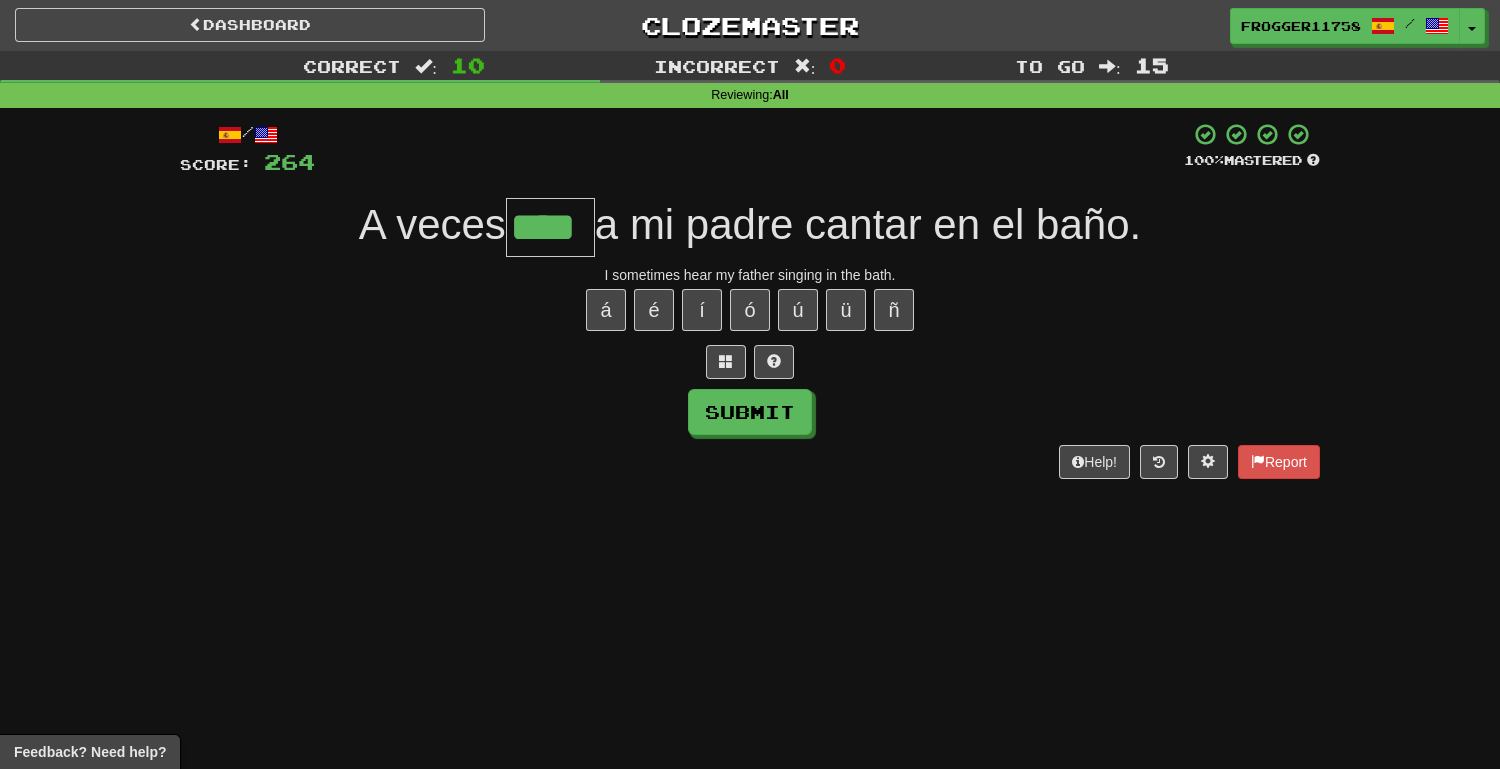type on "****" 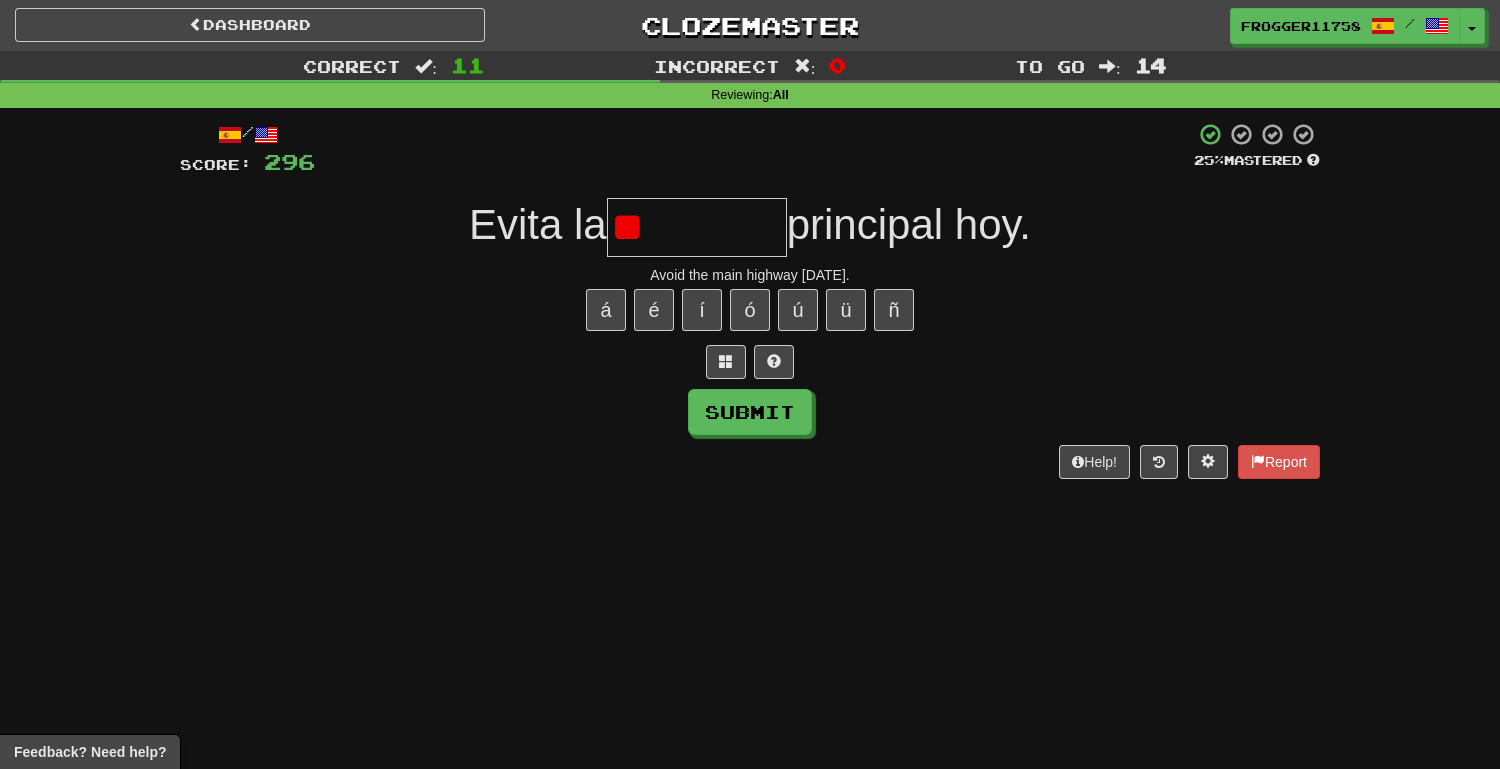 type on "*" 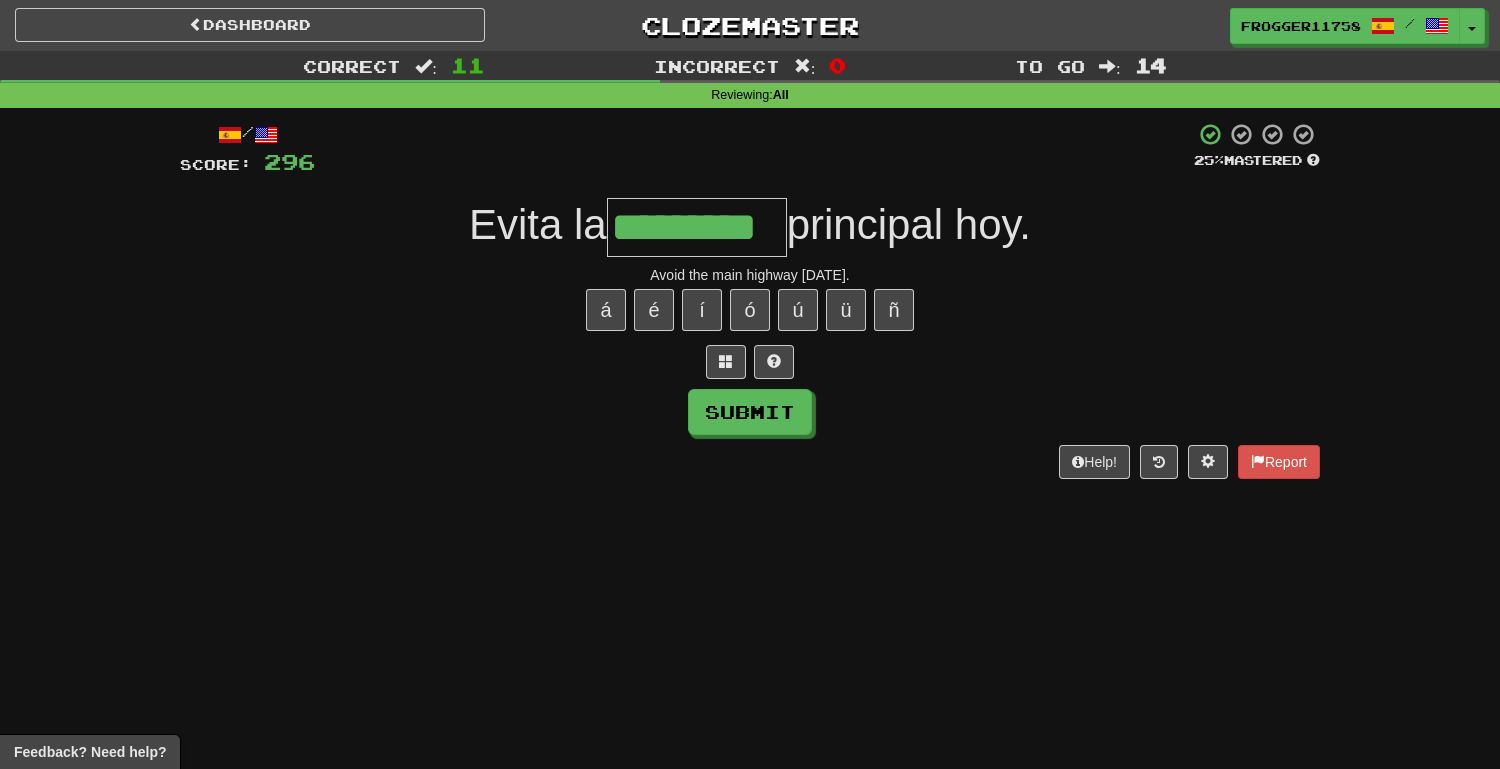 type on "*********" 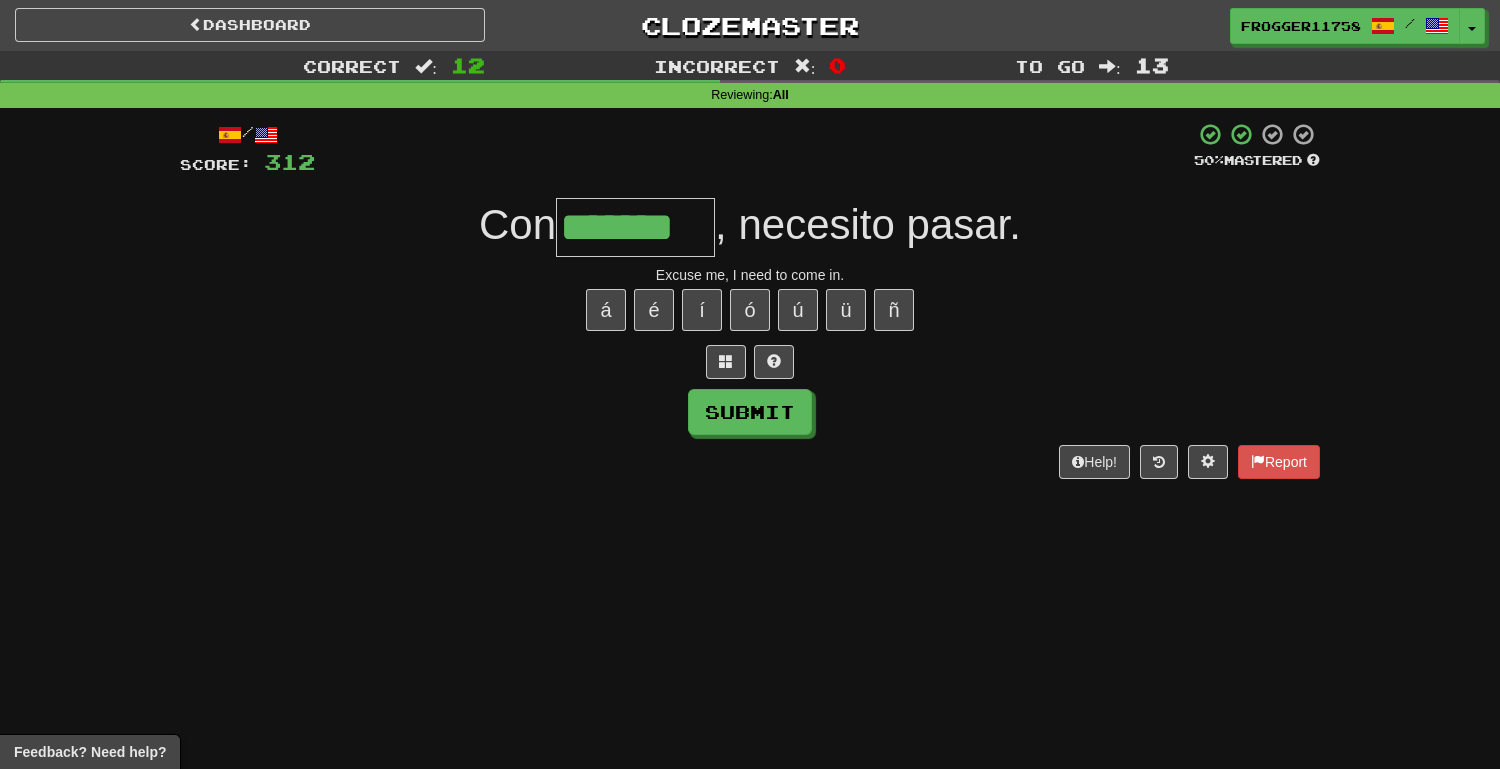 type on "*******" 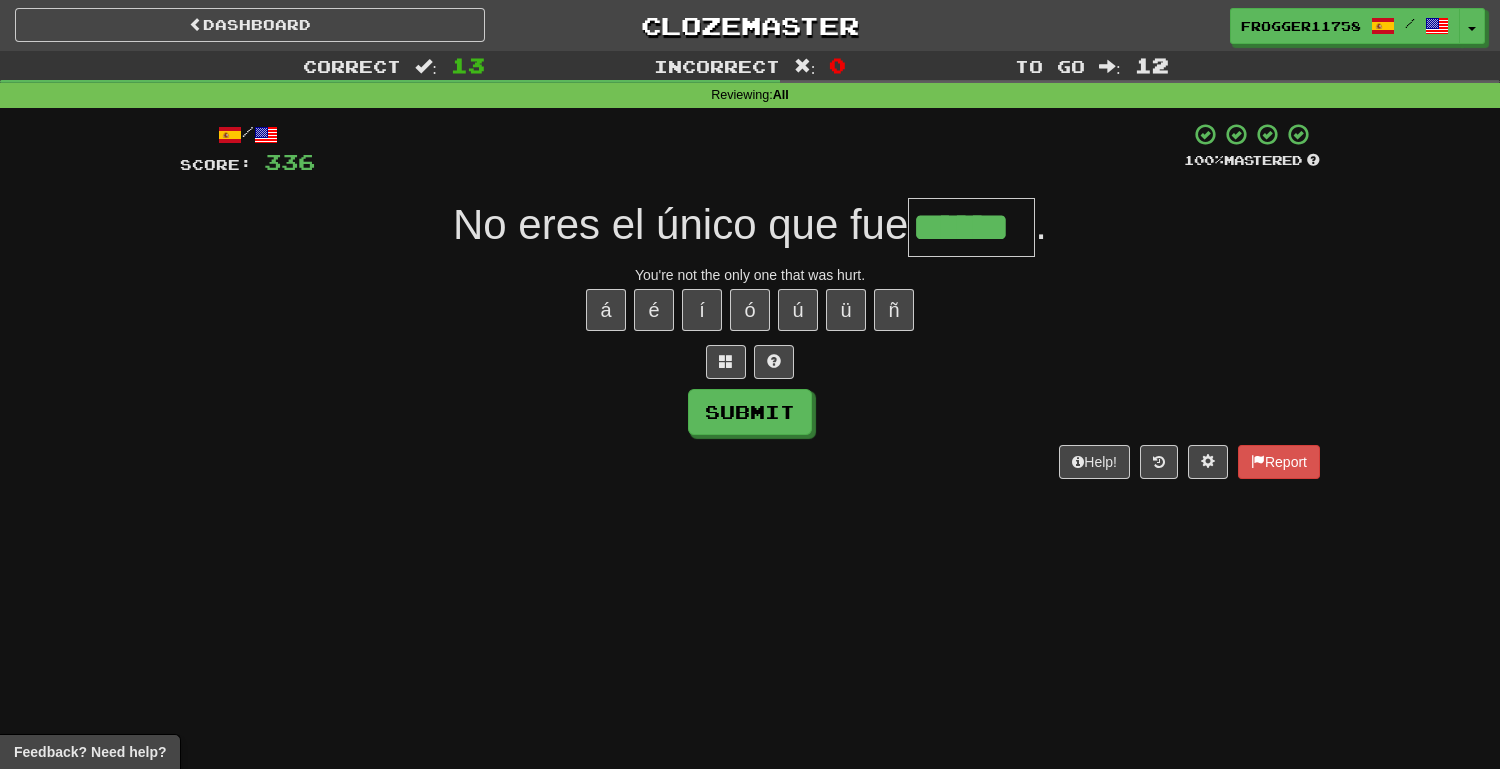 type on "******" 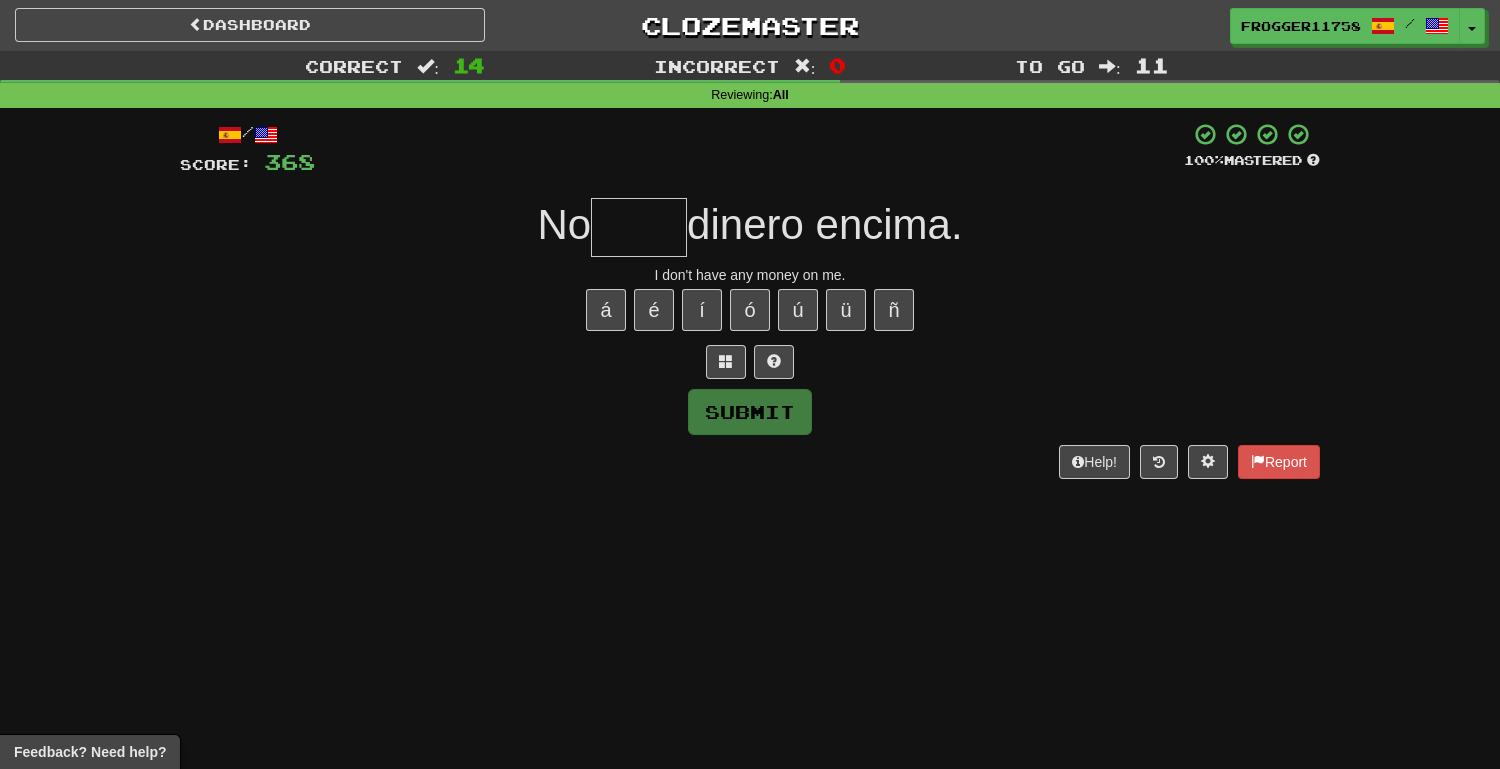 type on "*" 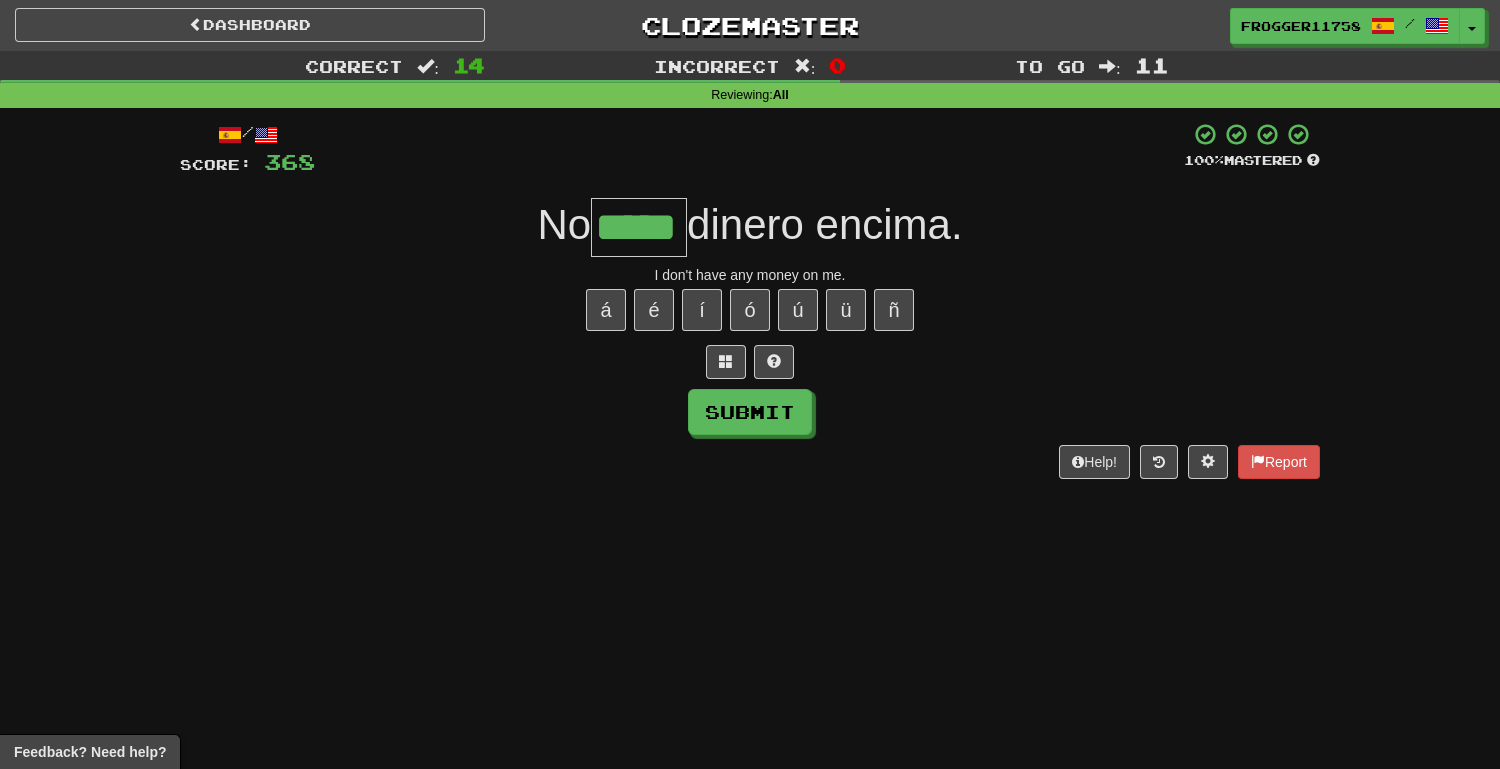 type on "*****" 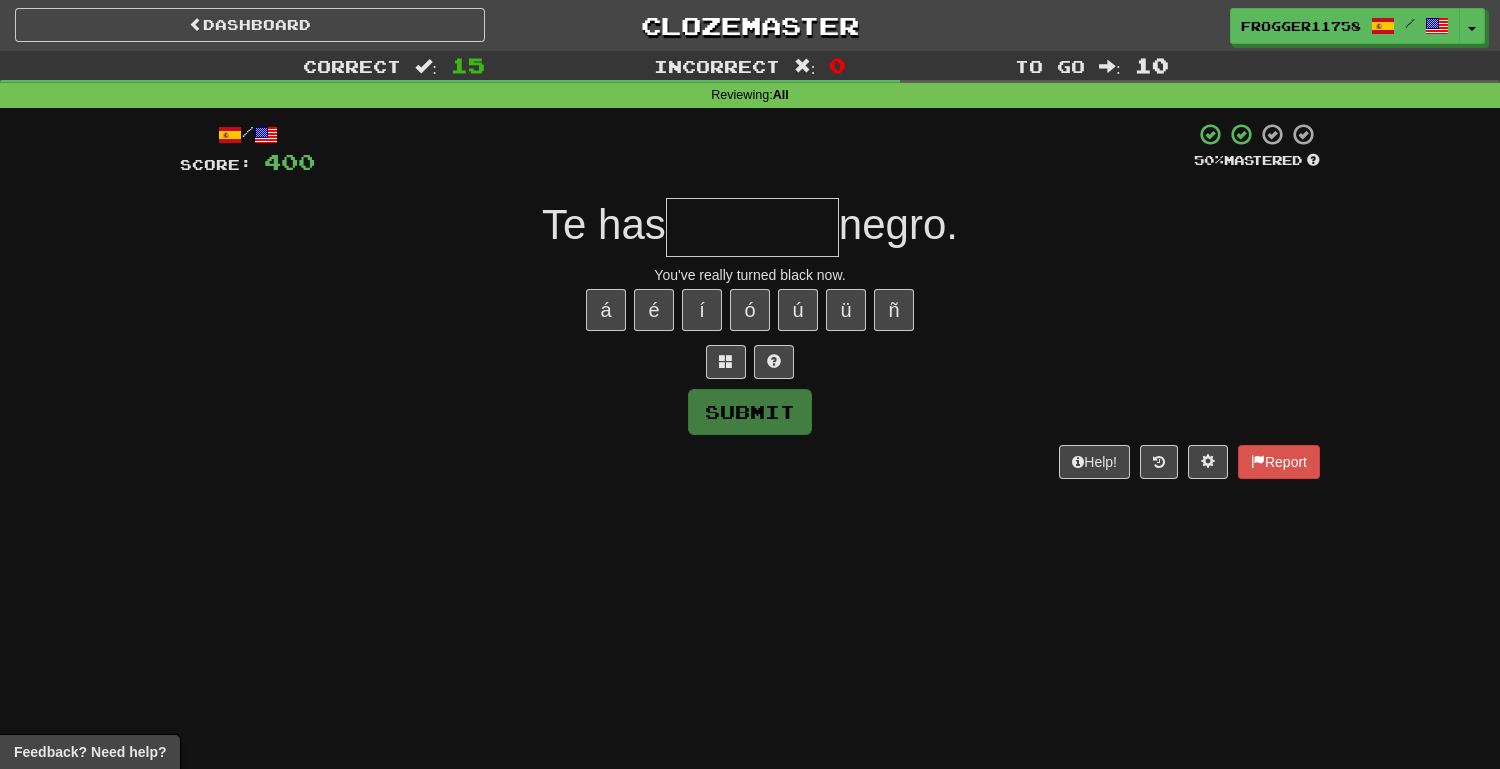type on "*" 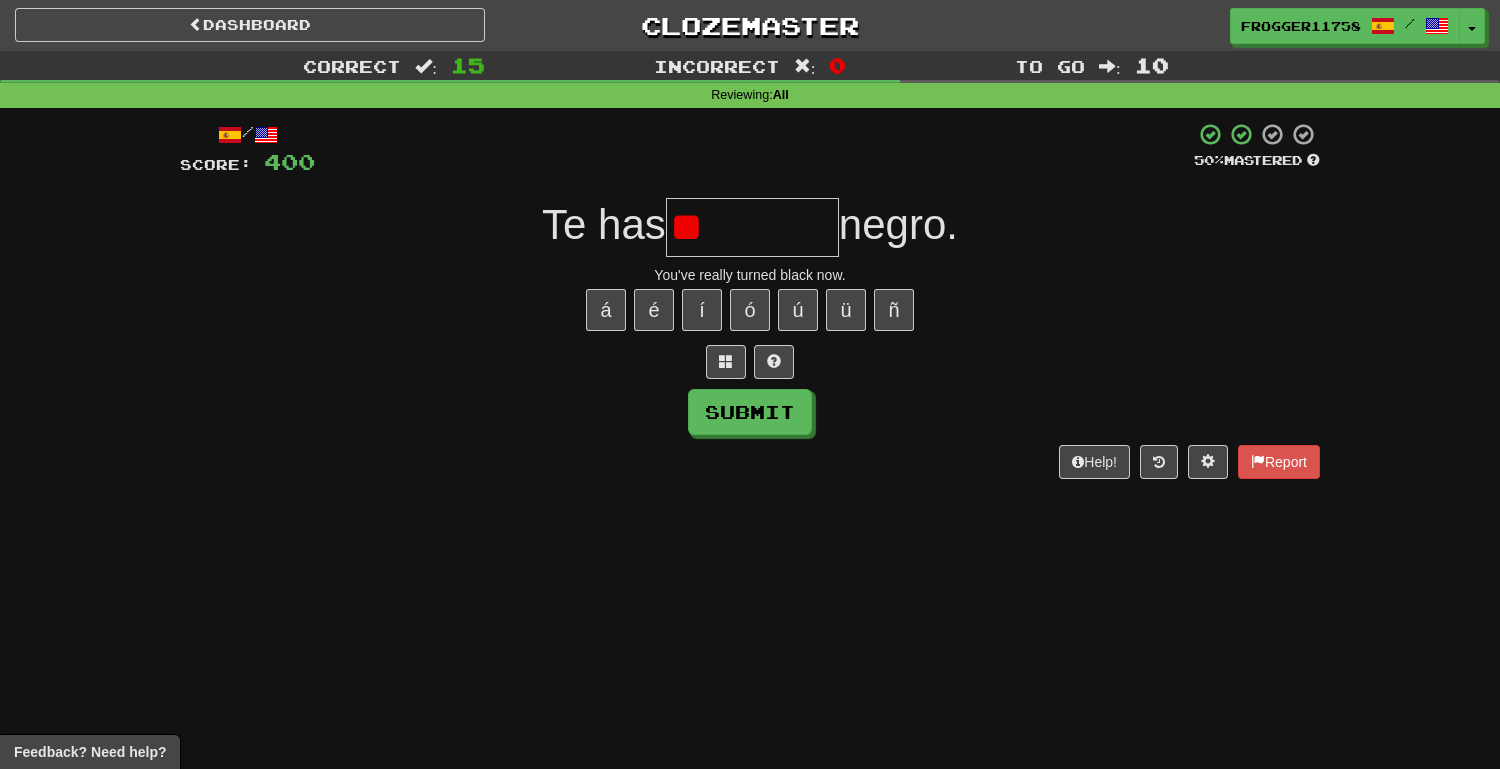 type on "*" 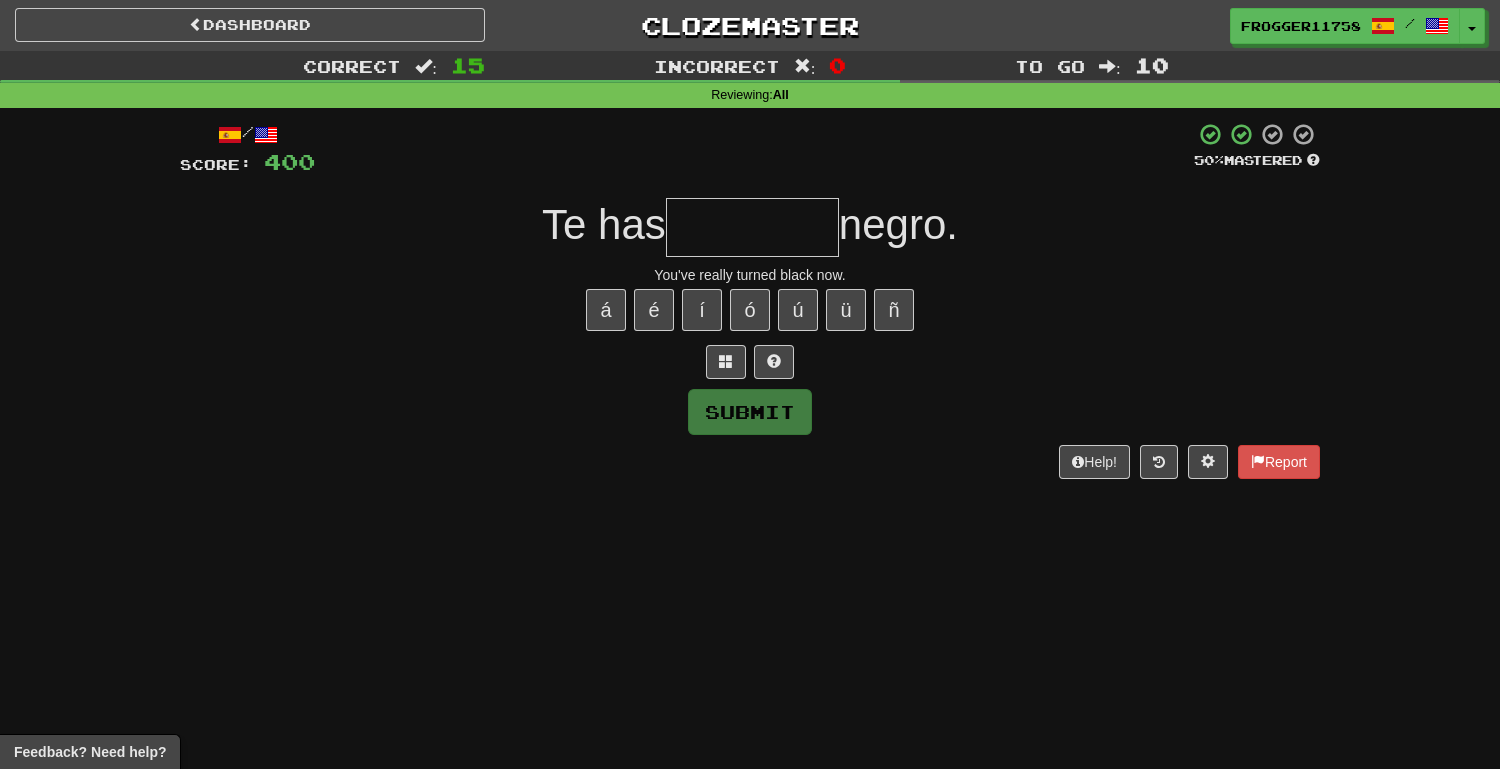 type on "*" 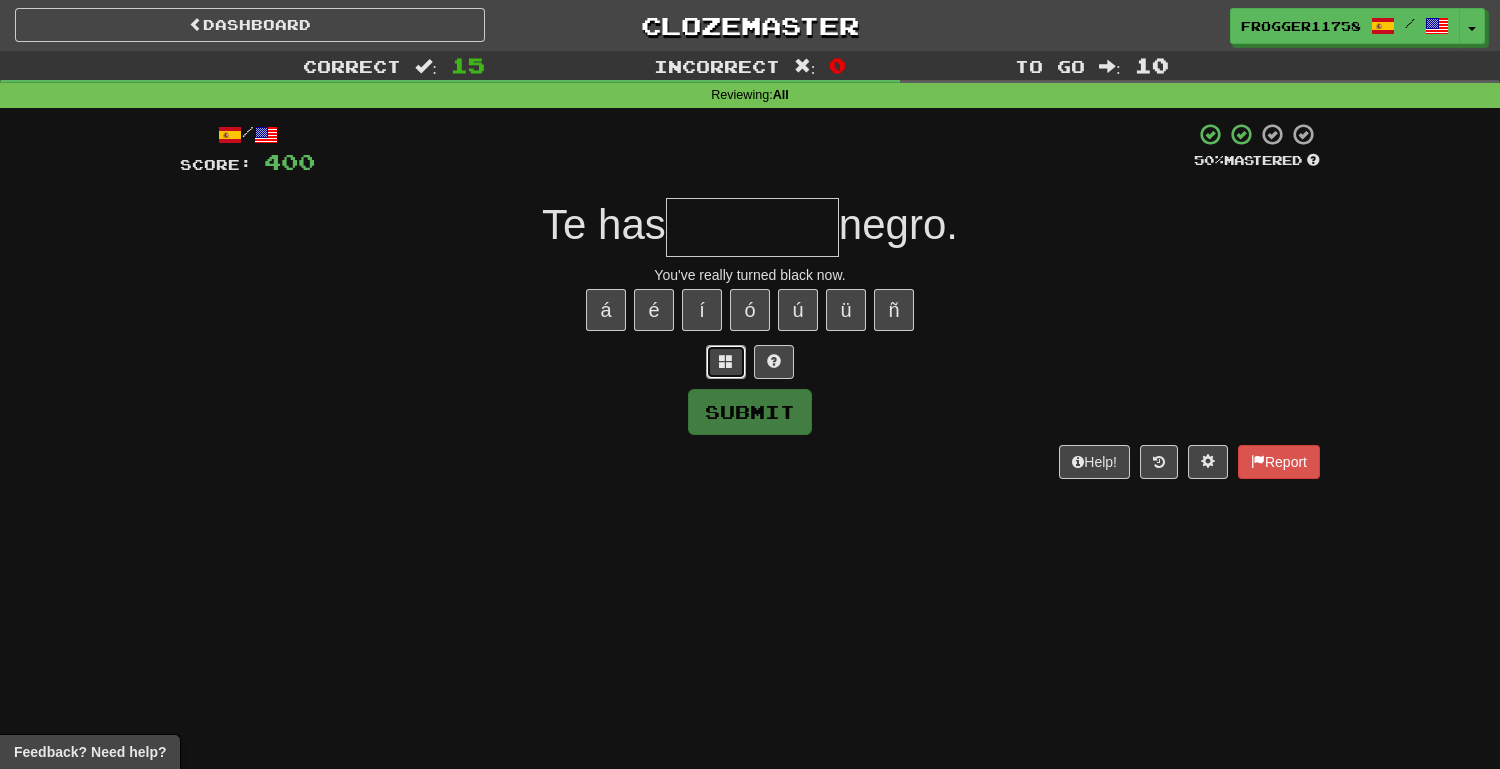 click at bounding box center [726, 362] 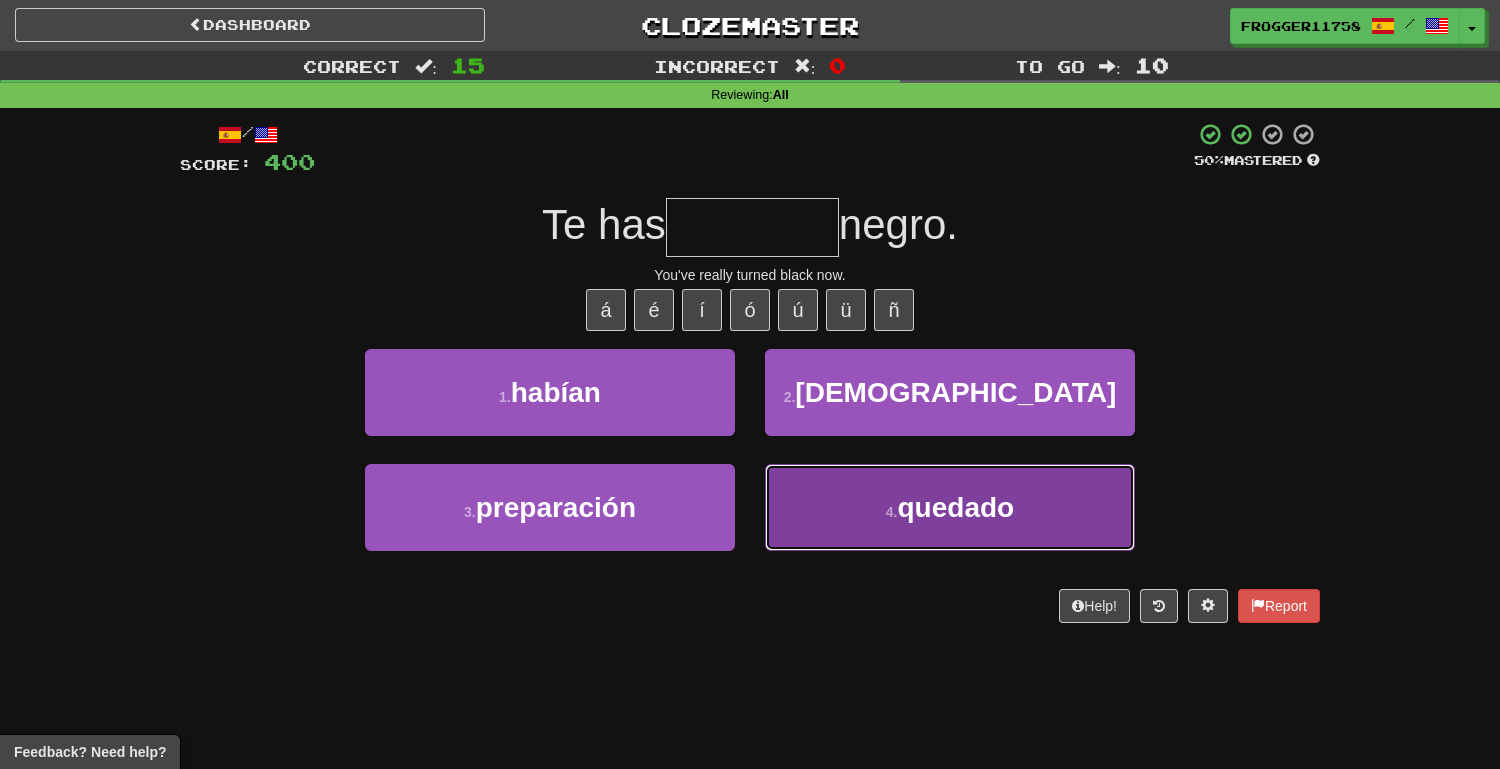 click on "4 .  quedado" at bounding box center (950, 507) 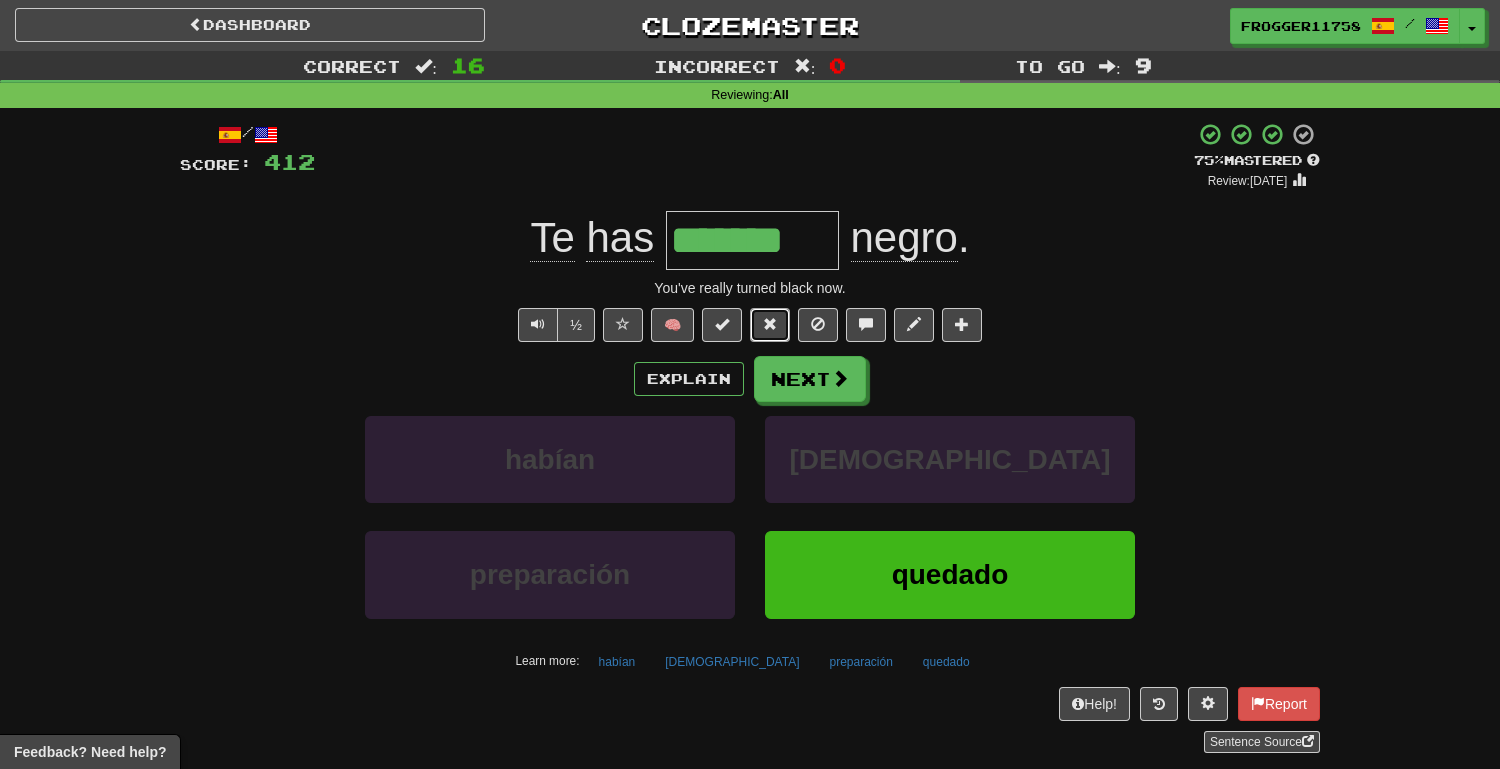 click at bounding box center [770, 324] 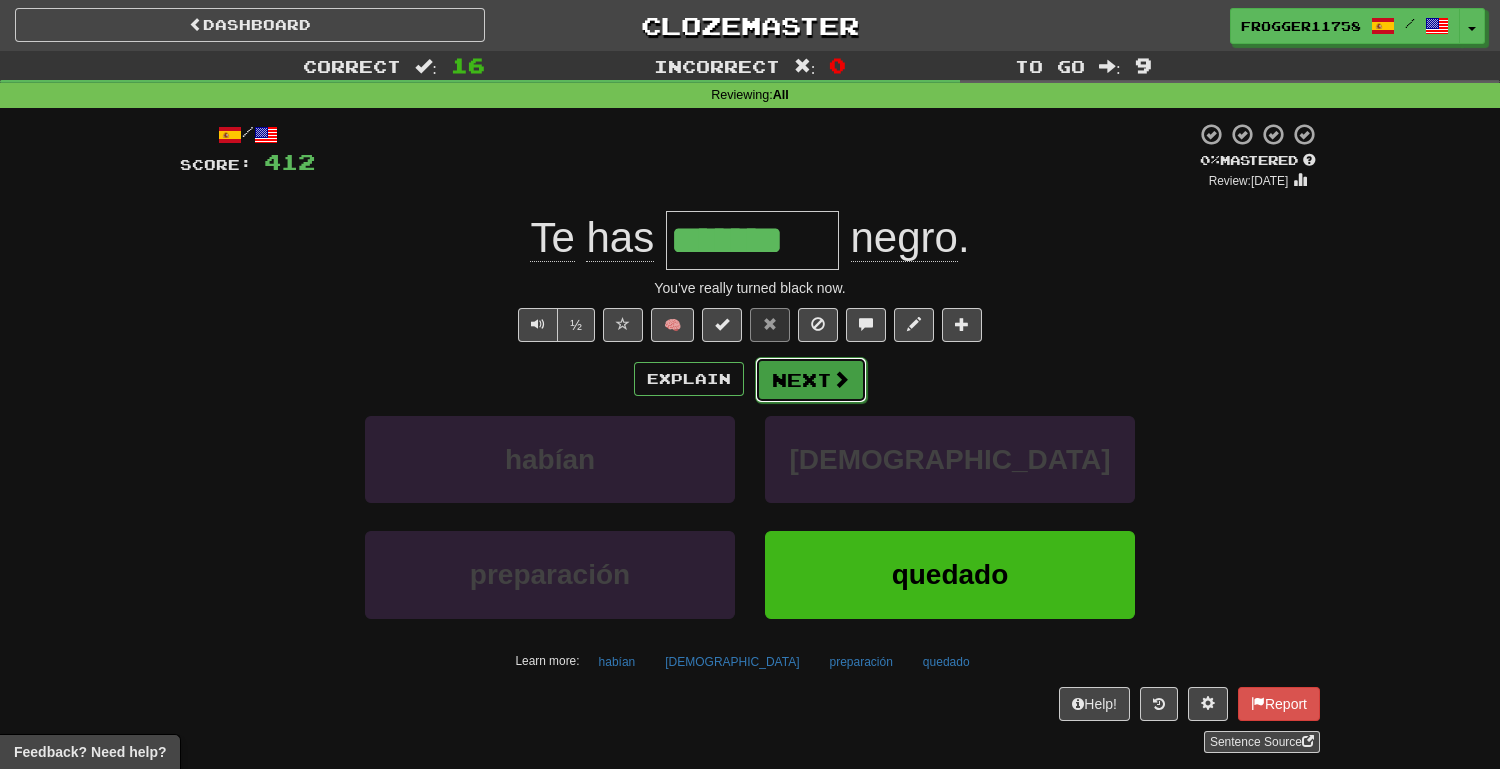 click on "Next" at bounding box center [811, 380] 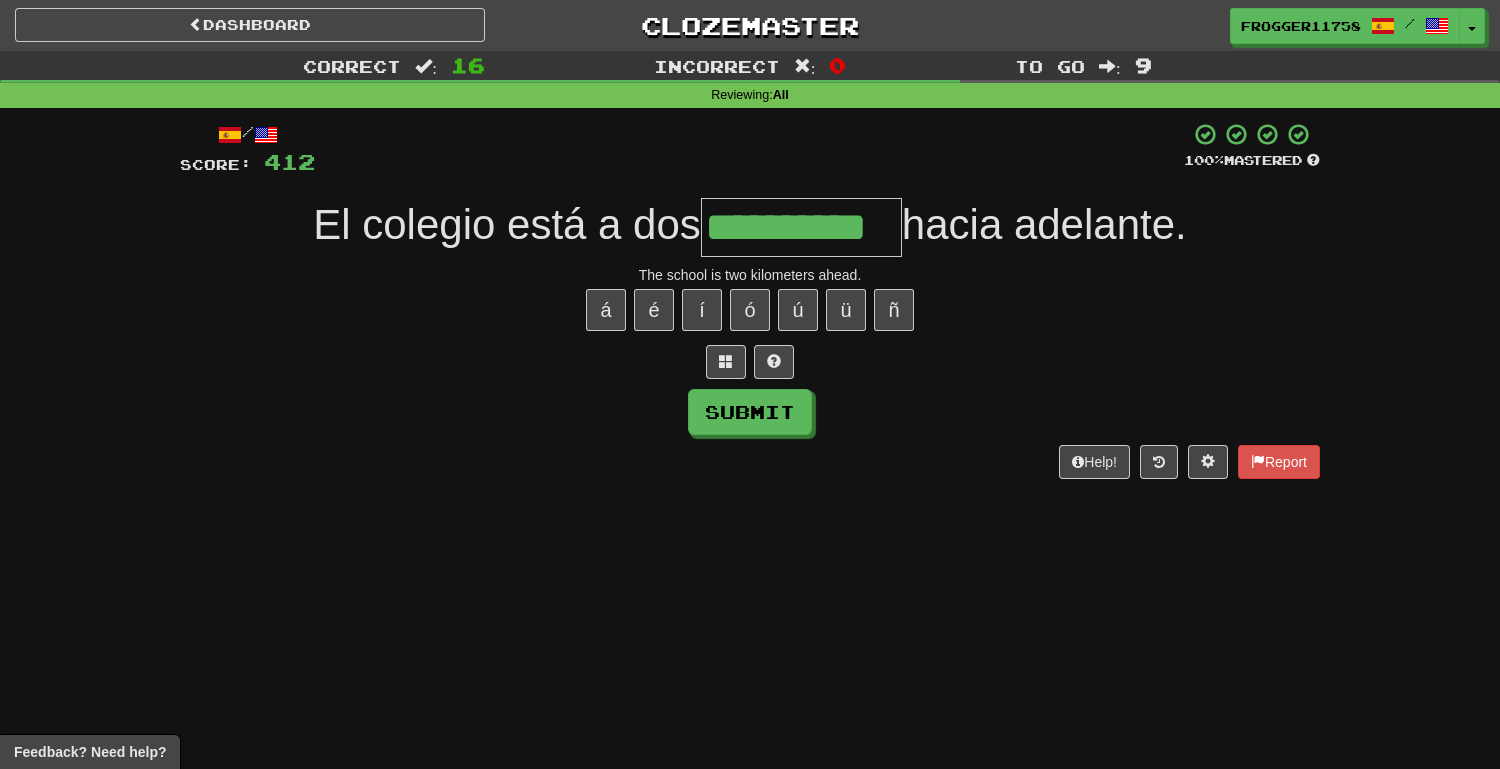 type on "**********" 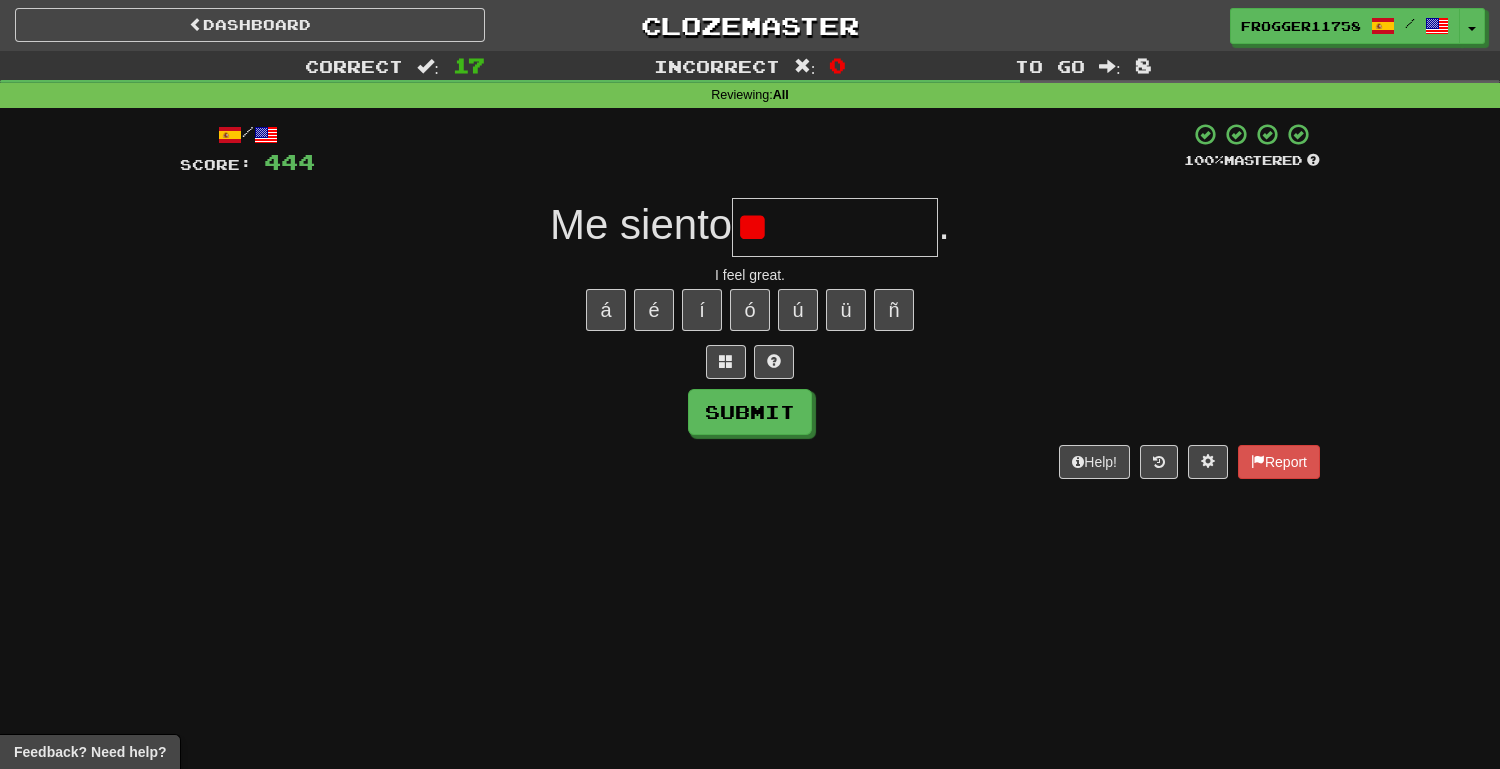 type on "*" 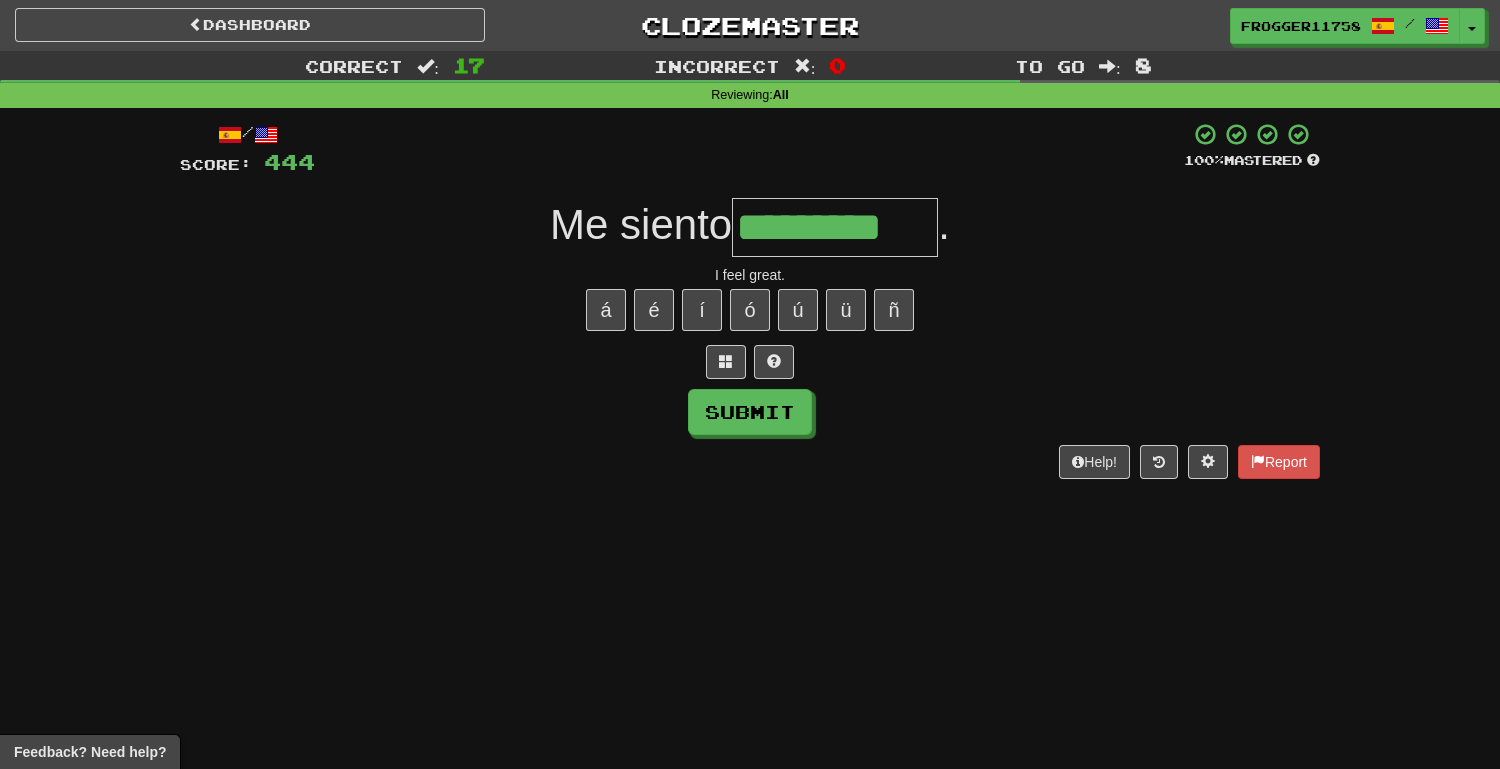 type on "*********" 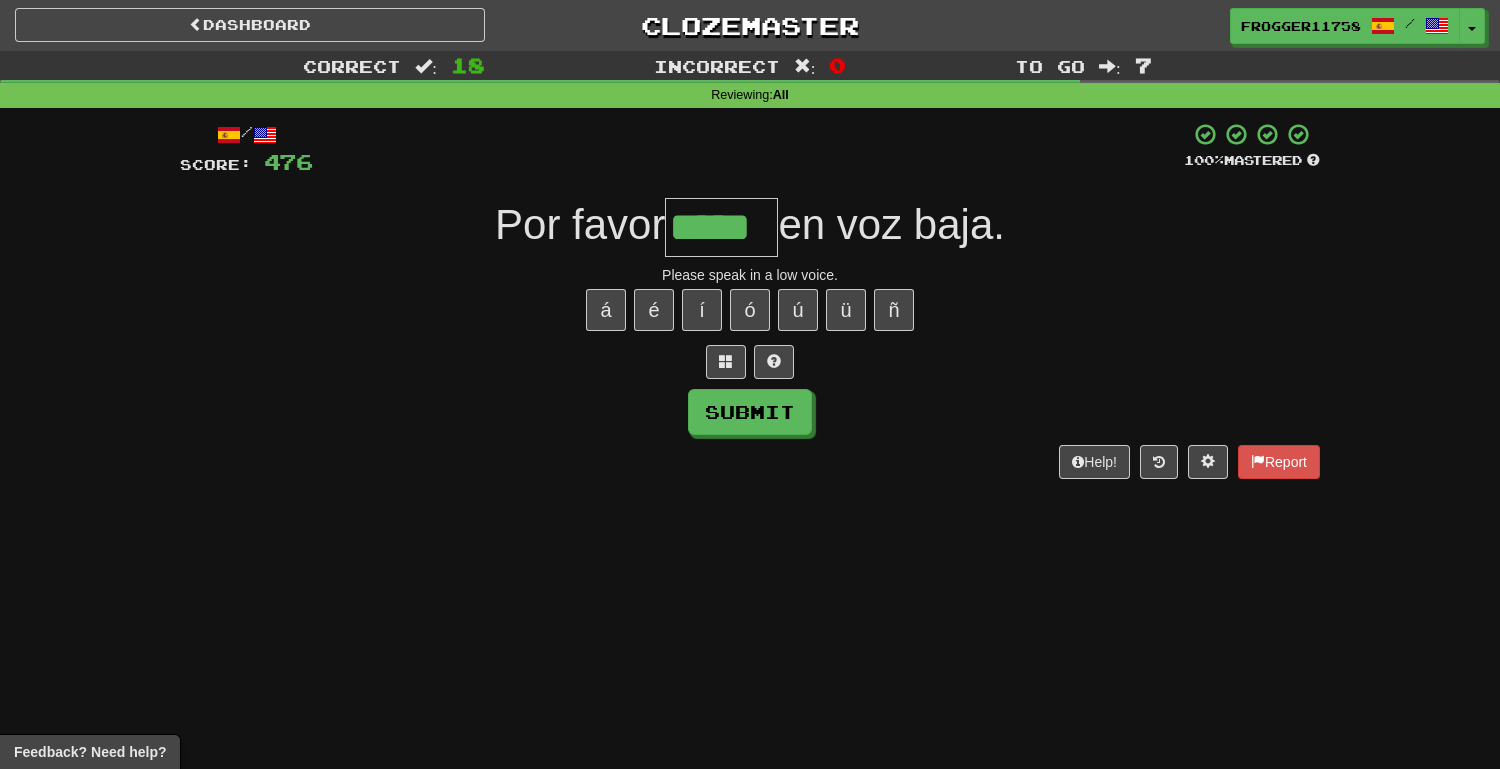 type on "*****" 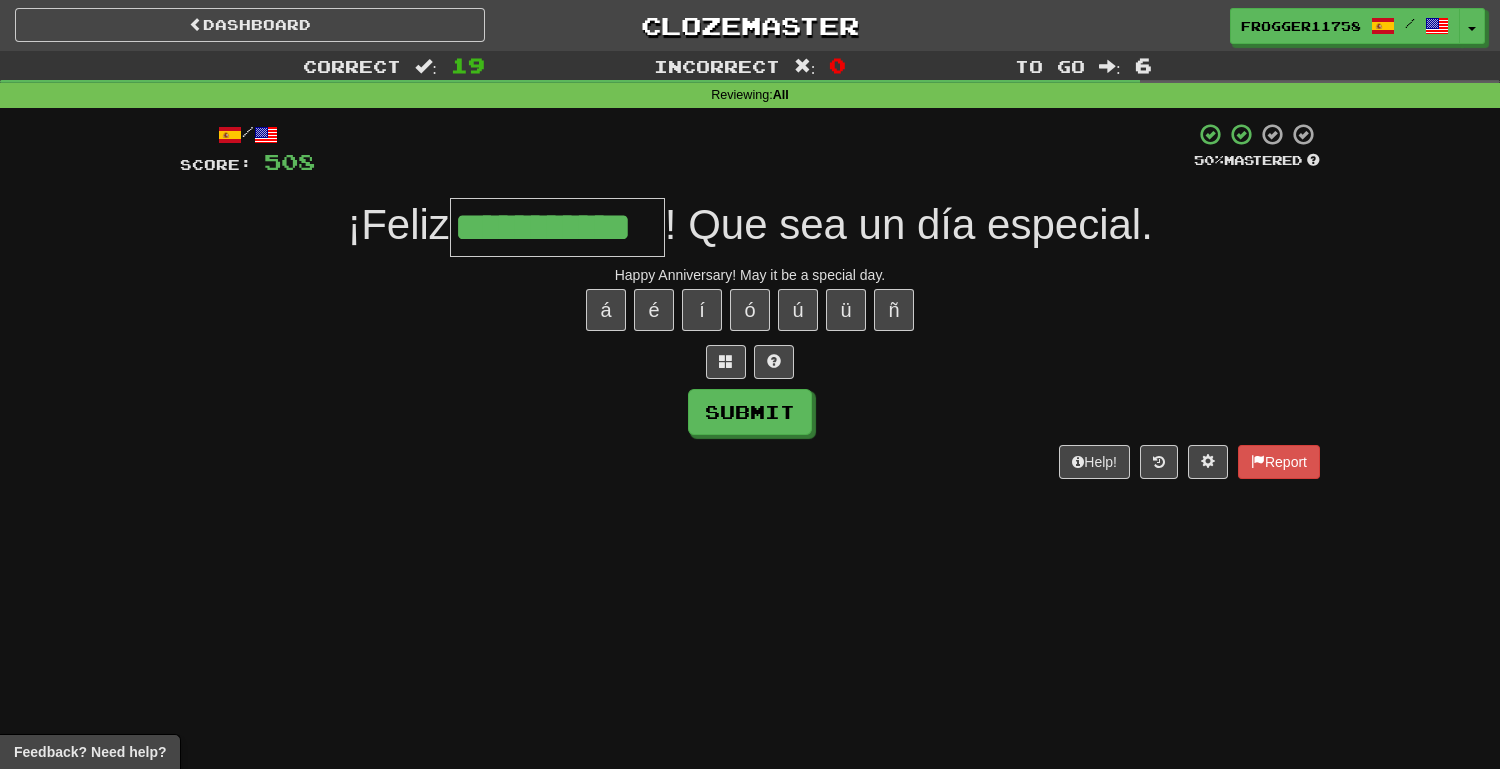 type on "**********" 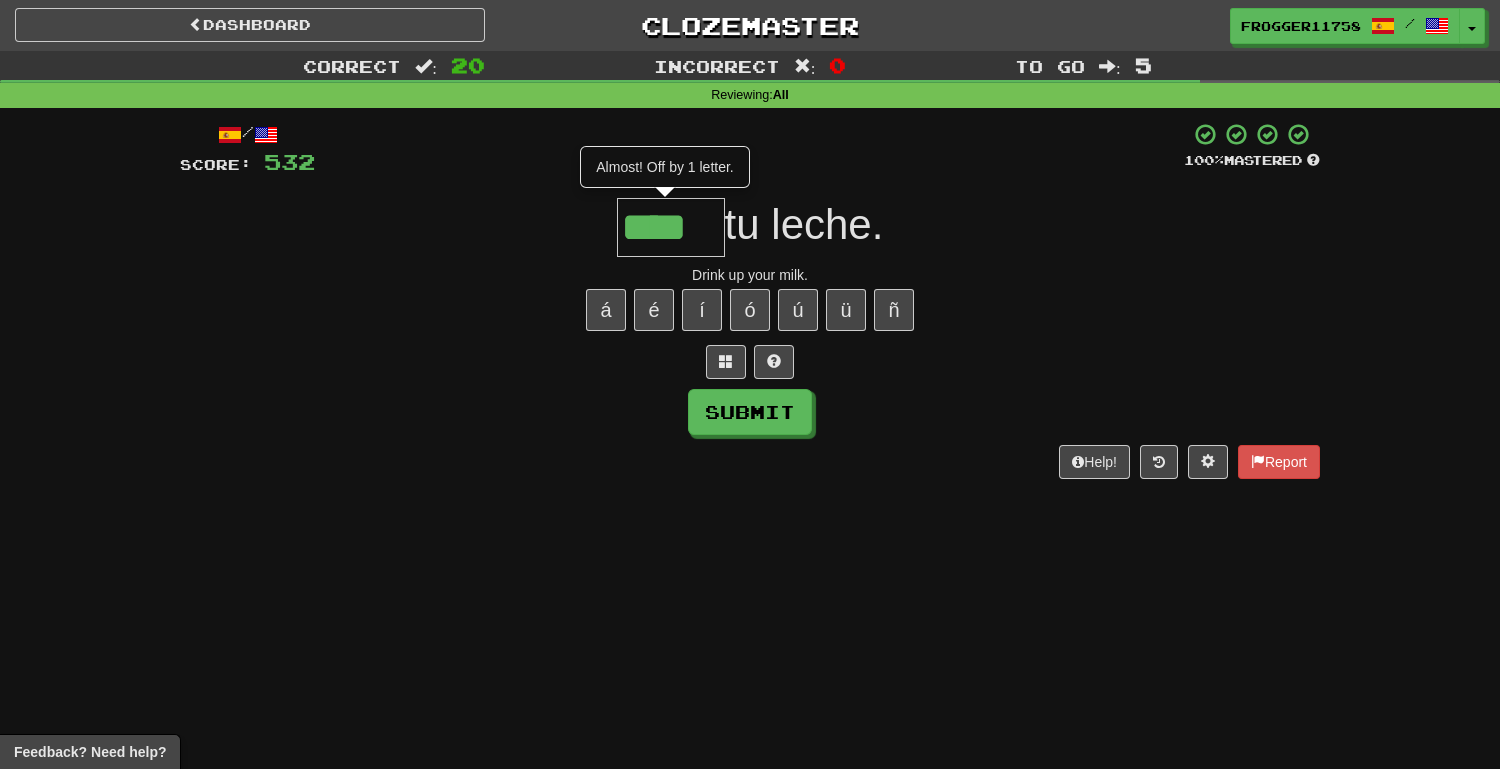 type on "****" 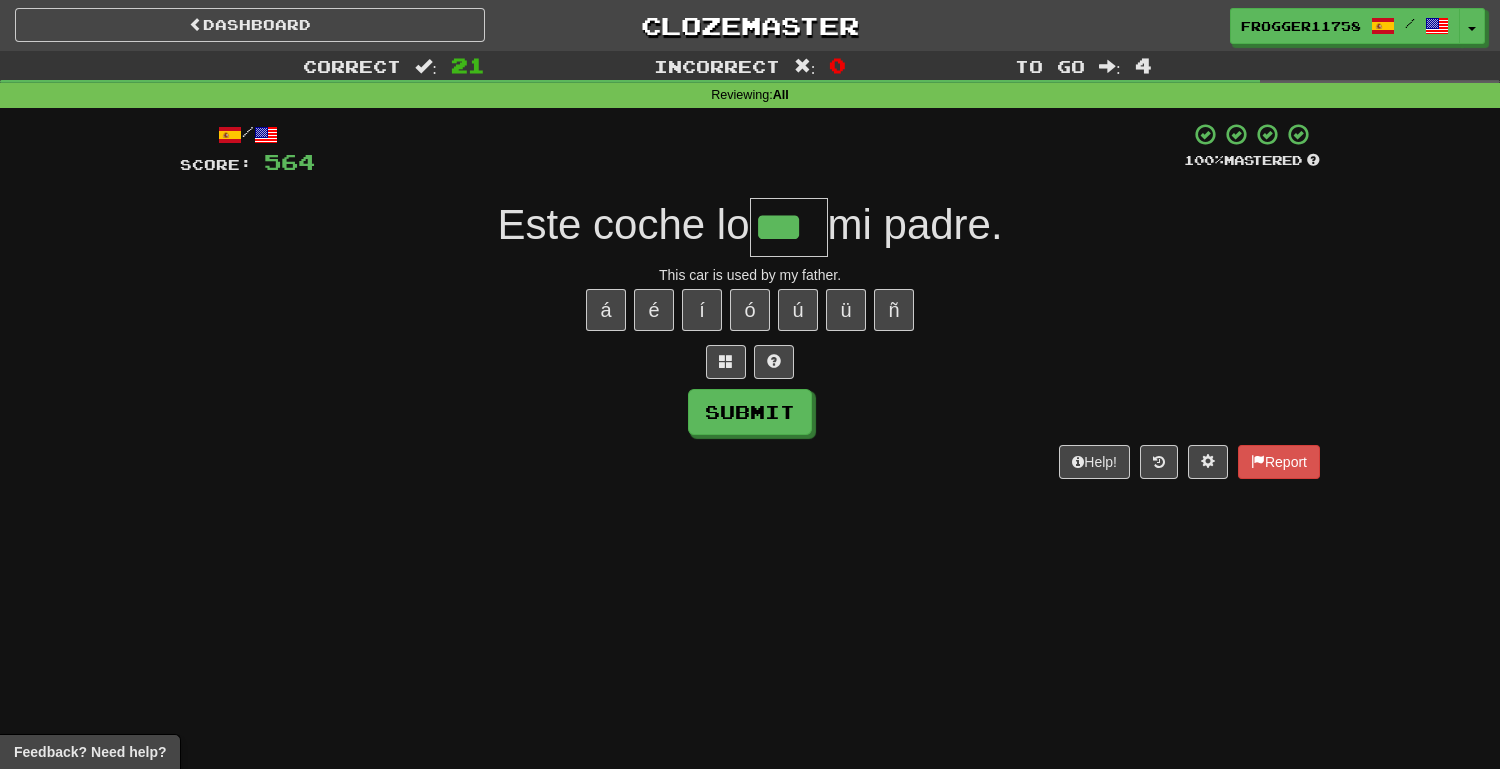 type on "***" 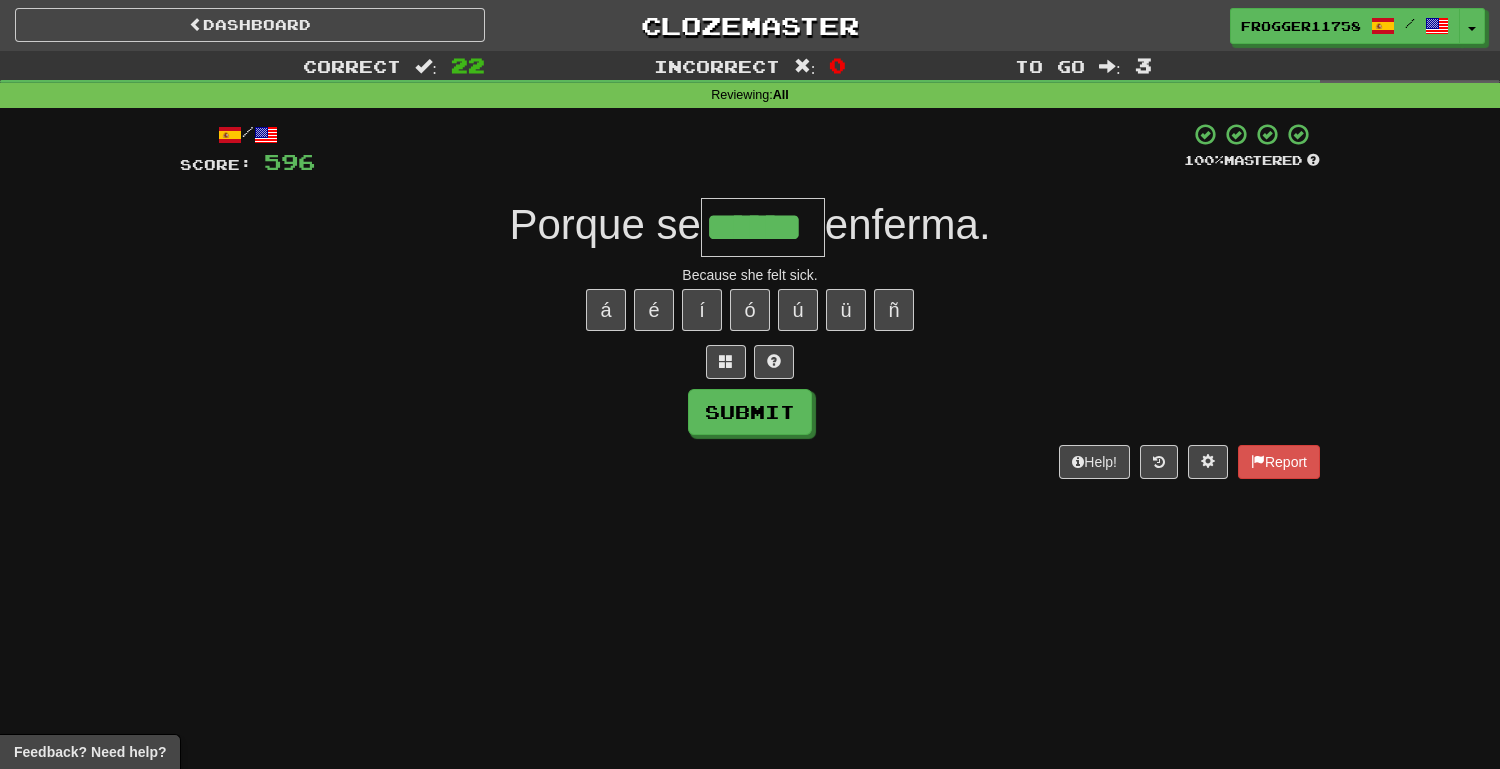 type on "******" 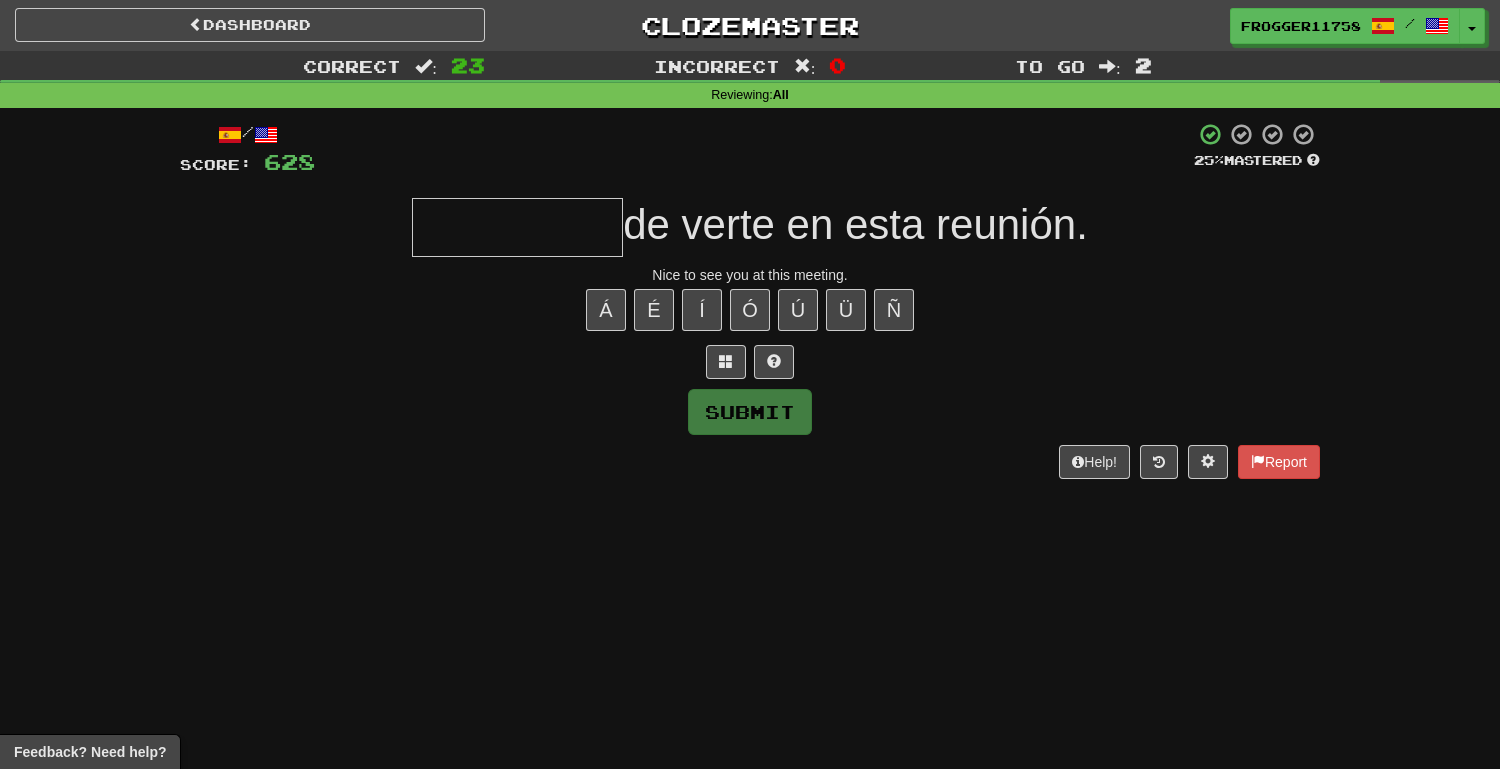 type on "*" 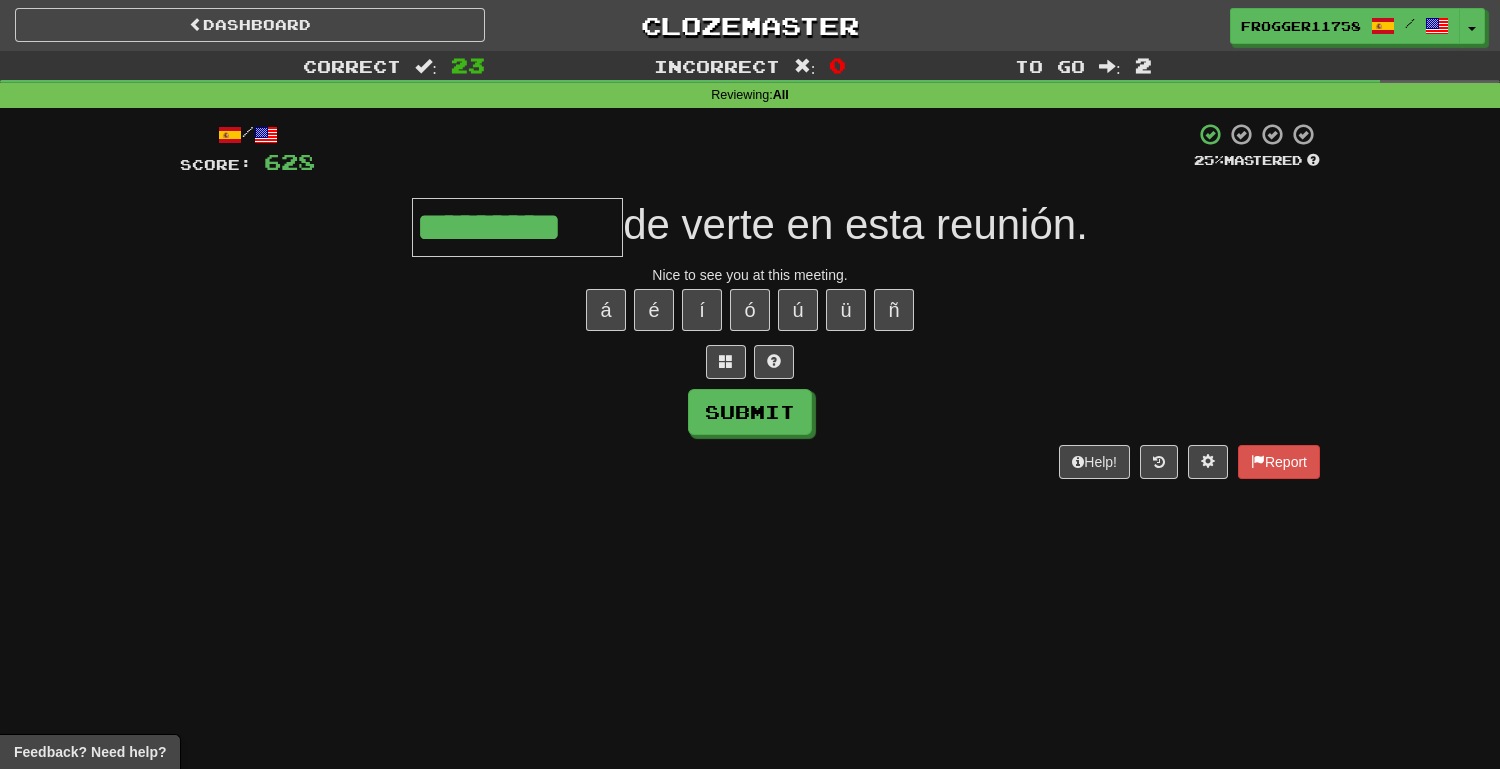 type on "*********" 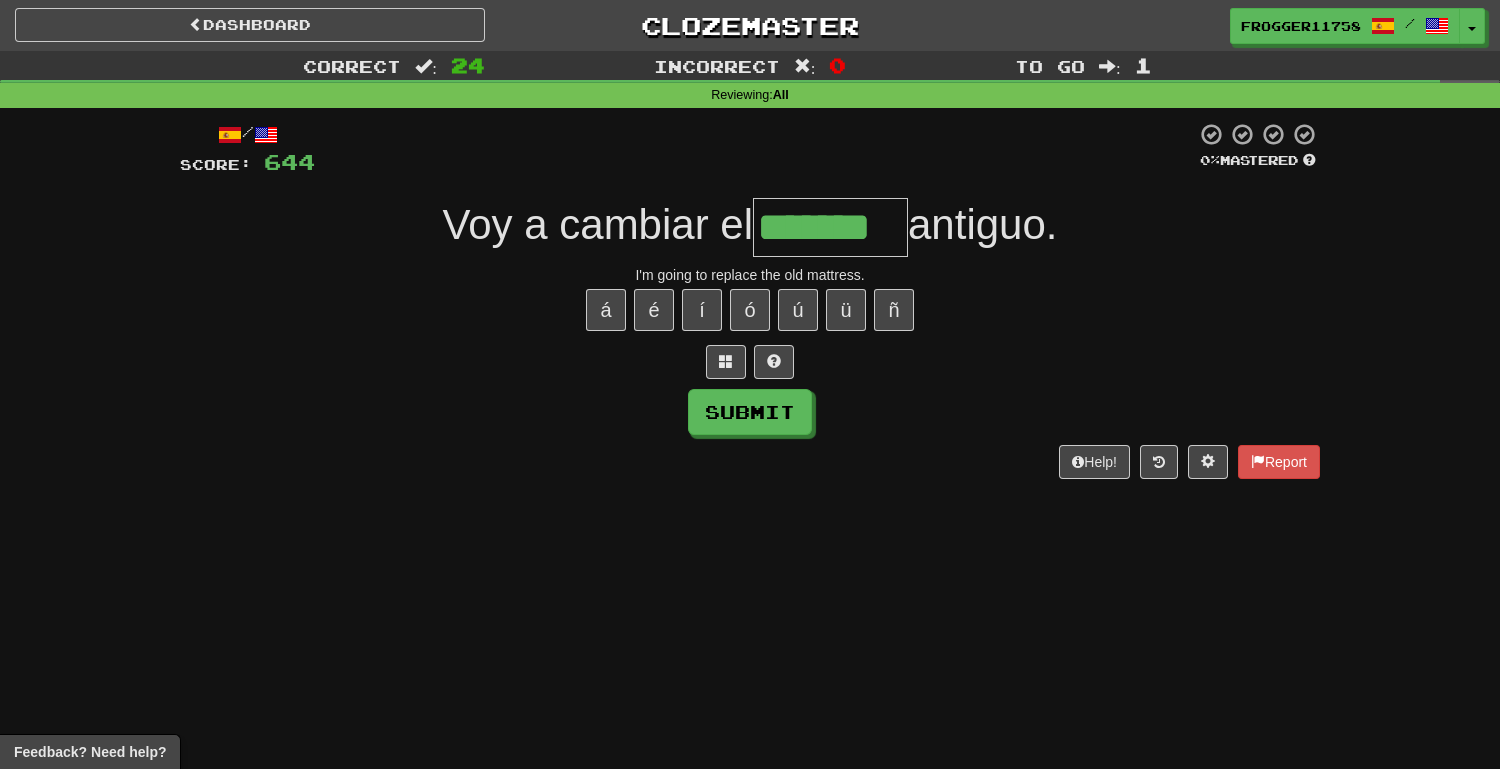 type on "*******" 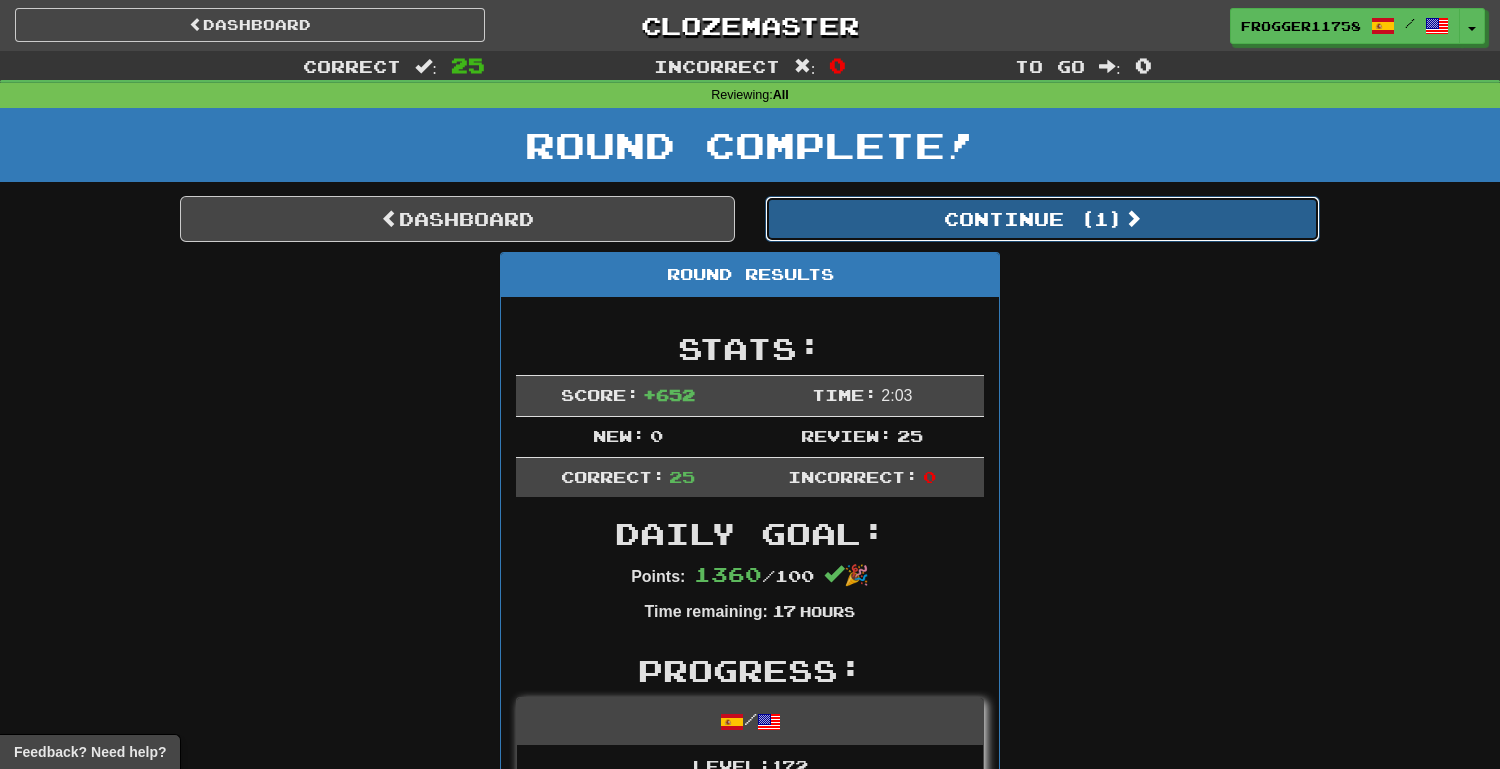 click on "Continue ( 1 )" at bounding box center [1042, 219] 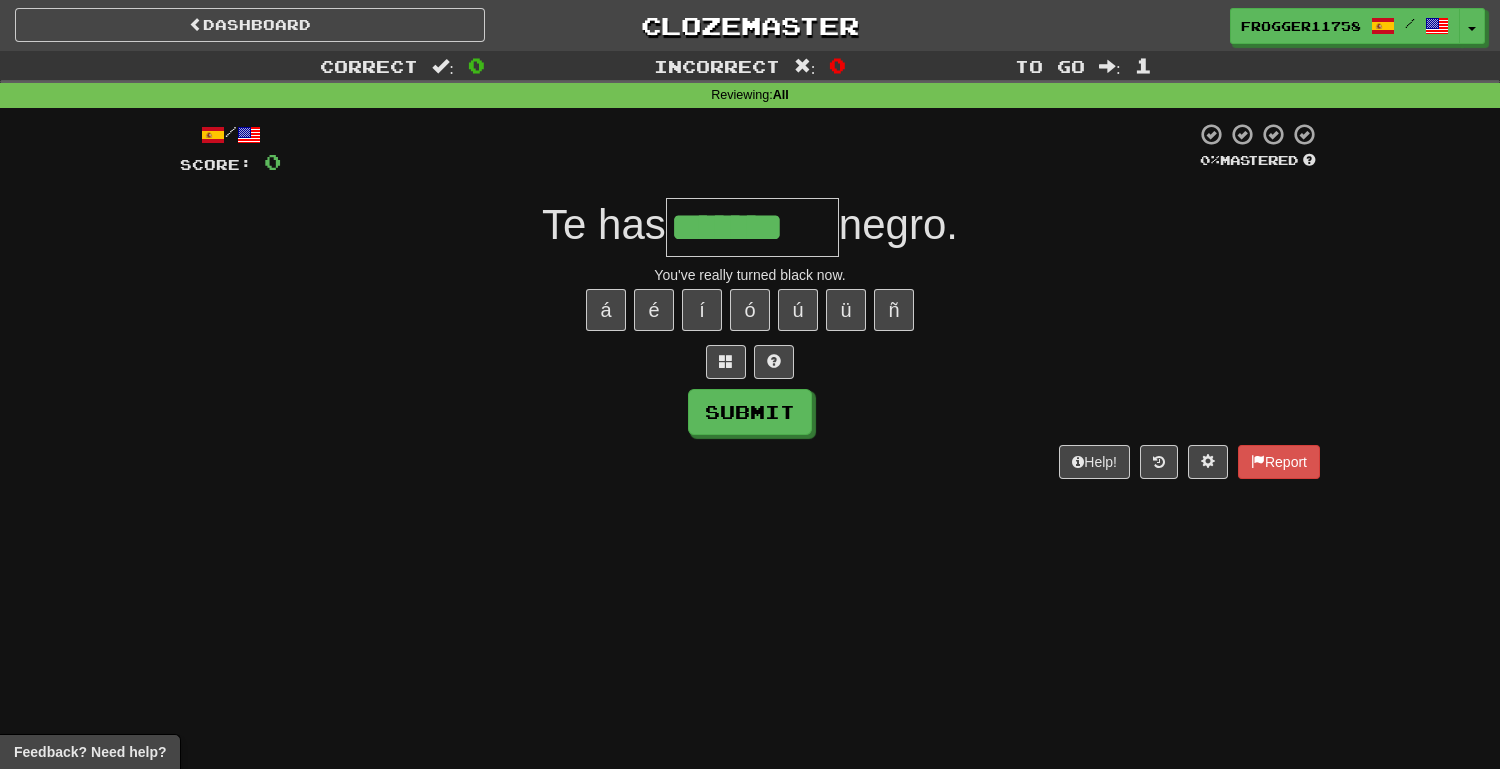 type on "*******" 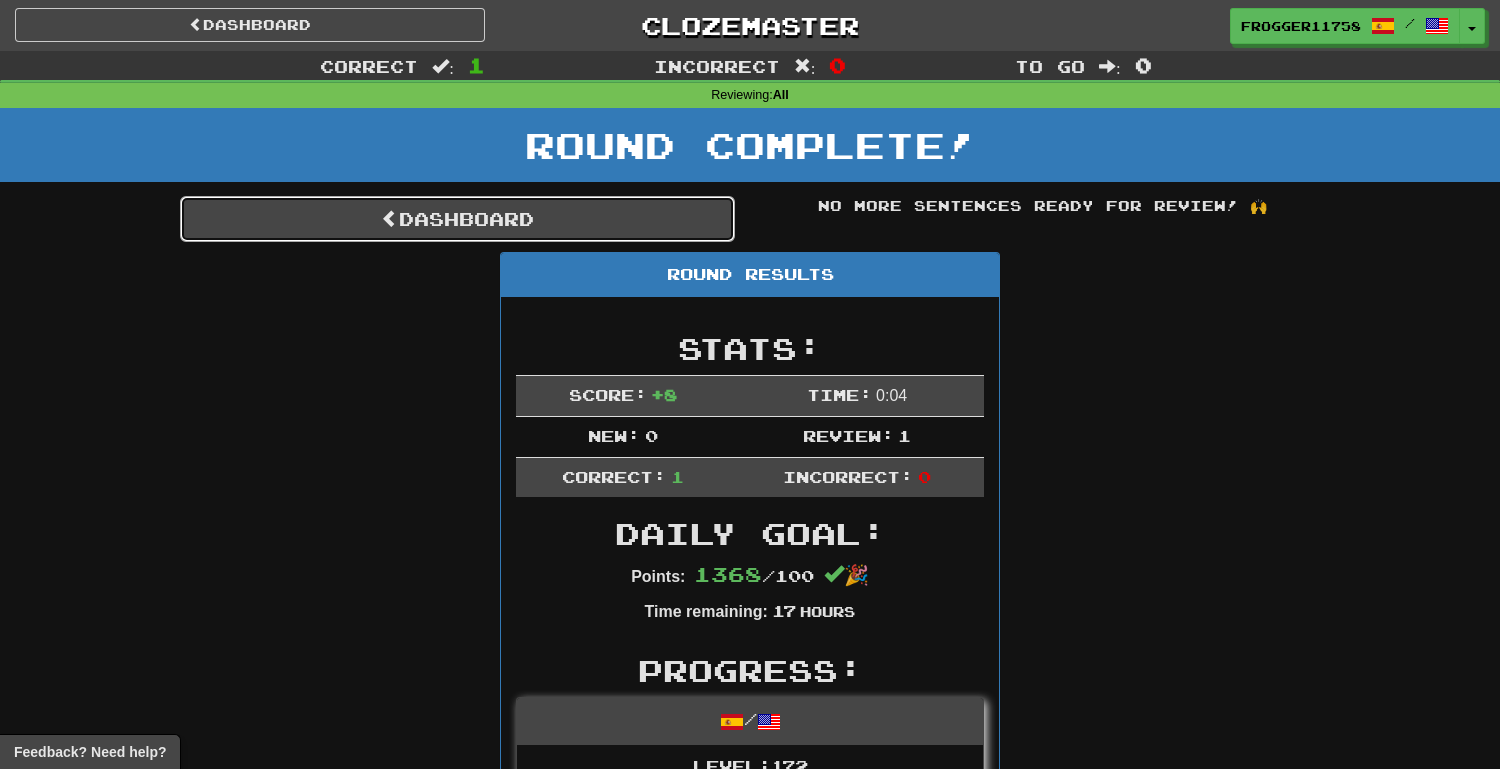 click on "Dashboard" at bounding box center (457, 219) 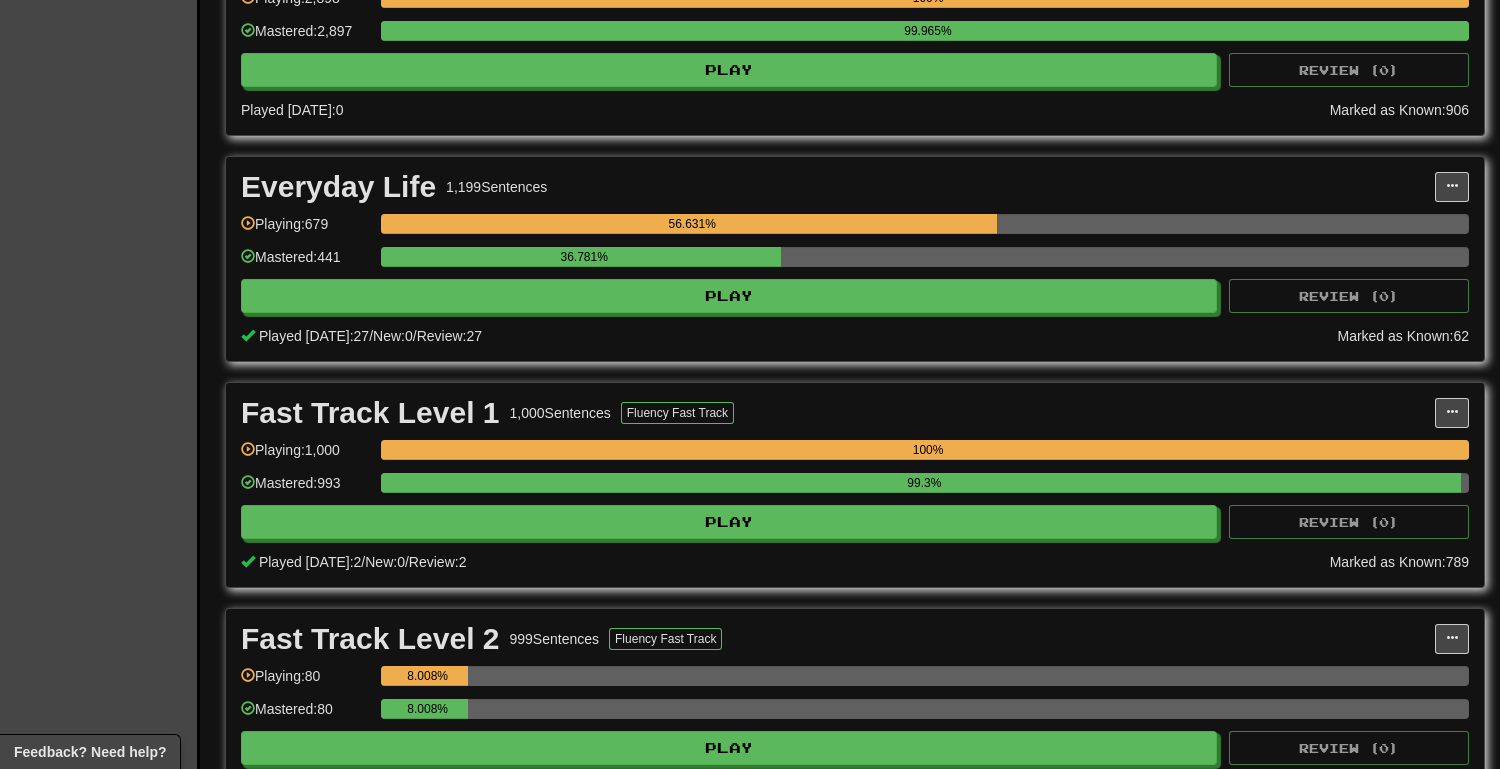 scroll, scrollTop: 1460, scrollLeft: 0, axis: vertical 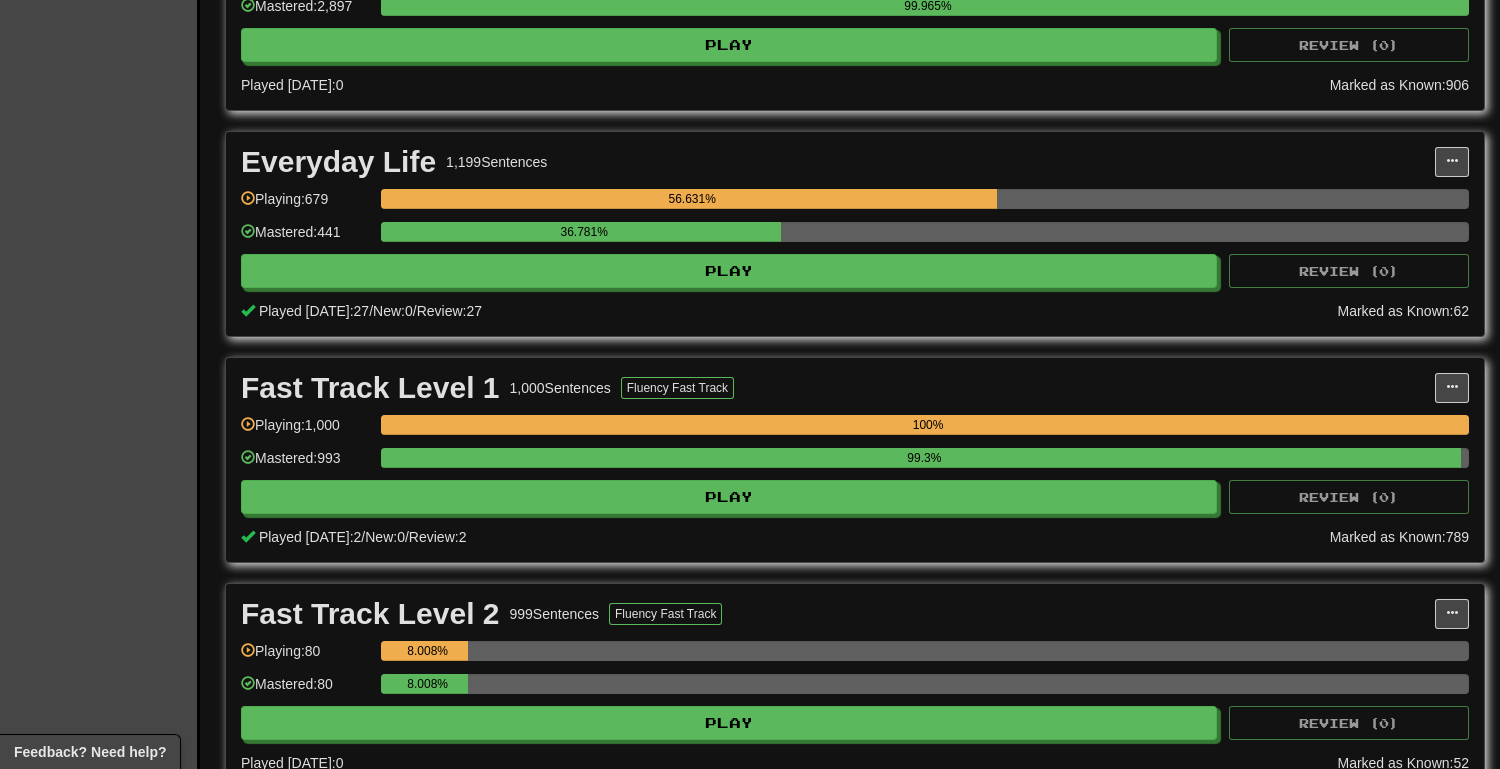 click on "Everyday Life 1,199  Sentences Manage Sentences Unpin from Dashboard  Playing:  679 56.631%  Mastered:  441 36.781% Play Review ( 0 )   Played today:  27  /  New:  0  /  Review:  27 Marked as Known:  62" at bounding box center (855, 234) 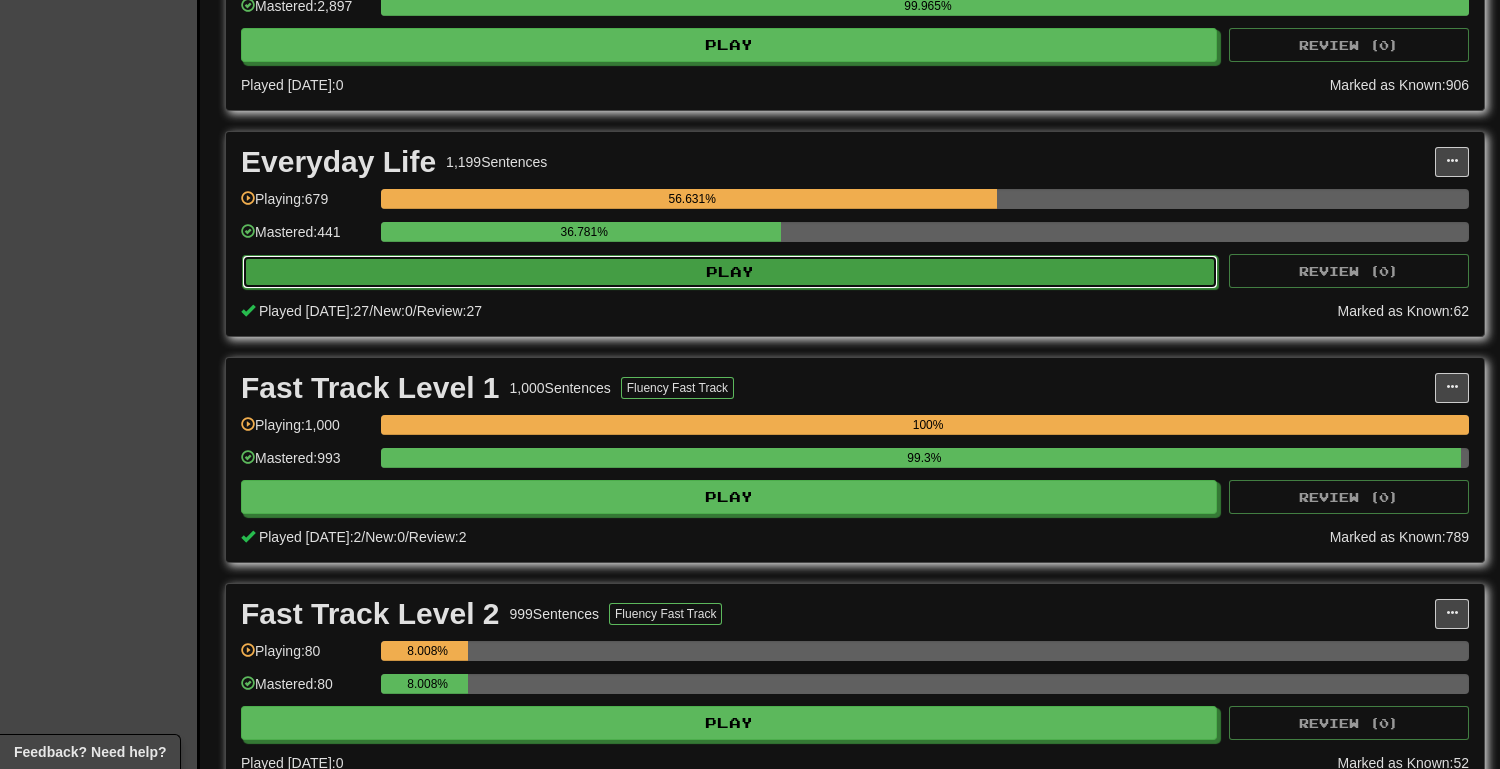 click on "Play" at bounding box center (730, 272) 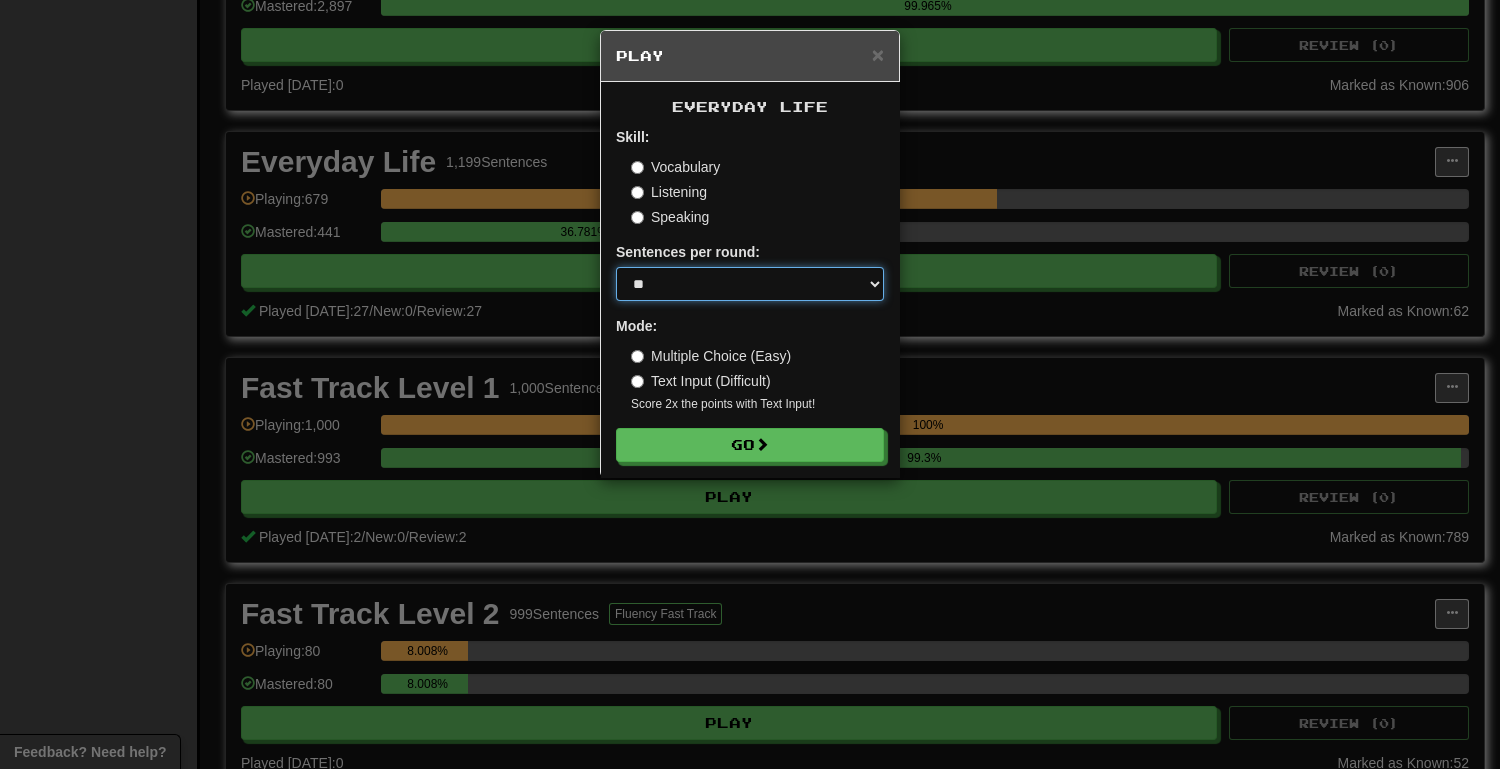 click on "* ** ** ** ** ** *** ********" at bounding box center [750, 284] 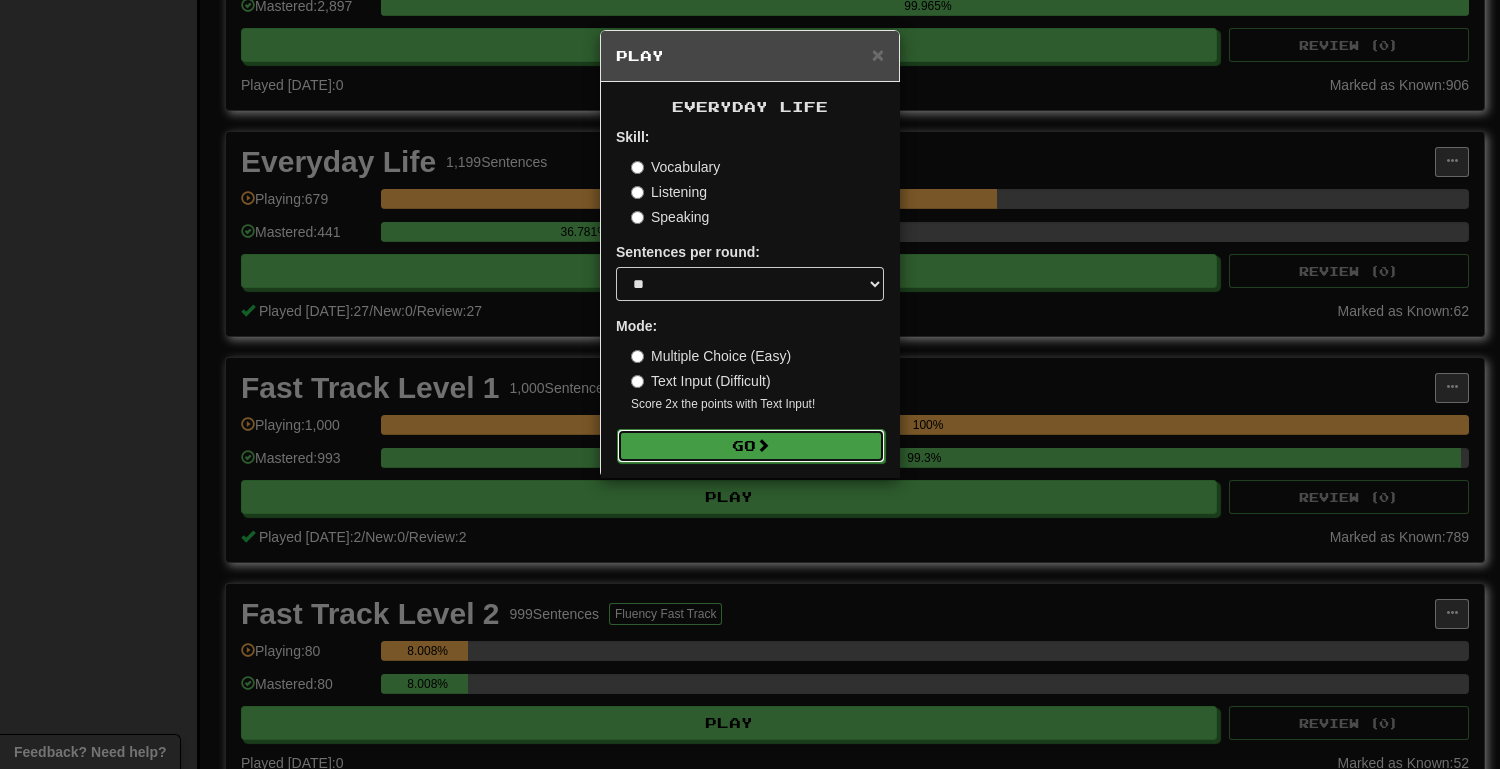 click on "Go" at bounding box center [751, 446] 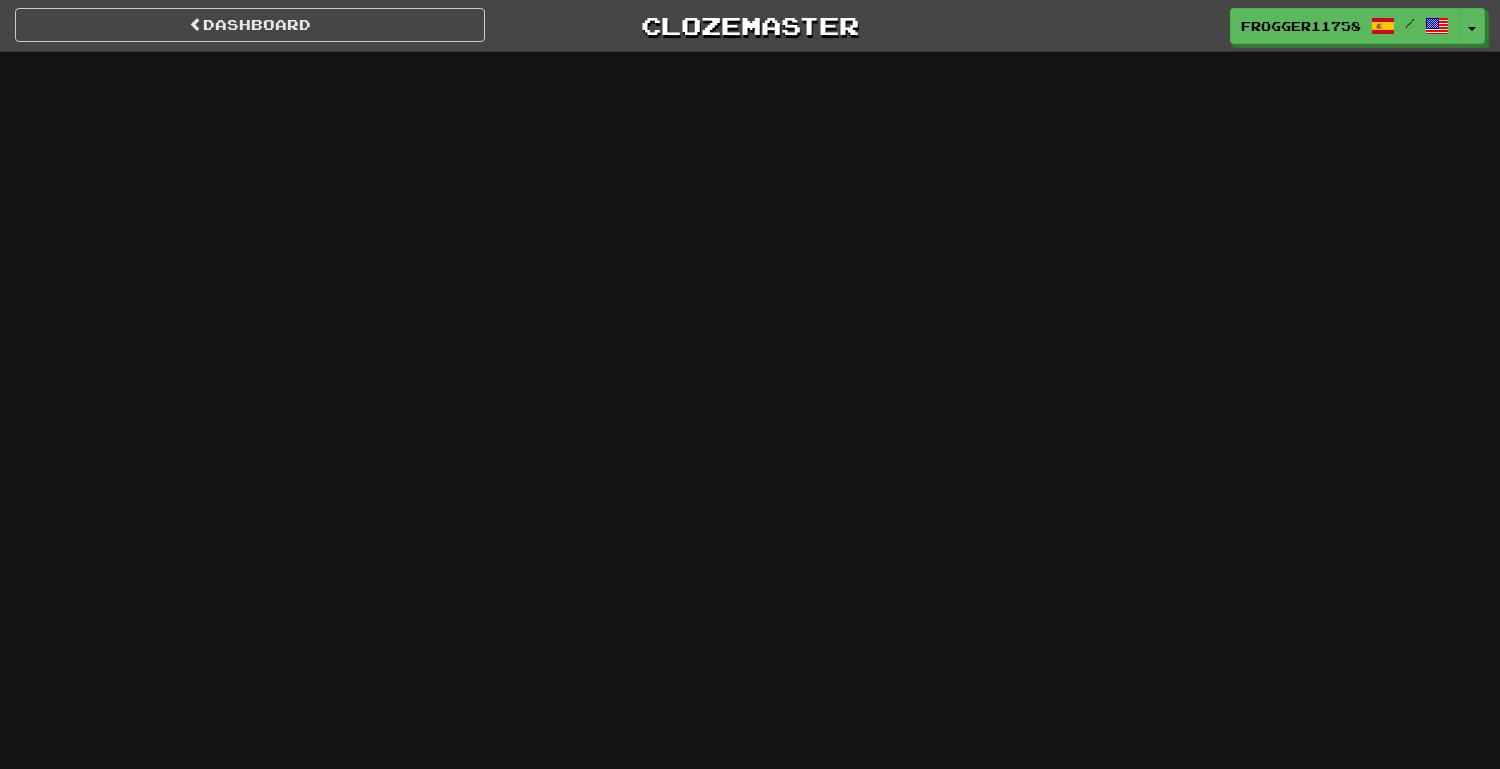 scroll, scrollTop: 0, scrollLeft: 0, axis: both 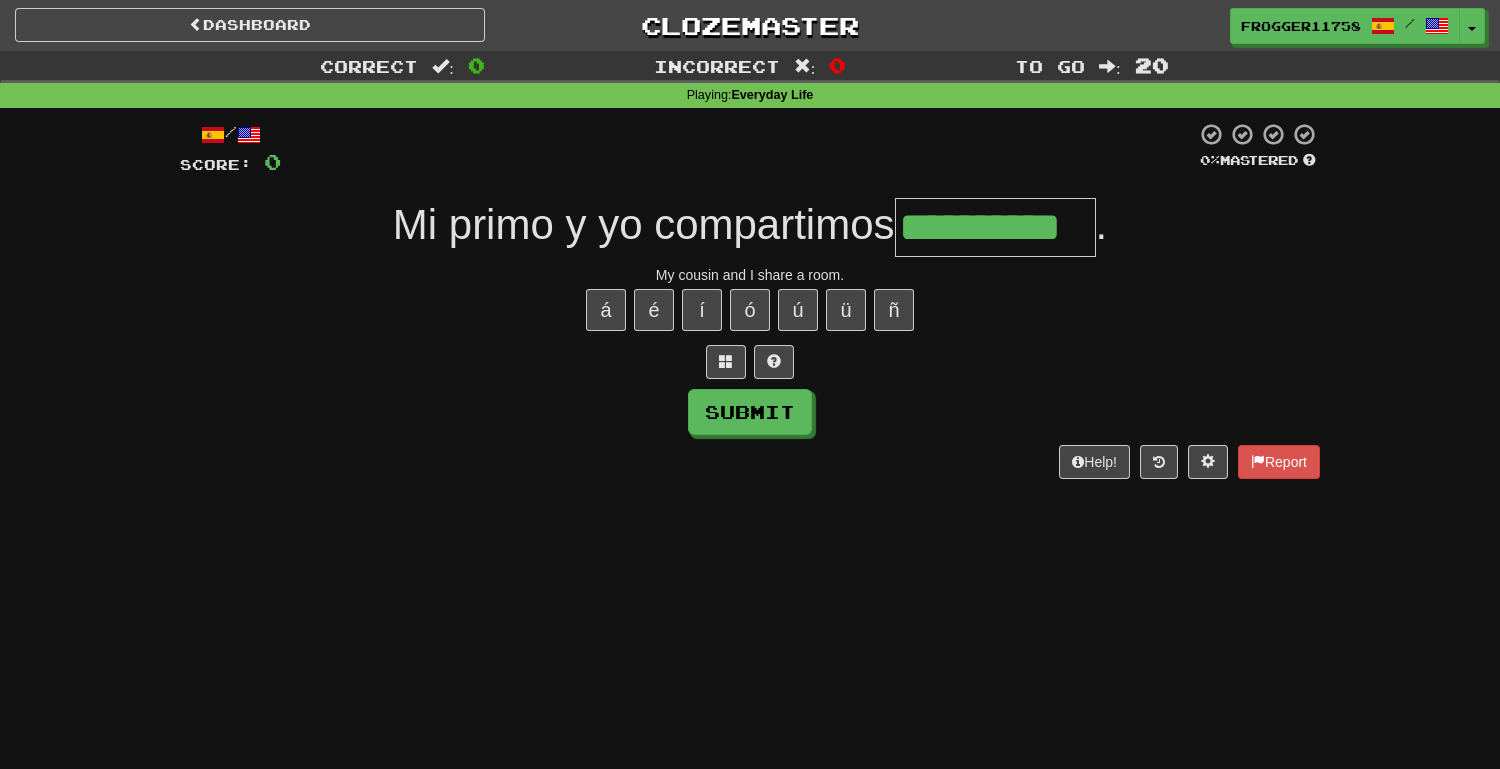type on "**********" 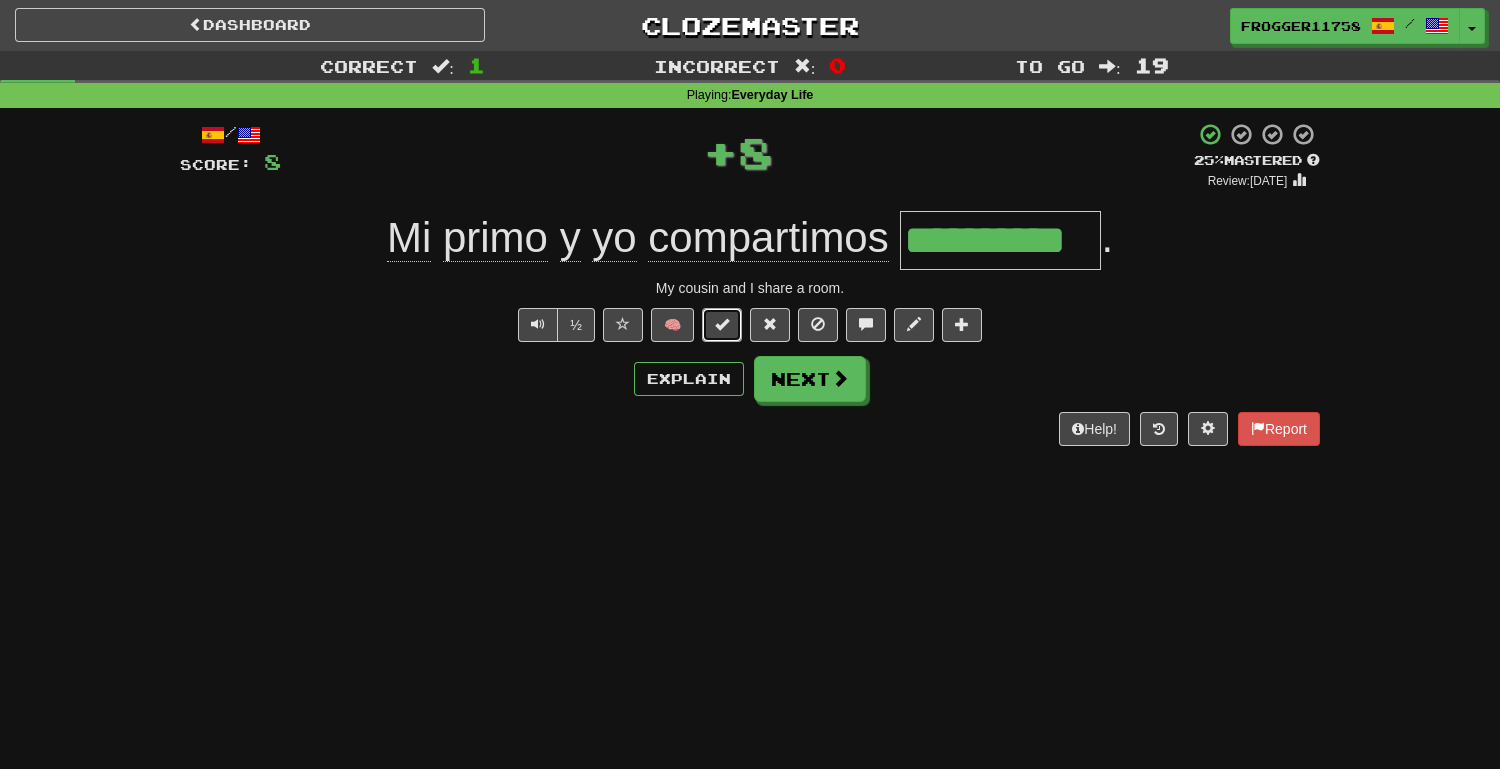 click at bounding box center [722, 324] 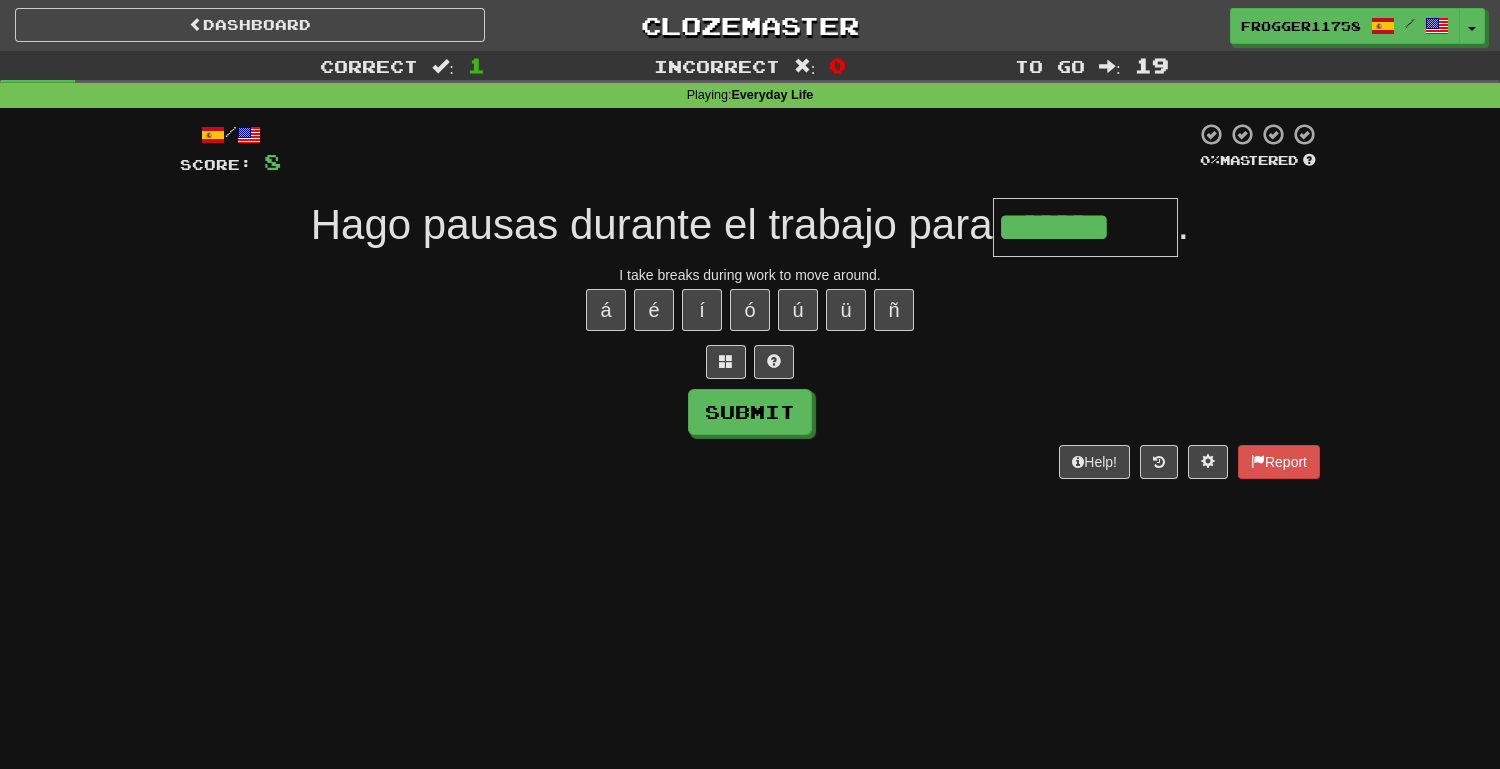 type on "*******" 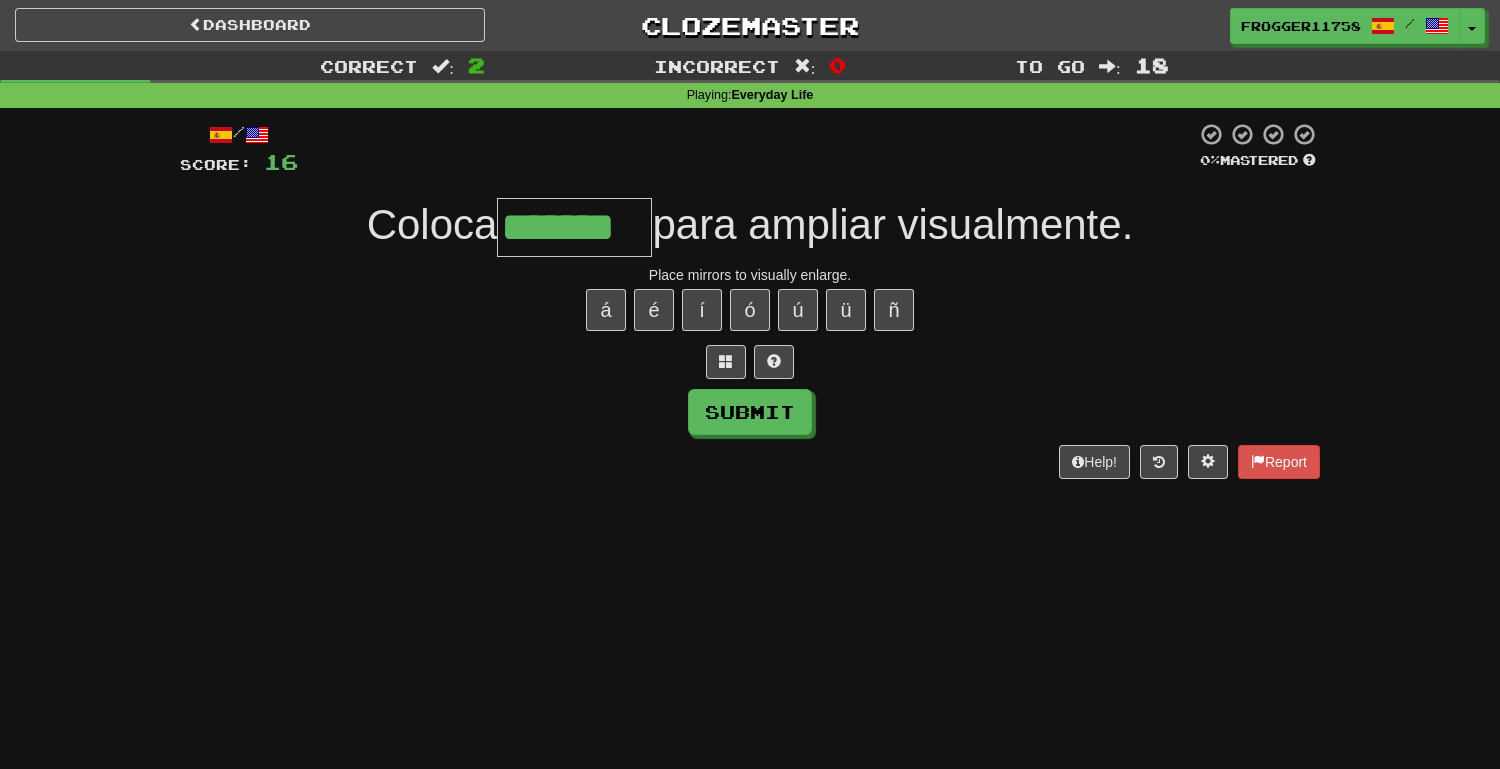type on "*******" 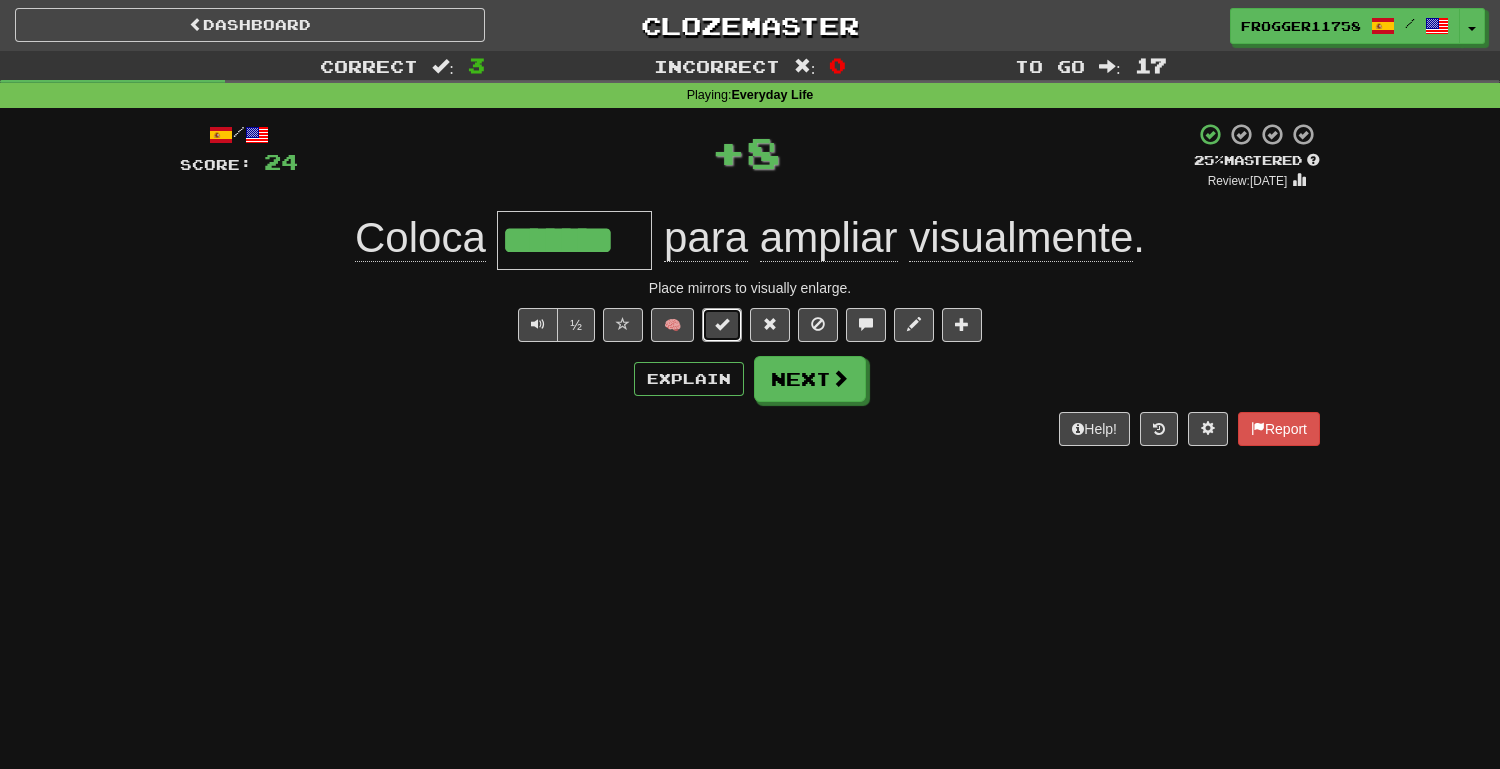 click at bounding box center [722, 324] 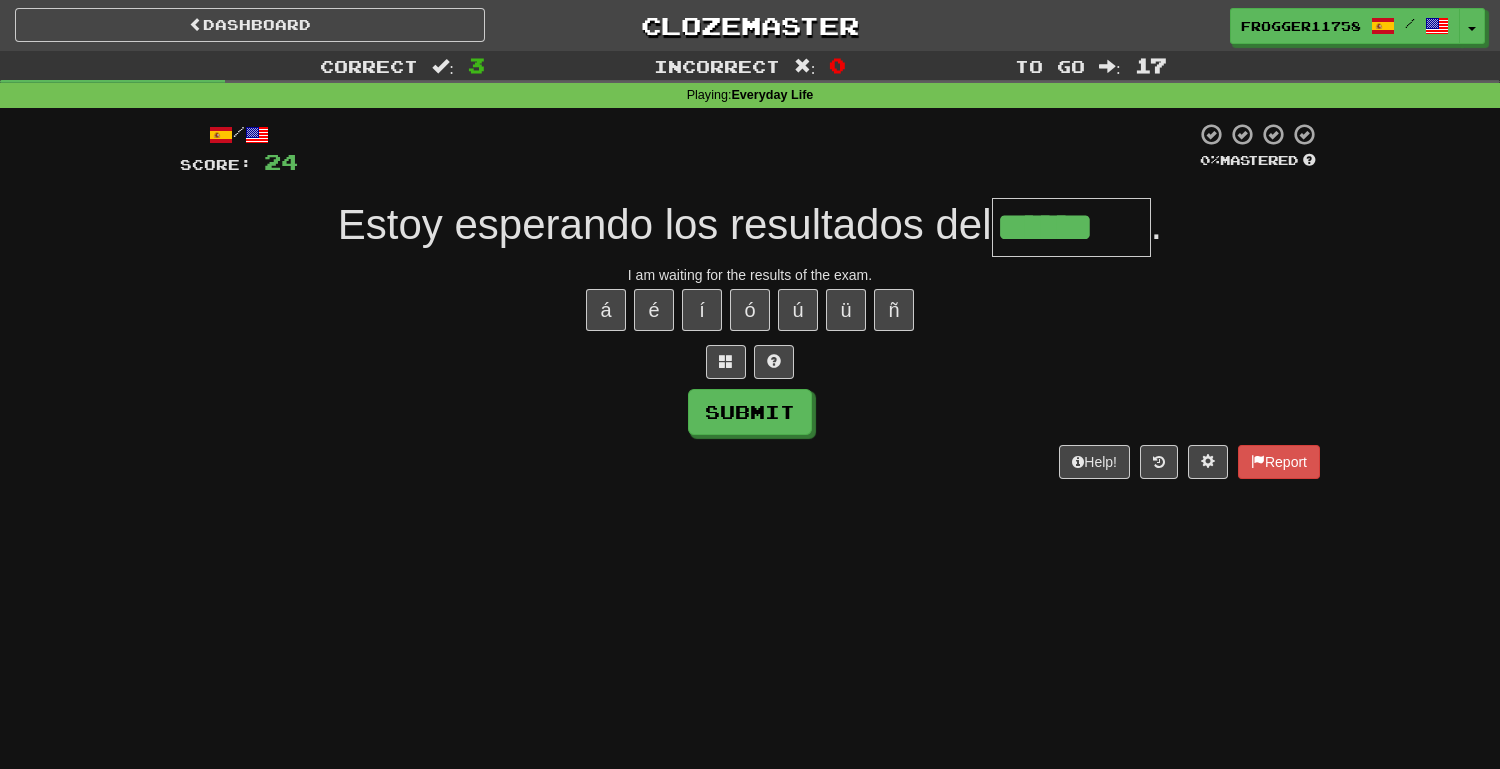 type on "******" 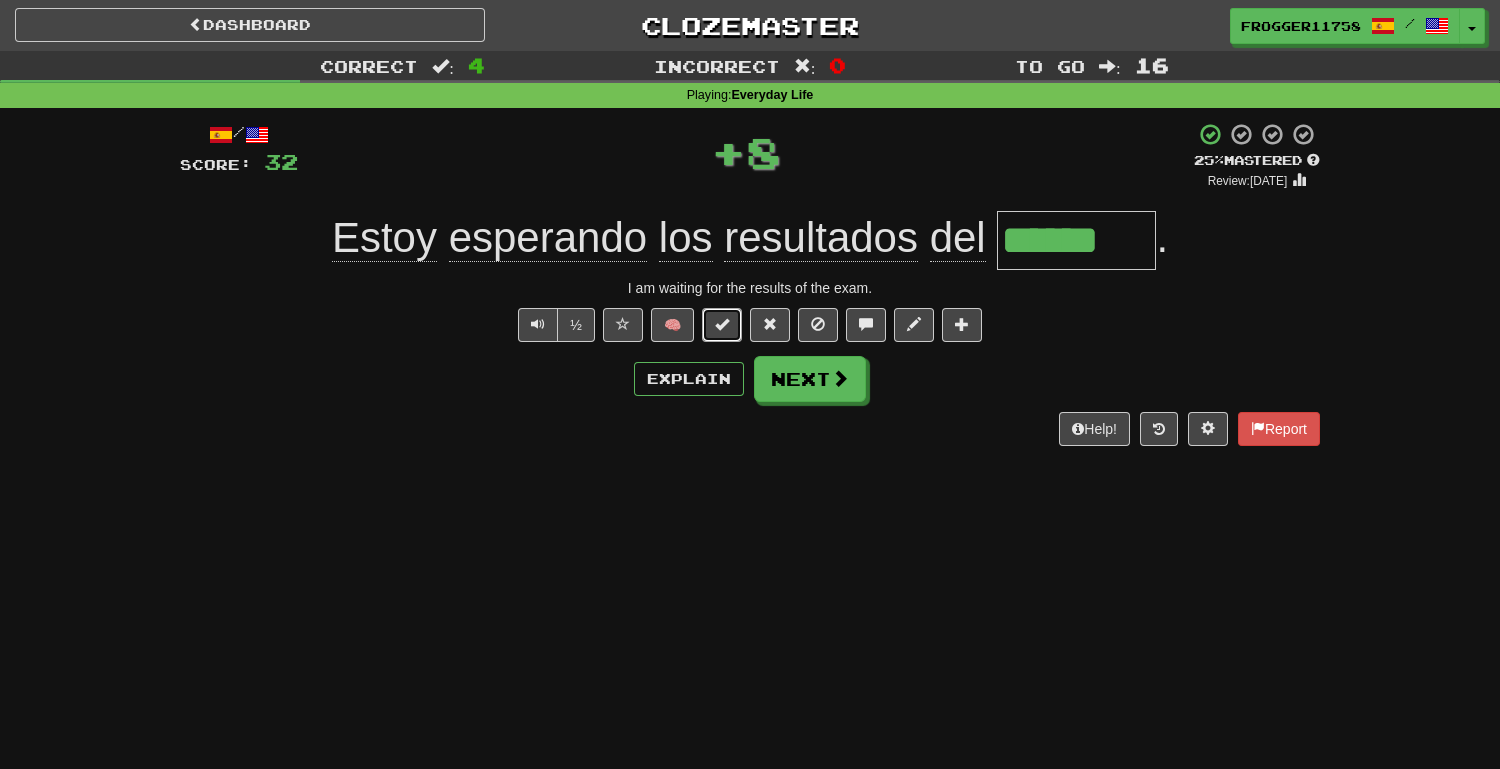 click at bounding box center [722, 325] 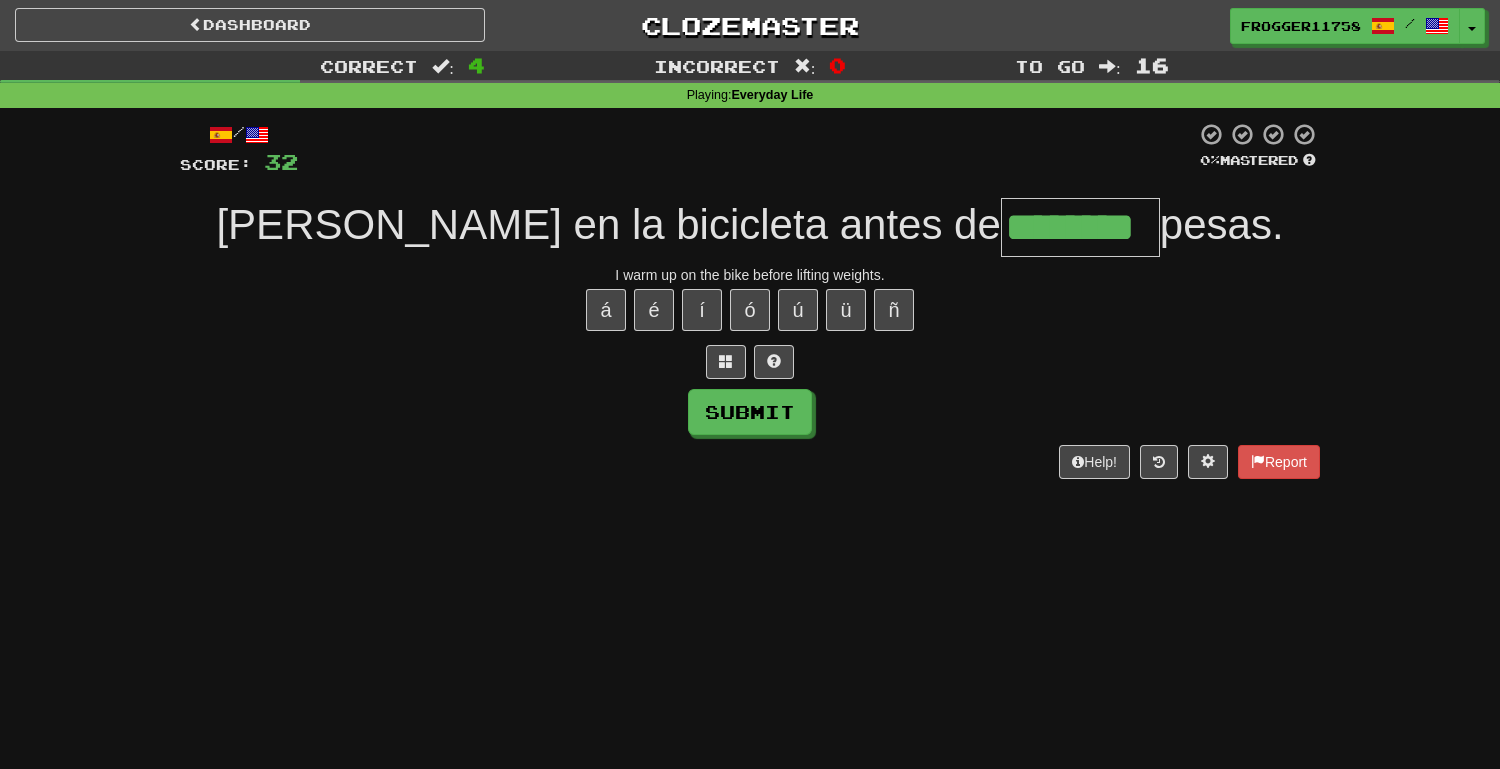 type on "********" 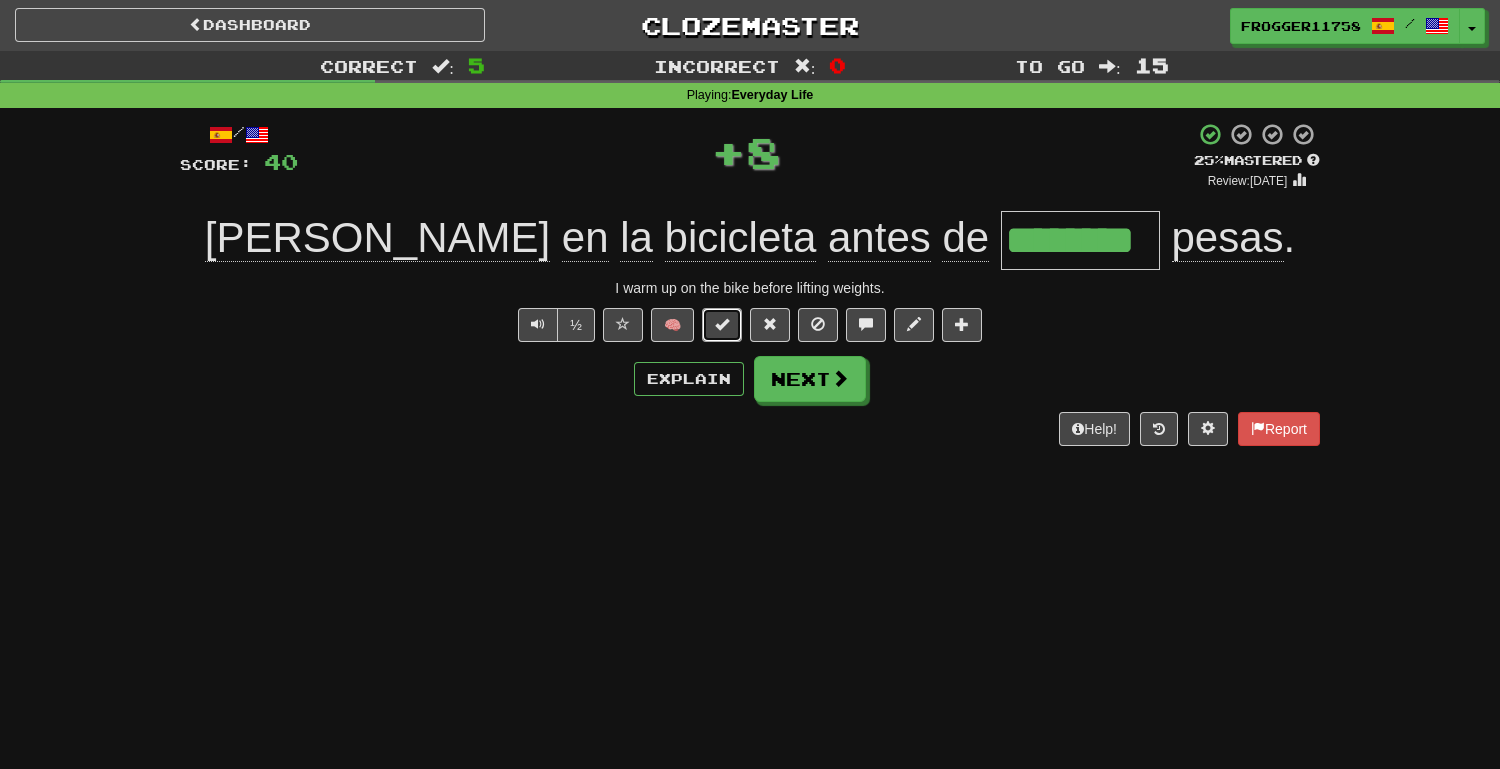 click at bounding box center (722, 325) 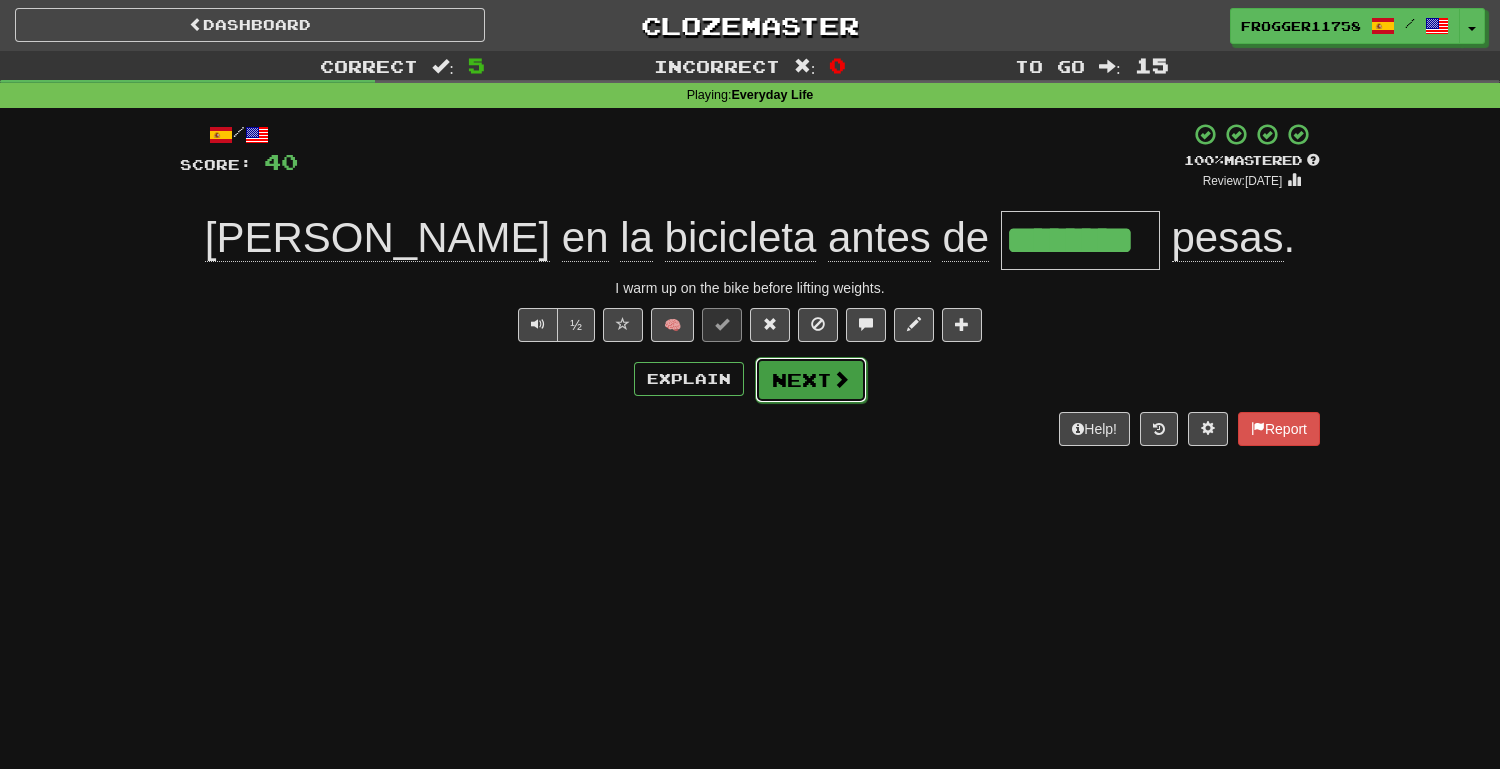 click on "Next" at bounding box center [811, 380] 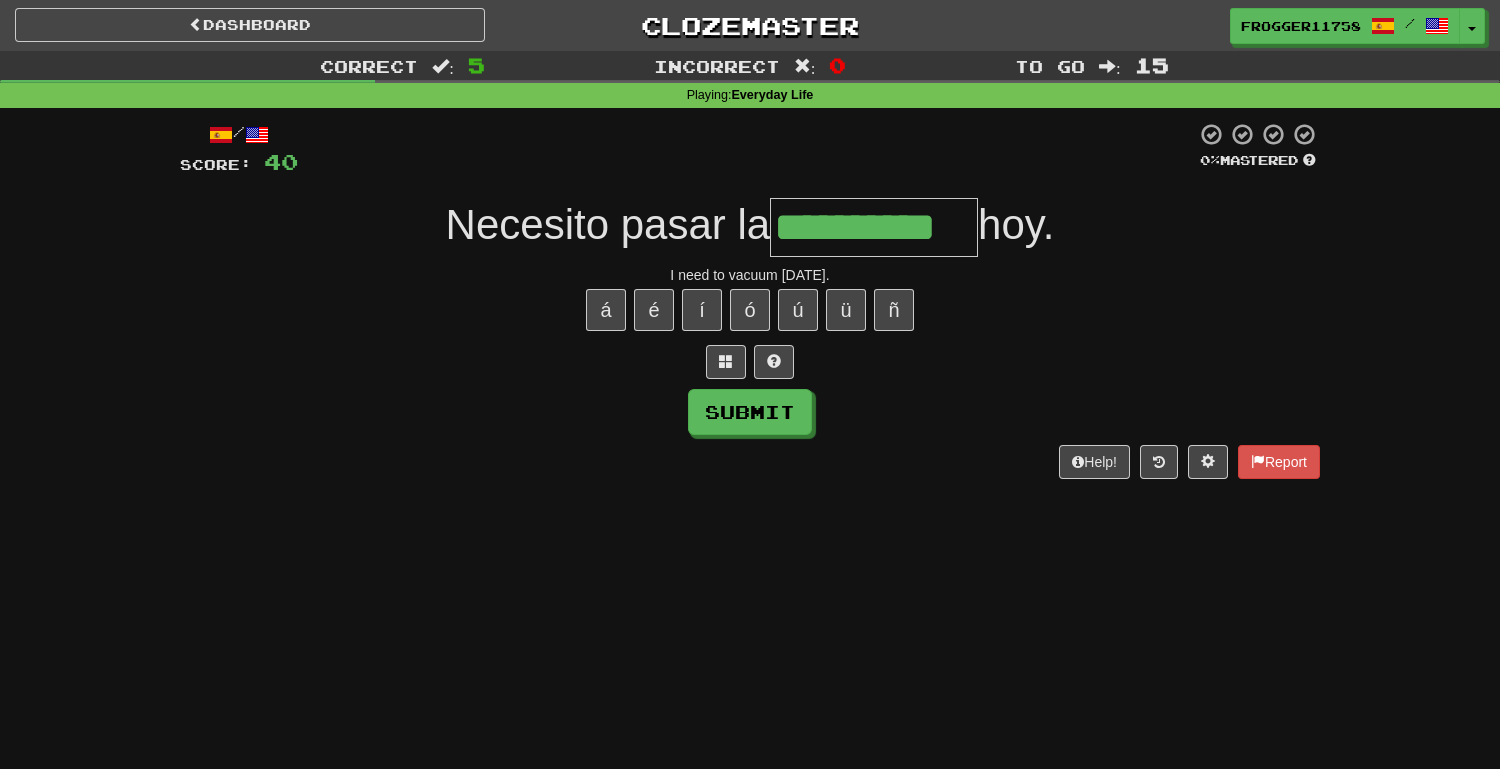 type on "**********" 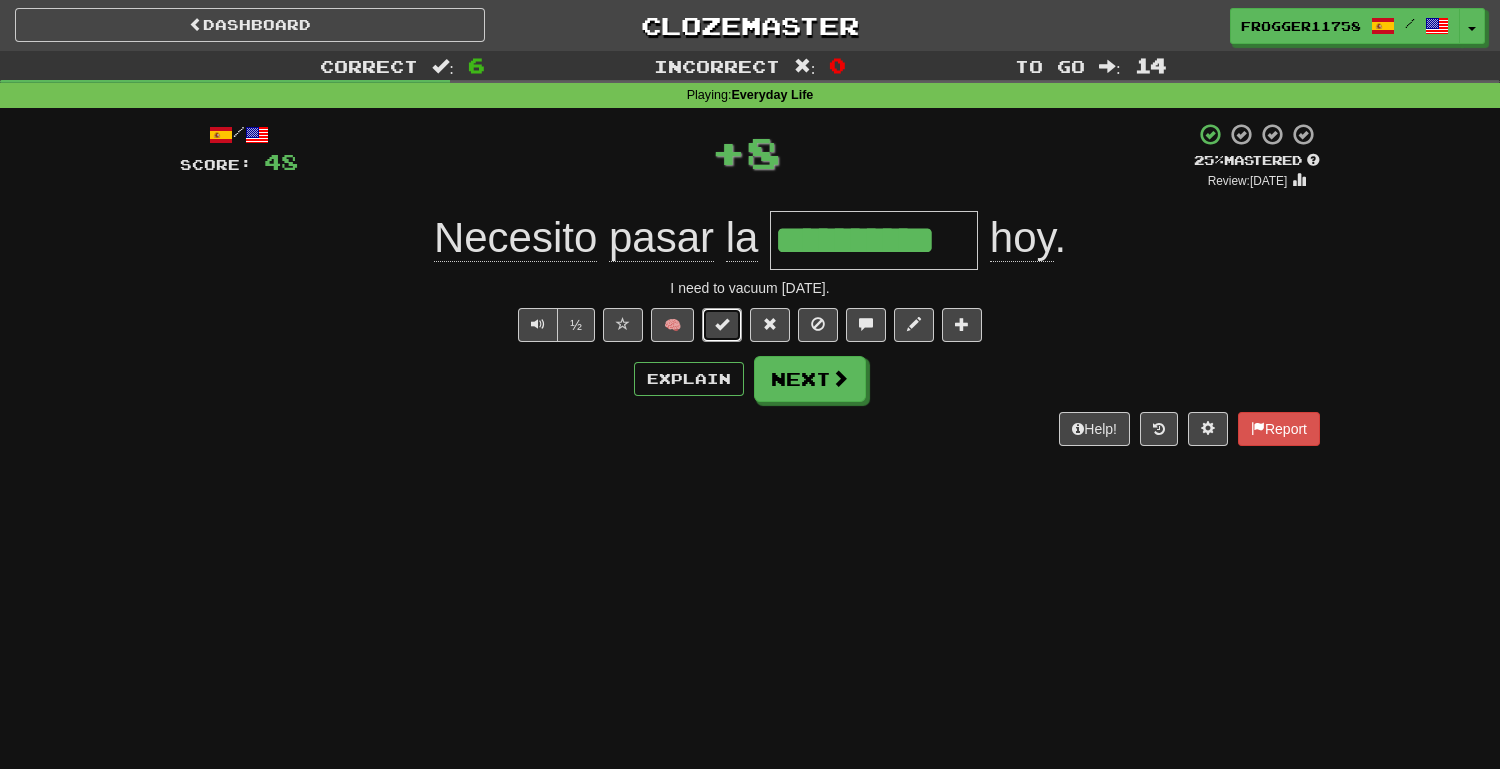 click at bounding box center [722, 325] 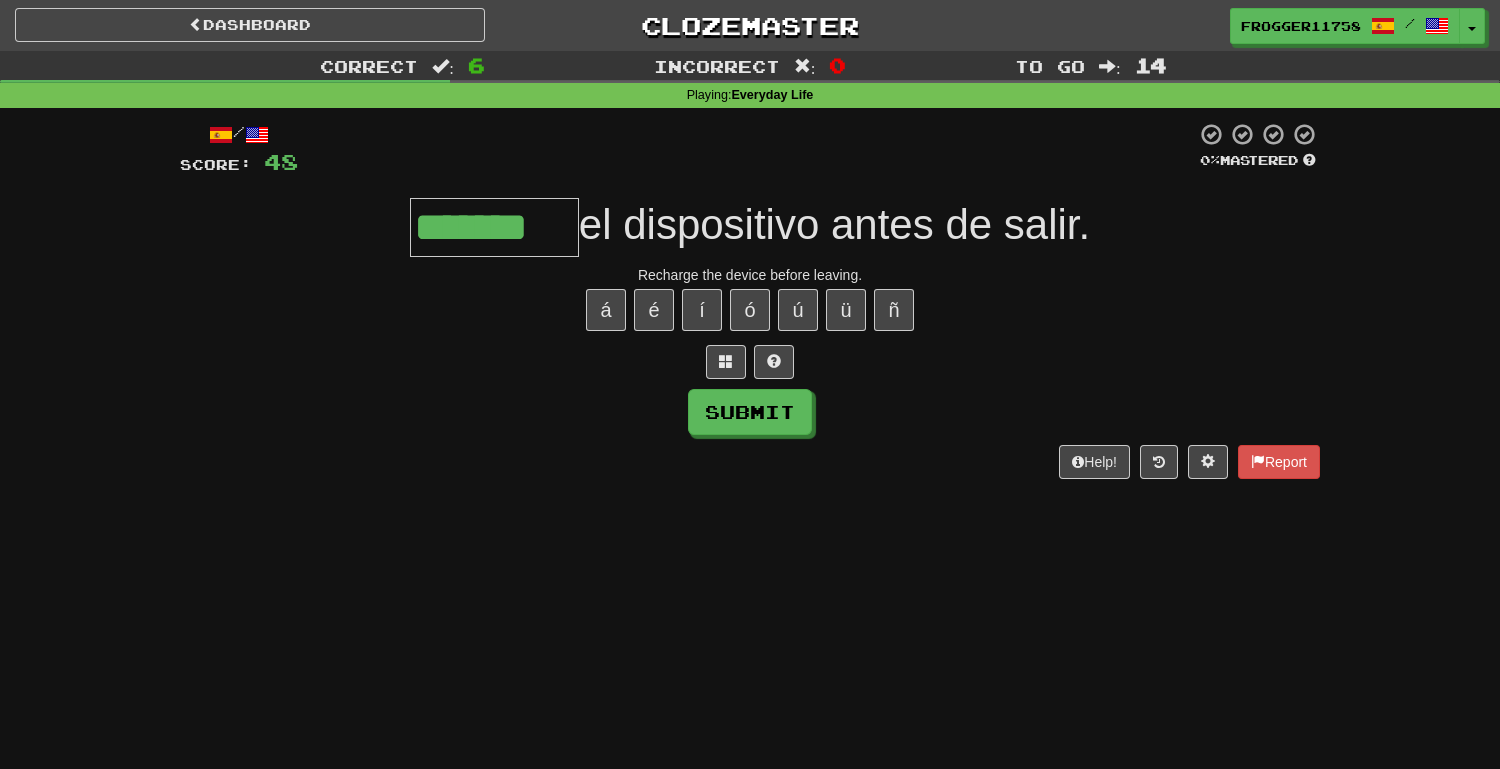 type on "*******" 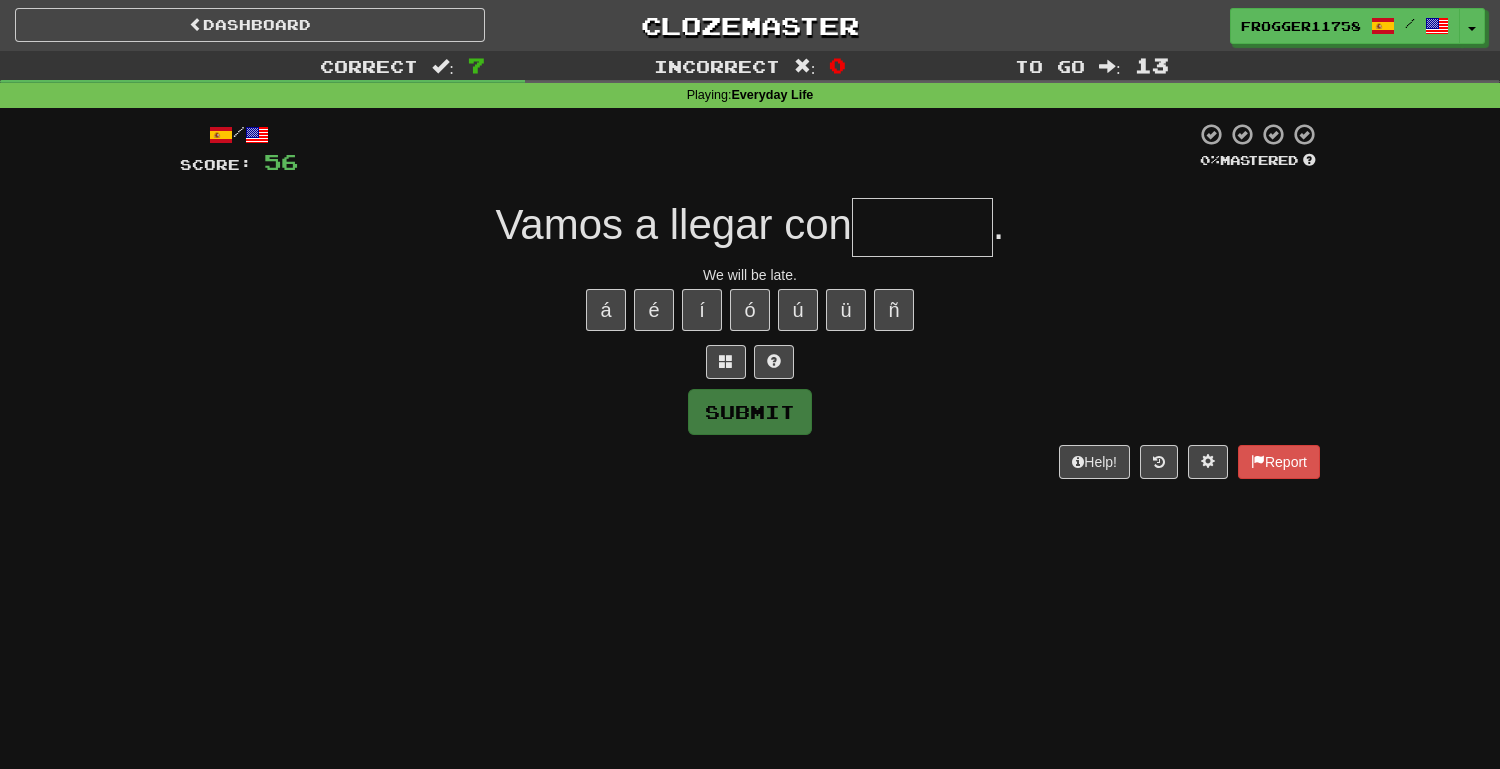 type on "*" 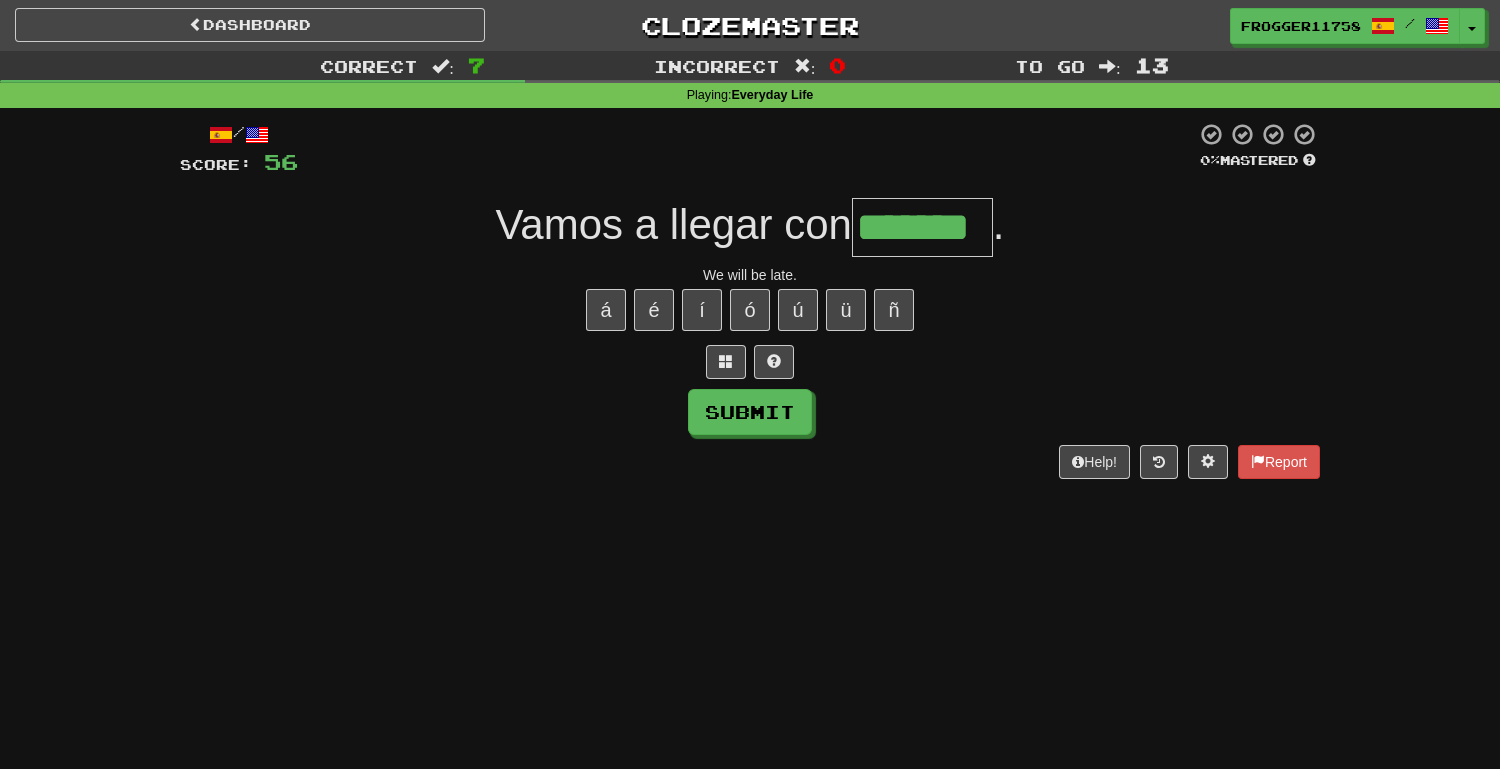 type on "*******" 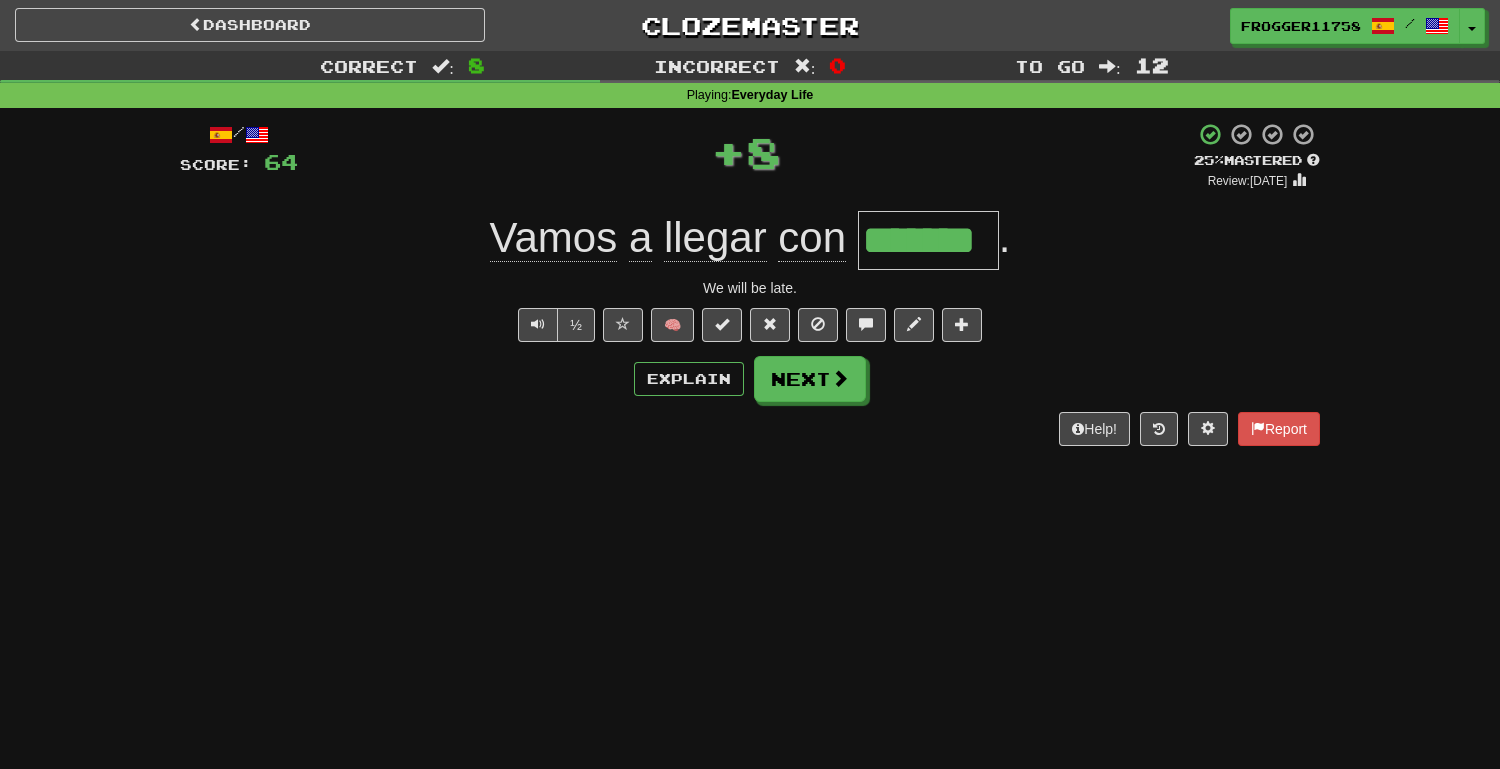 click on "/  Score:   64 + 8 25 %  Mastered Review:  2025-07-11 Vamos   a   llegar   con   ******* . We will be late. ½ 🧠 Explain Next  Help!  Report" at bounding box center (750, 284) 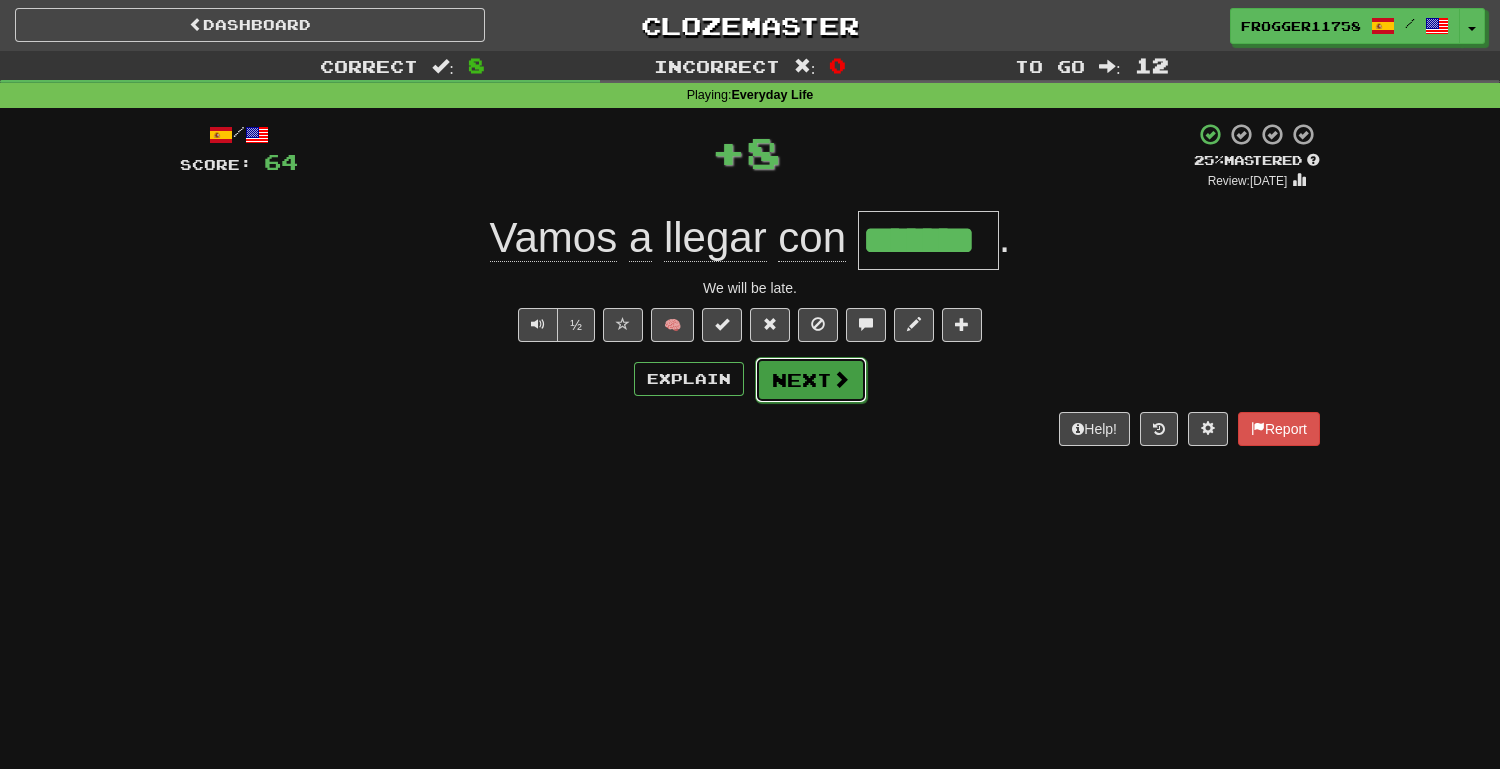 click on "Next" at bounding box center [811, 380] 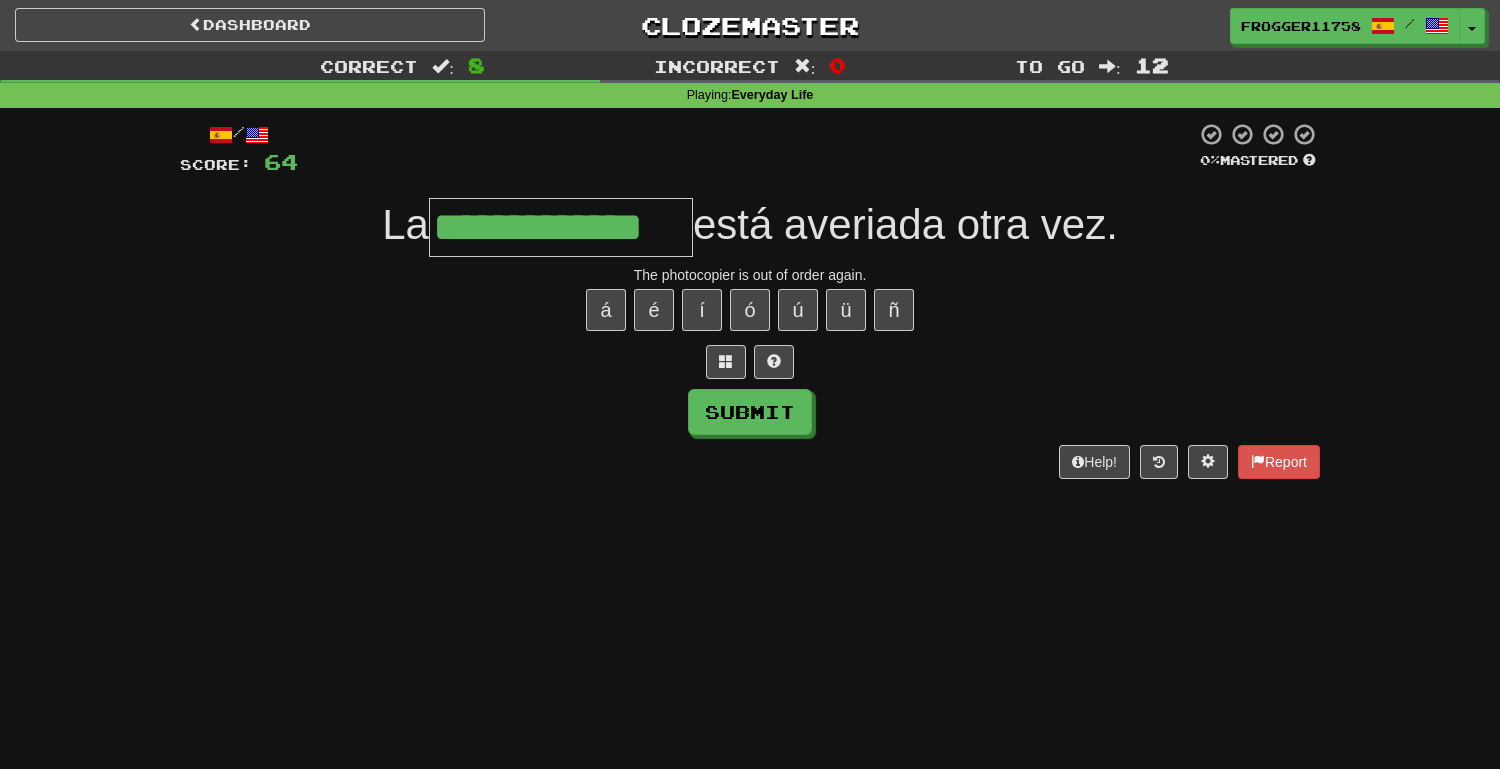 type on "**********" 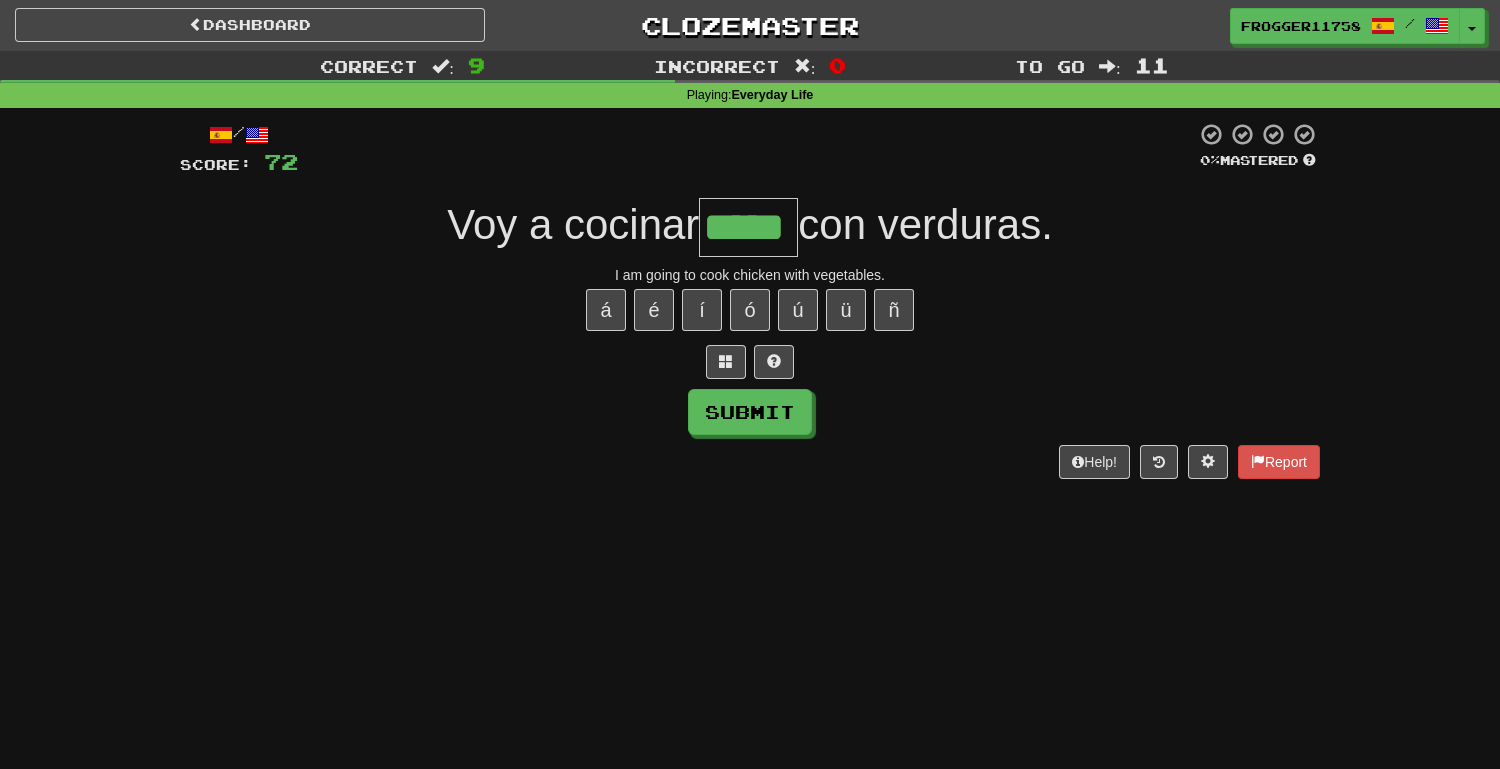 type on "*****" 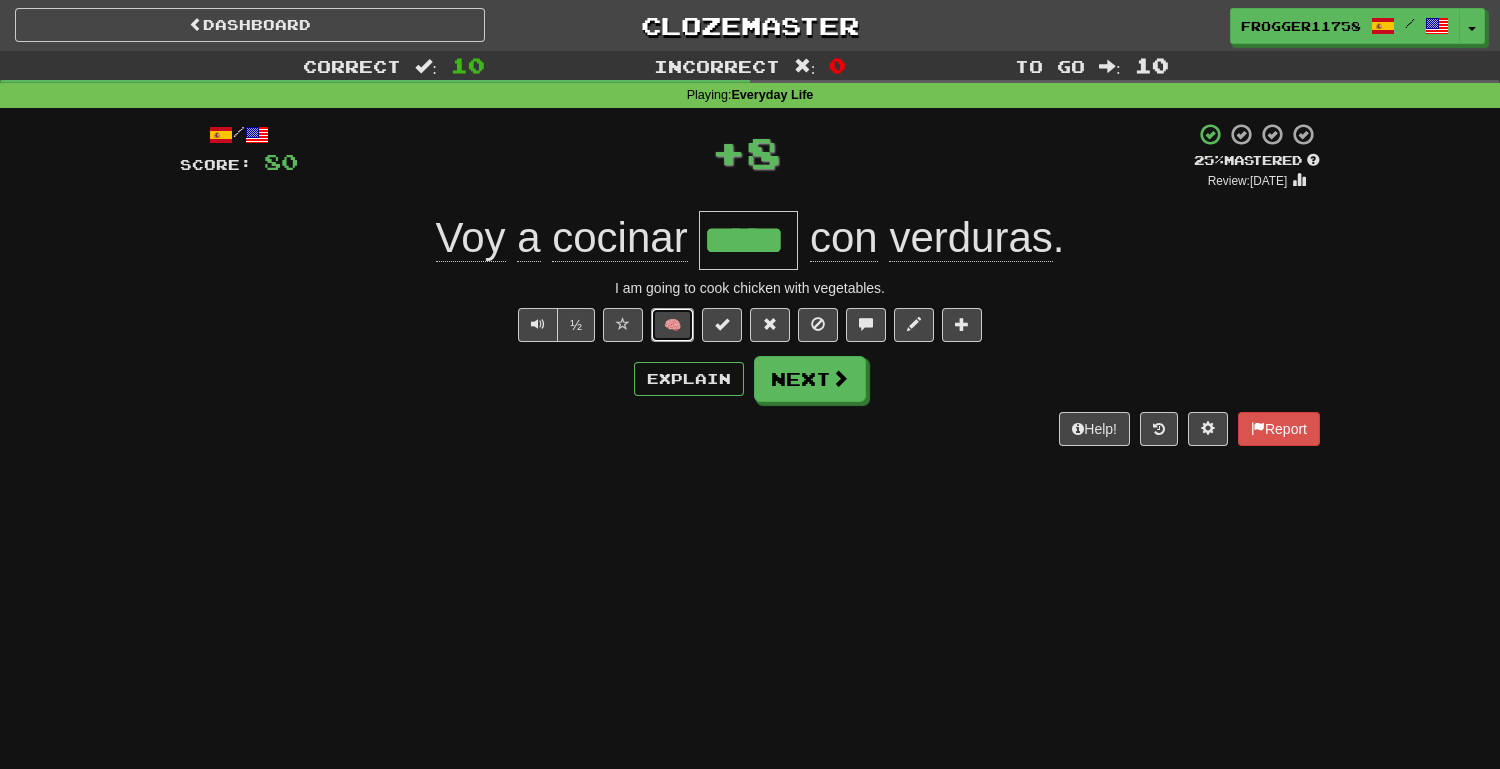 click on "🧠" at bounding box center [672, 325] 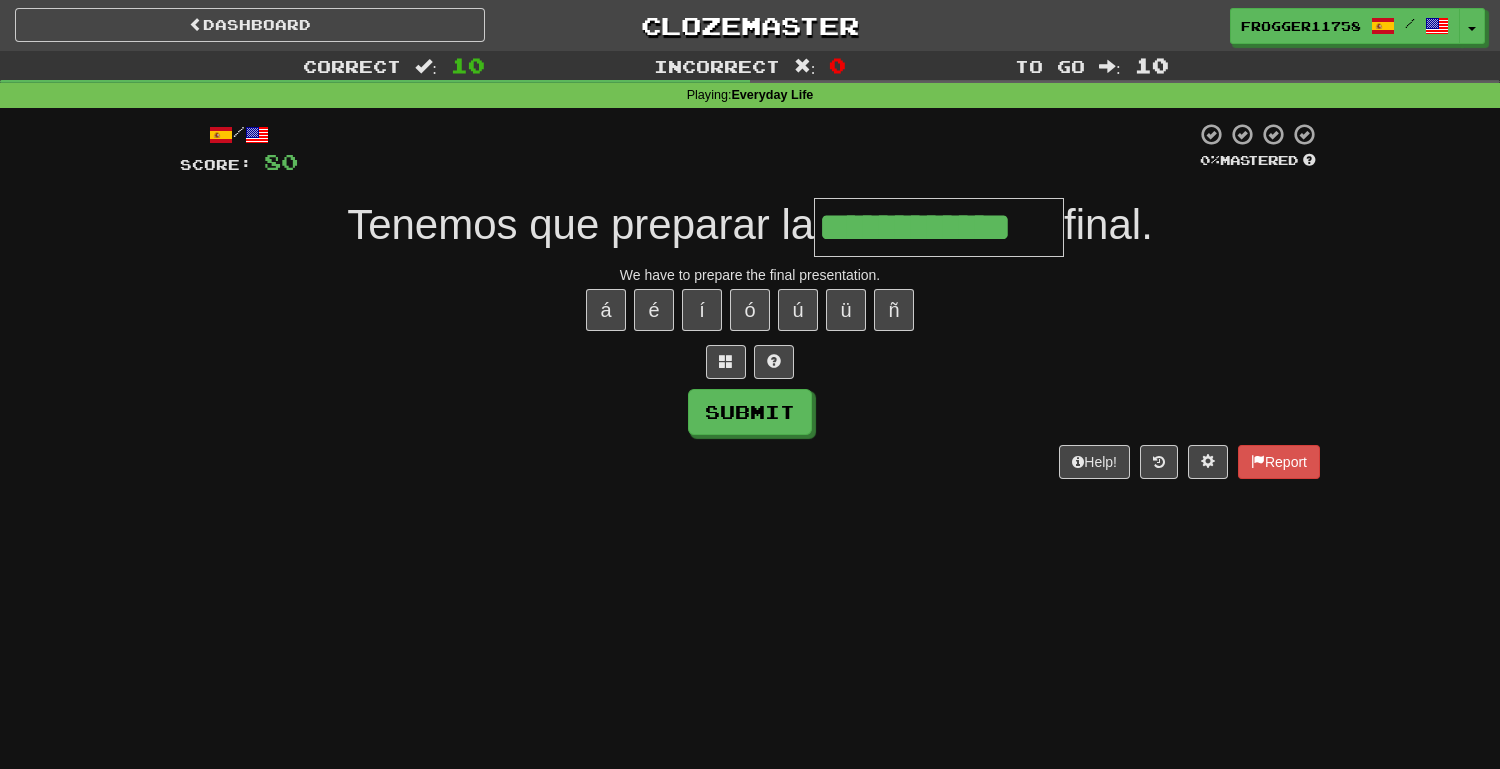 type on "**********" 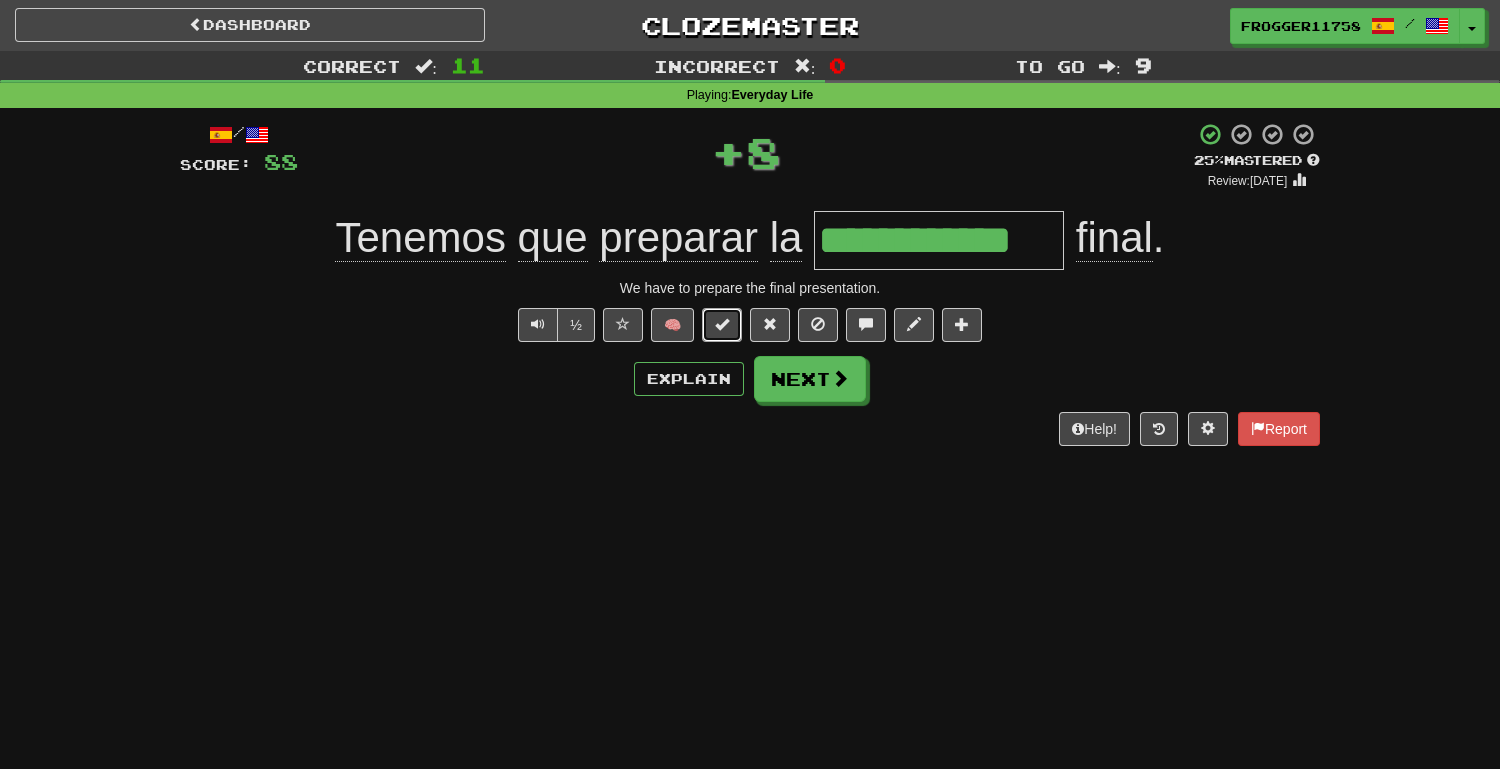 click at bounding box center [722, 324] 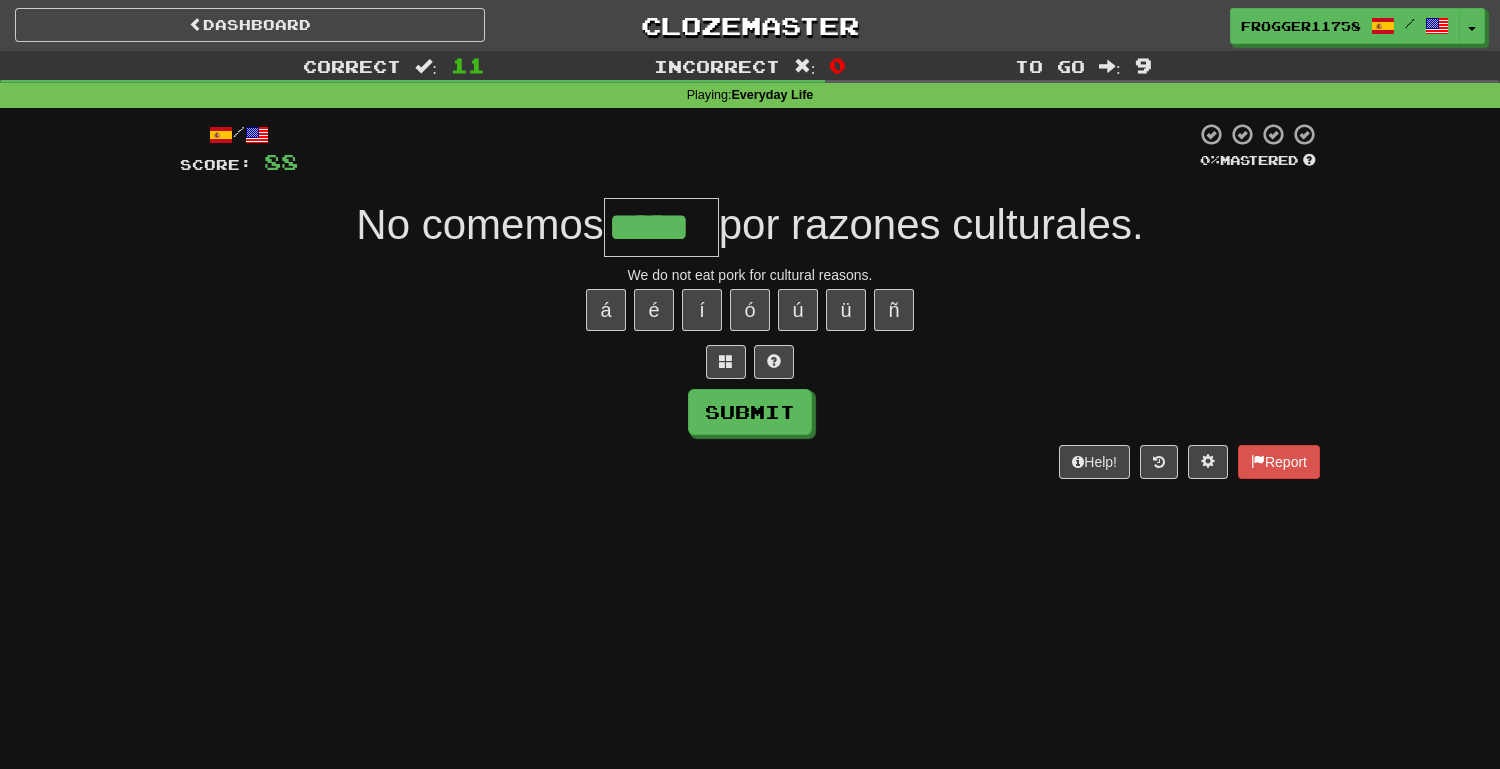 type on "*****" 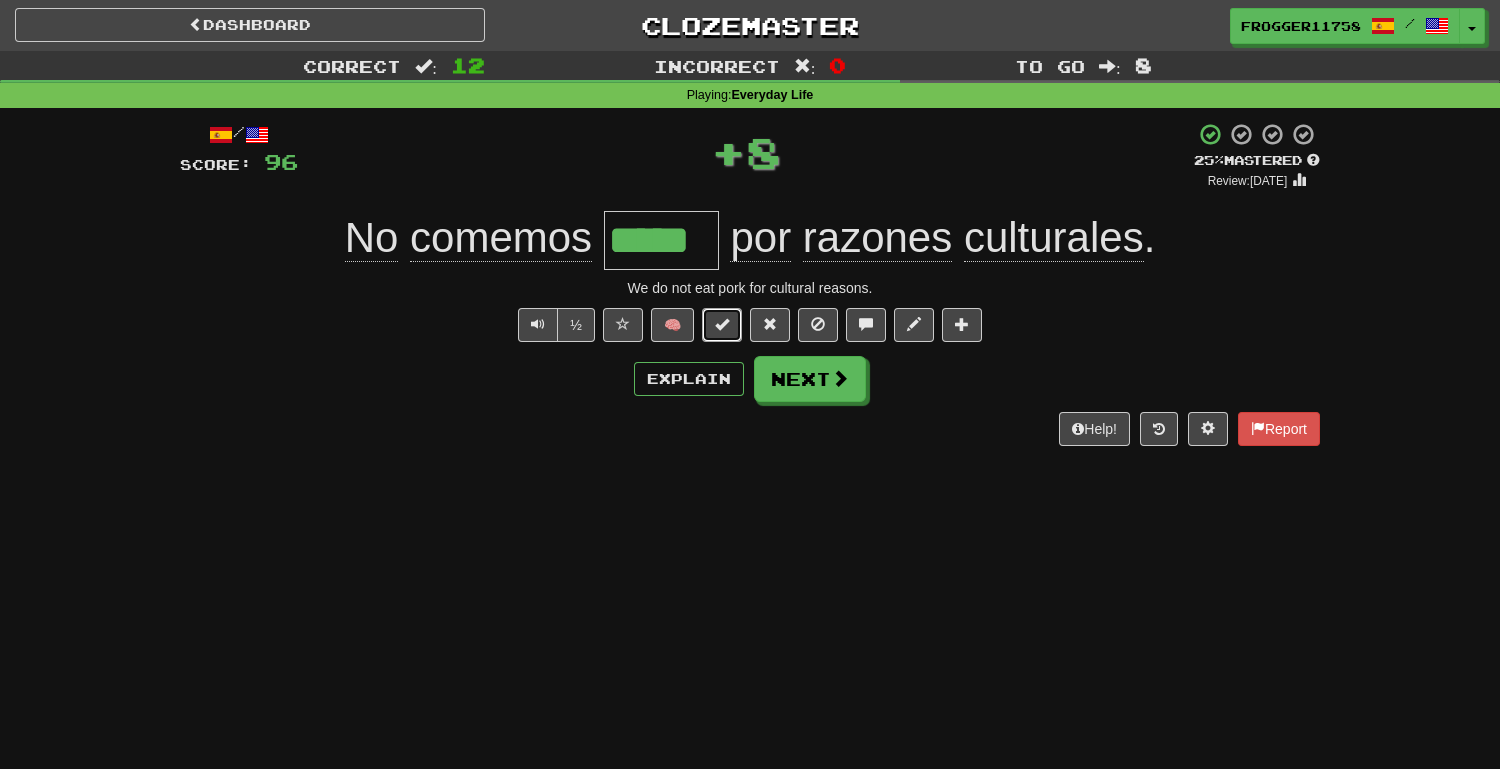 click at bounding box center [722, 324] 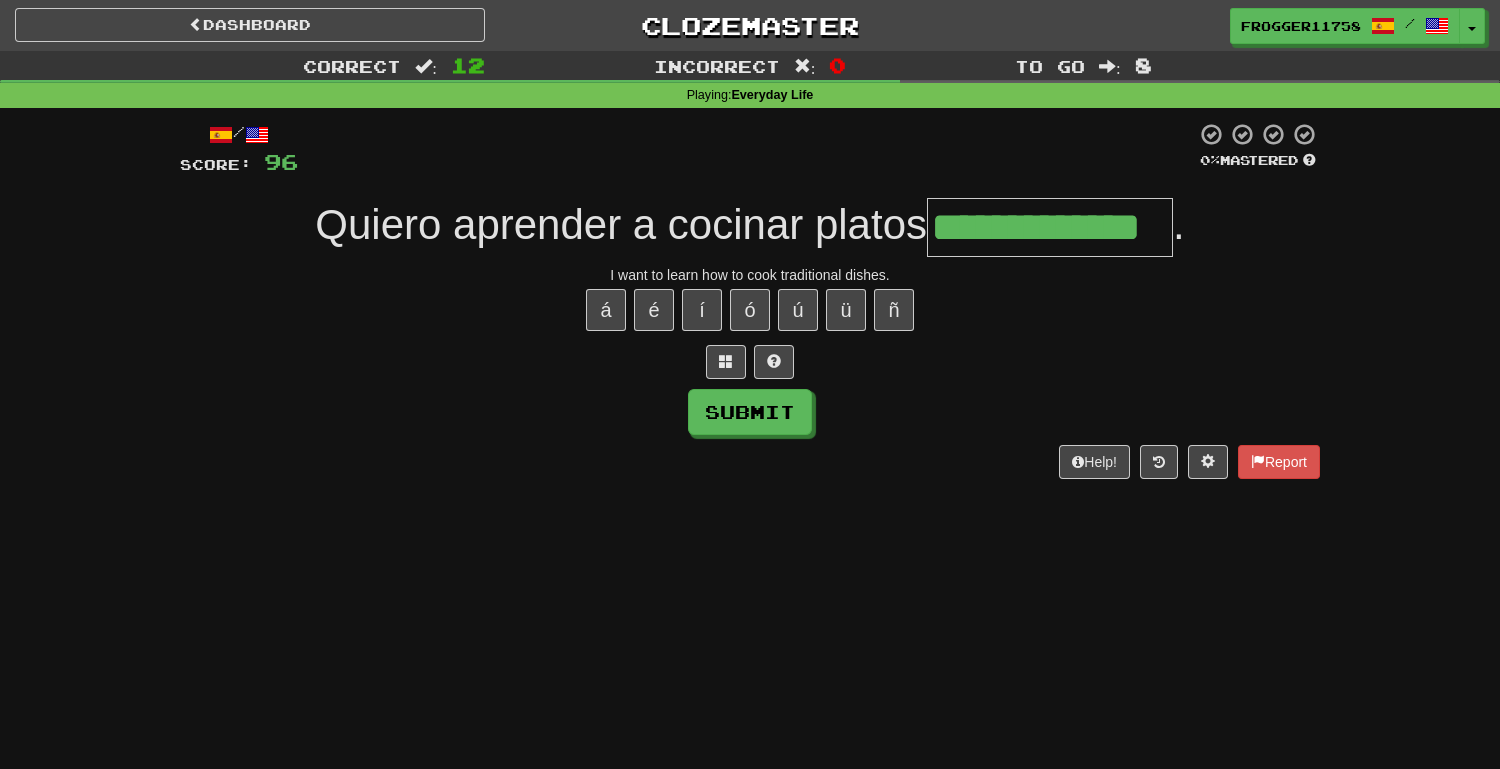 type on "**********" 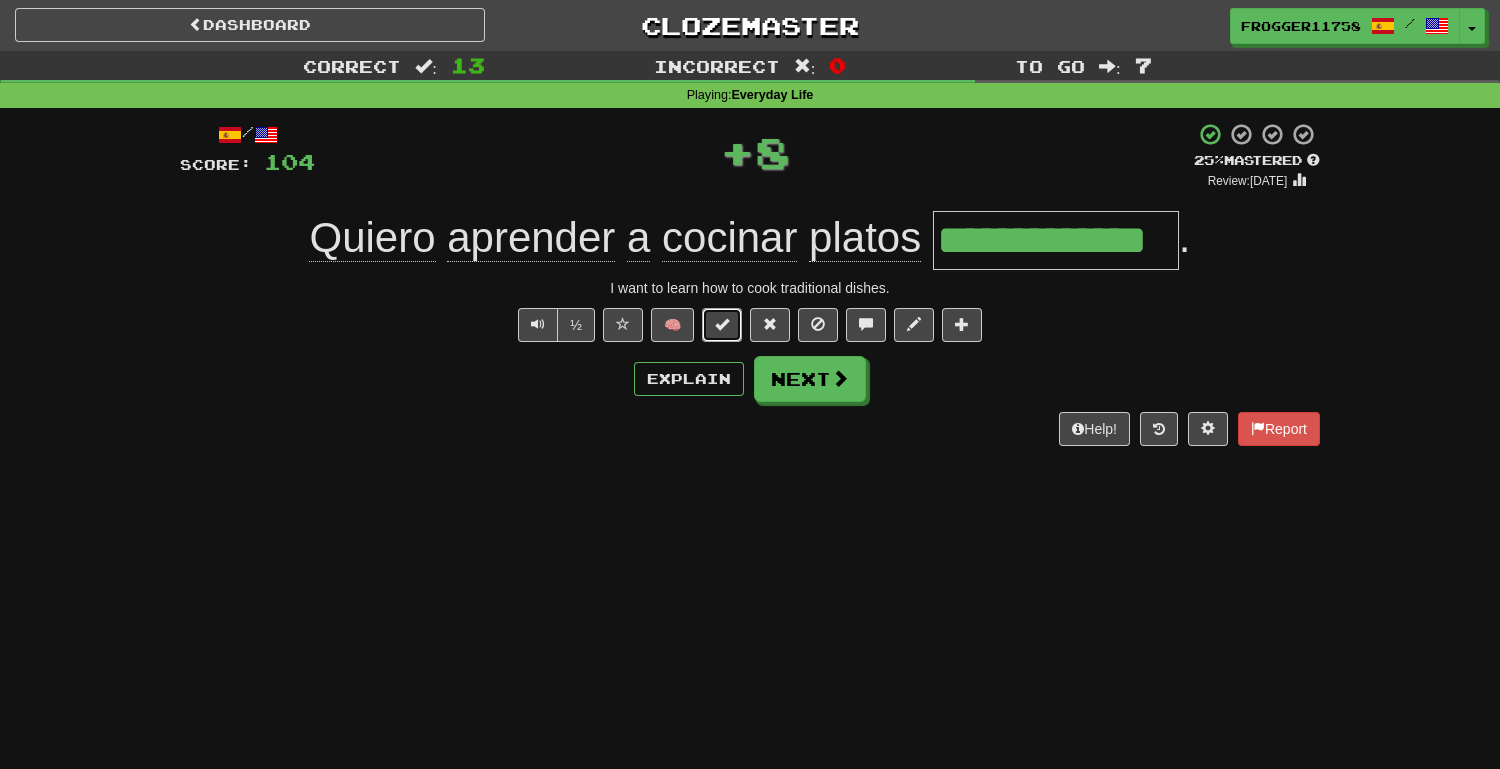 click at bounding box center [722, 324] 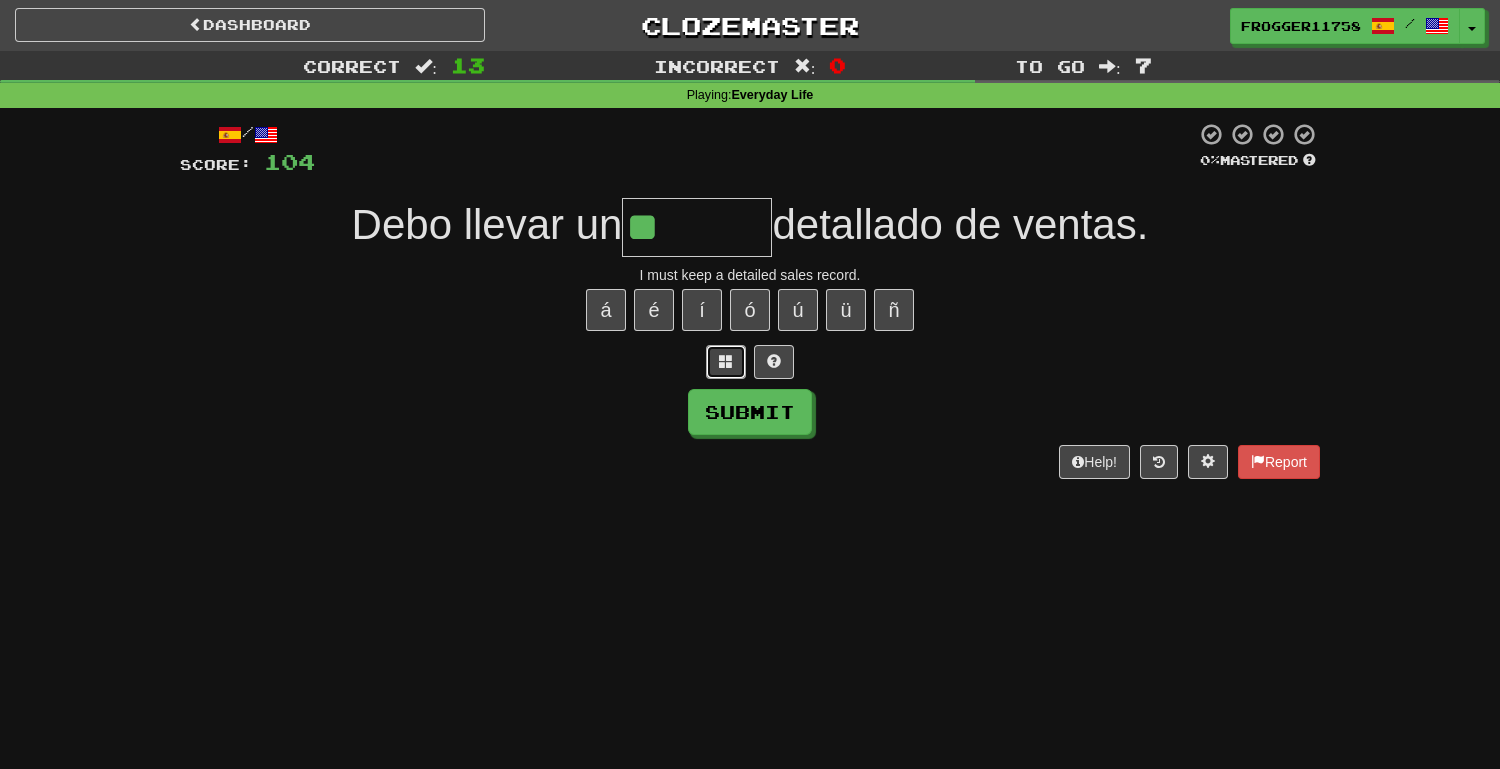 click at bounding box center [726, 362] 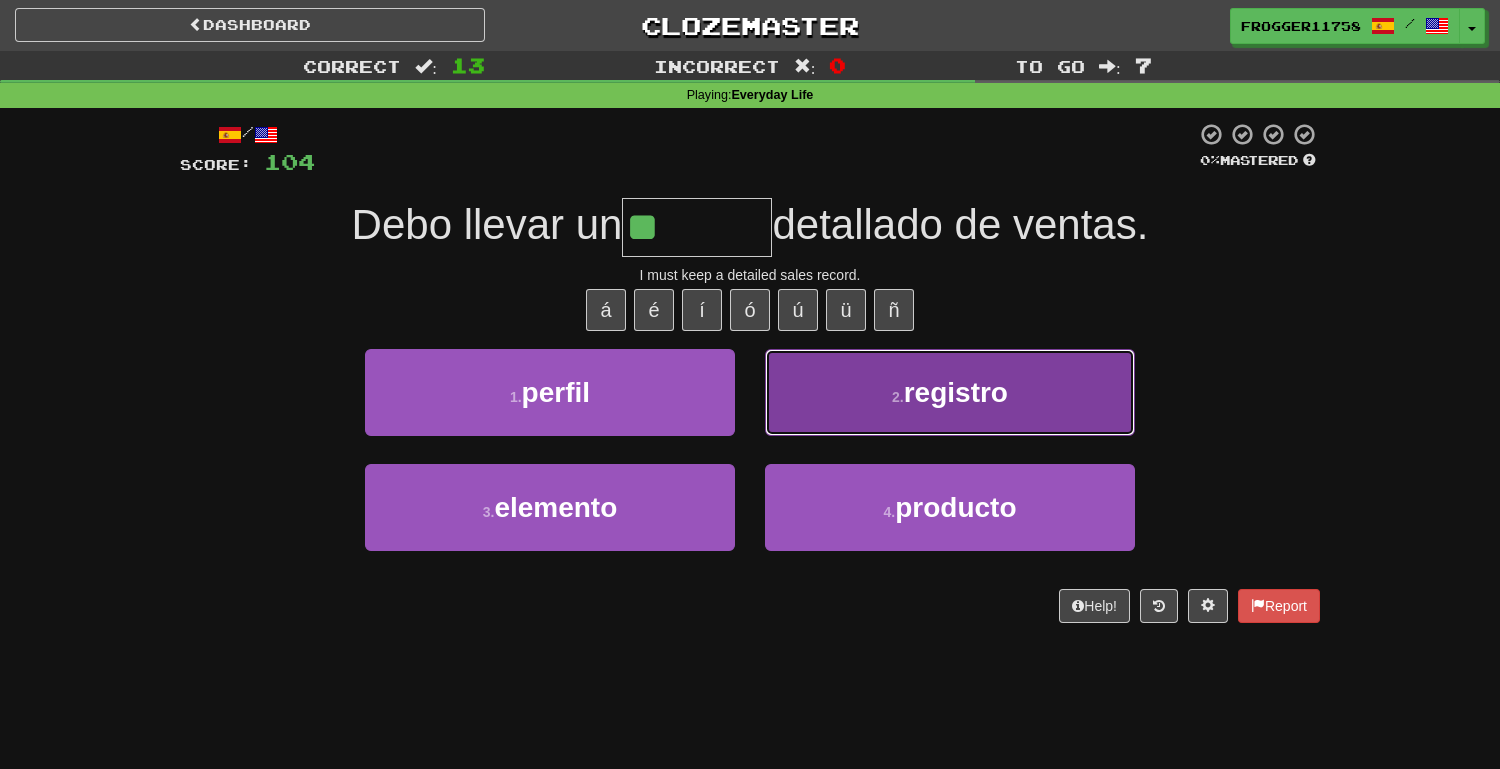 click on "2 .  registro" at bounding box center (950, 392) 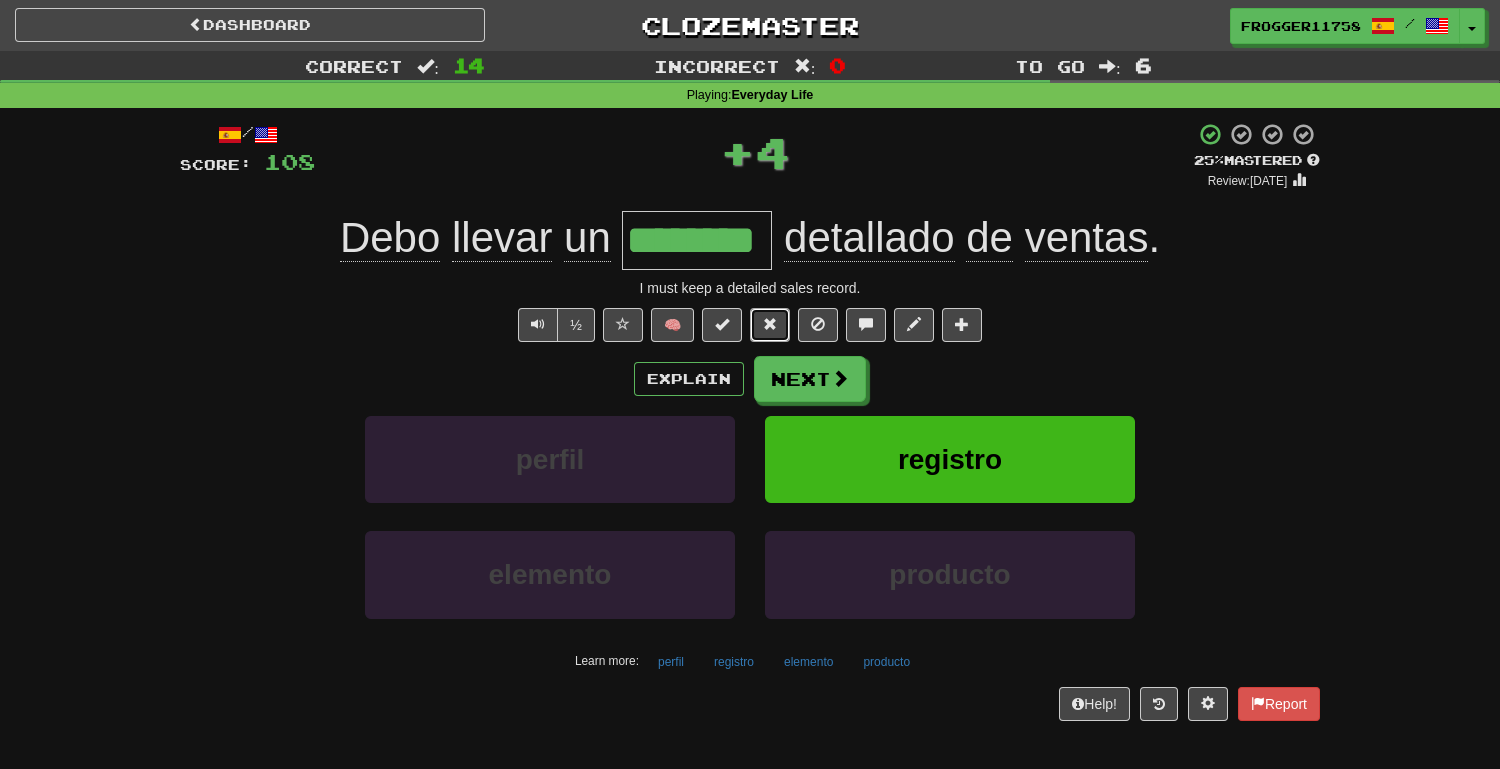 click at bounding box center (770, 324) 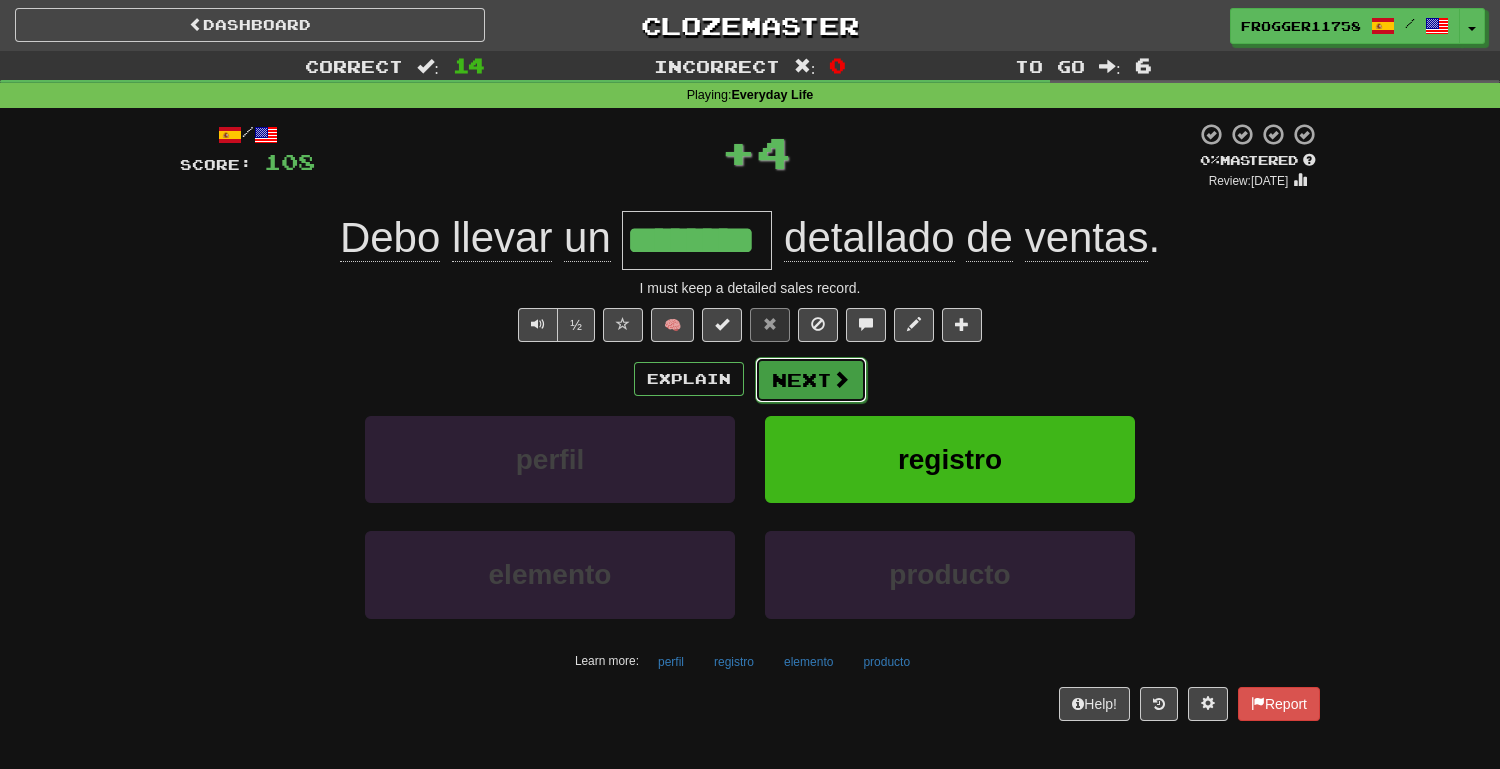 click on "Next" at bounding box center [811, 380] 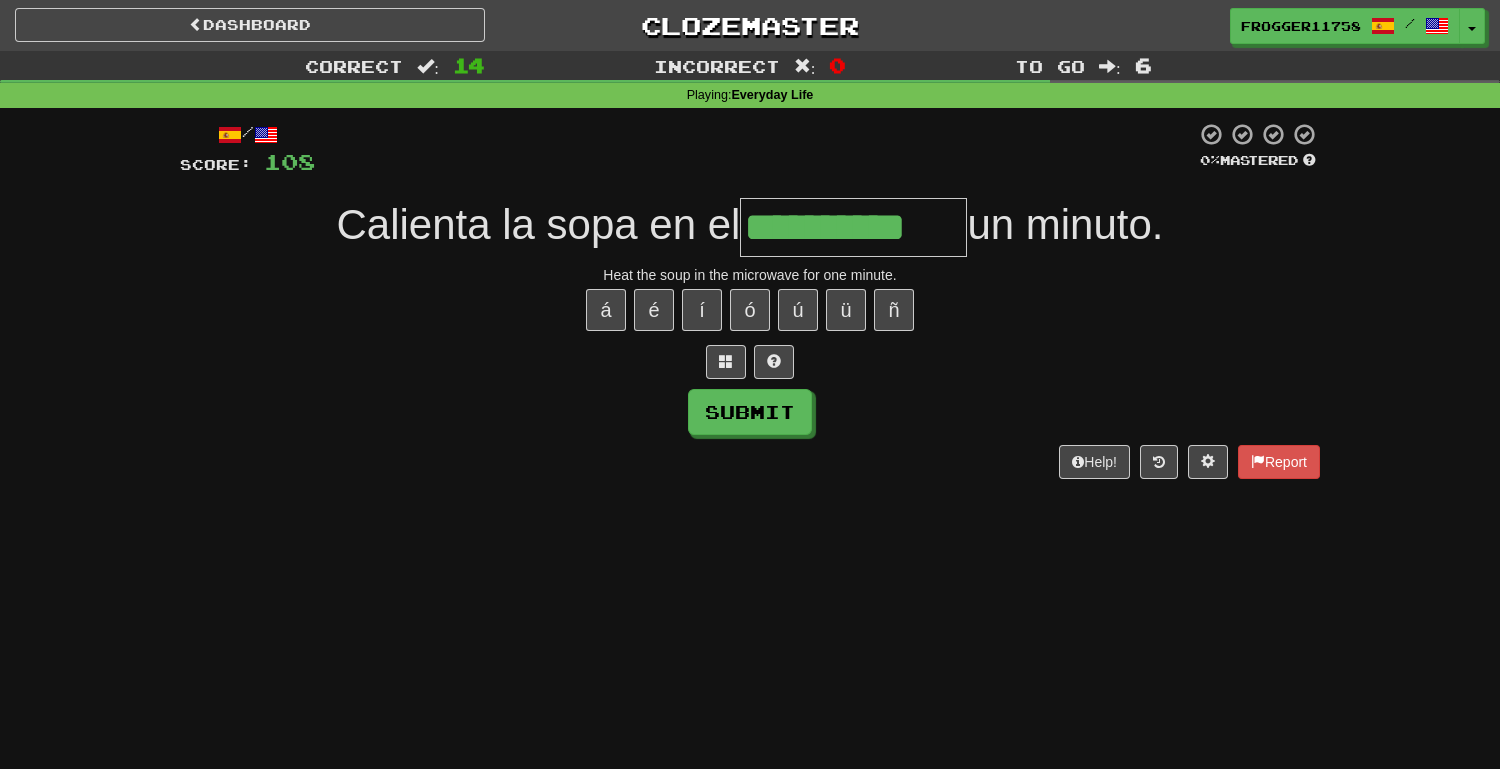type on "**********" 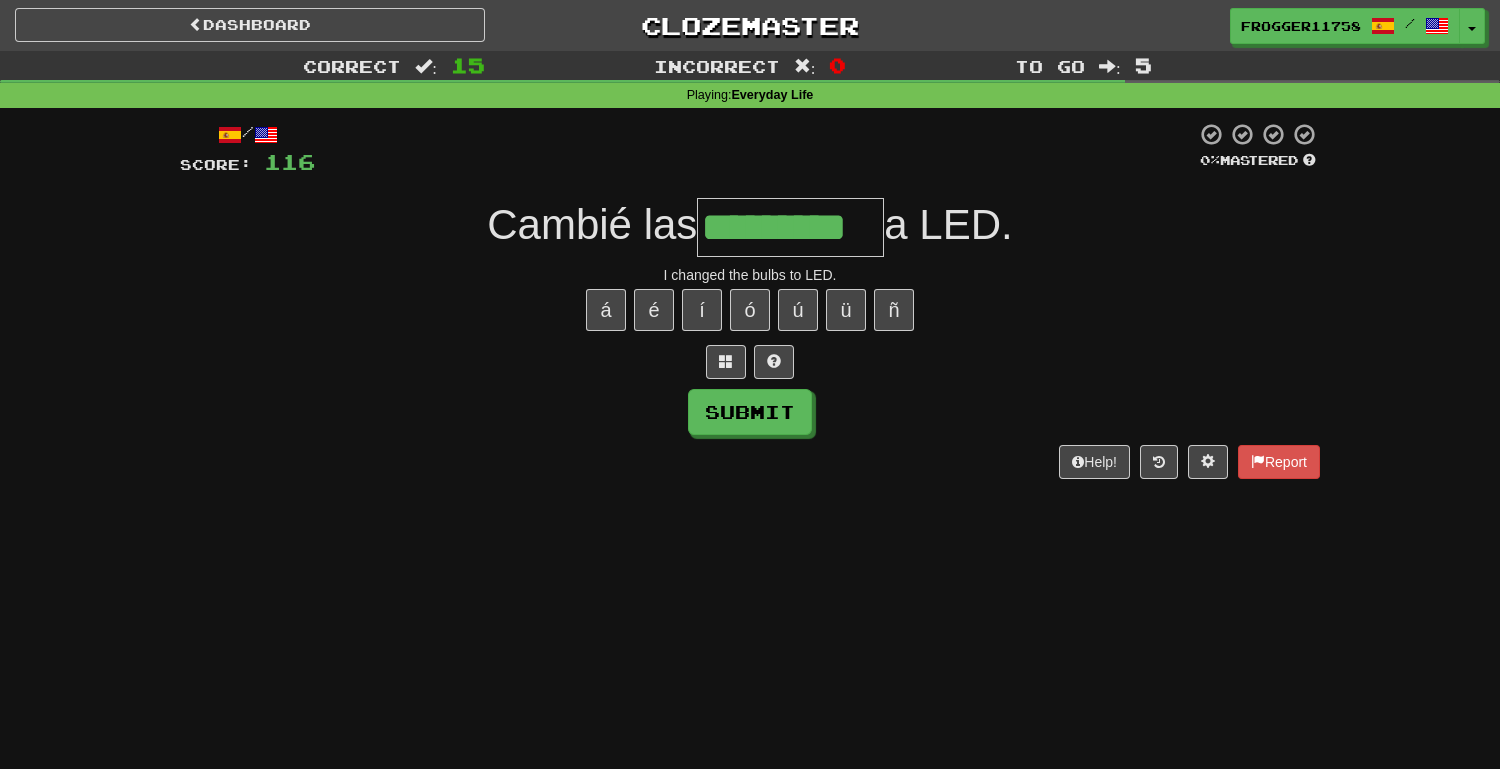 type on "*********" 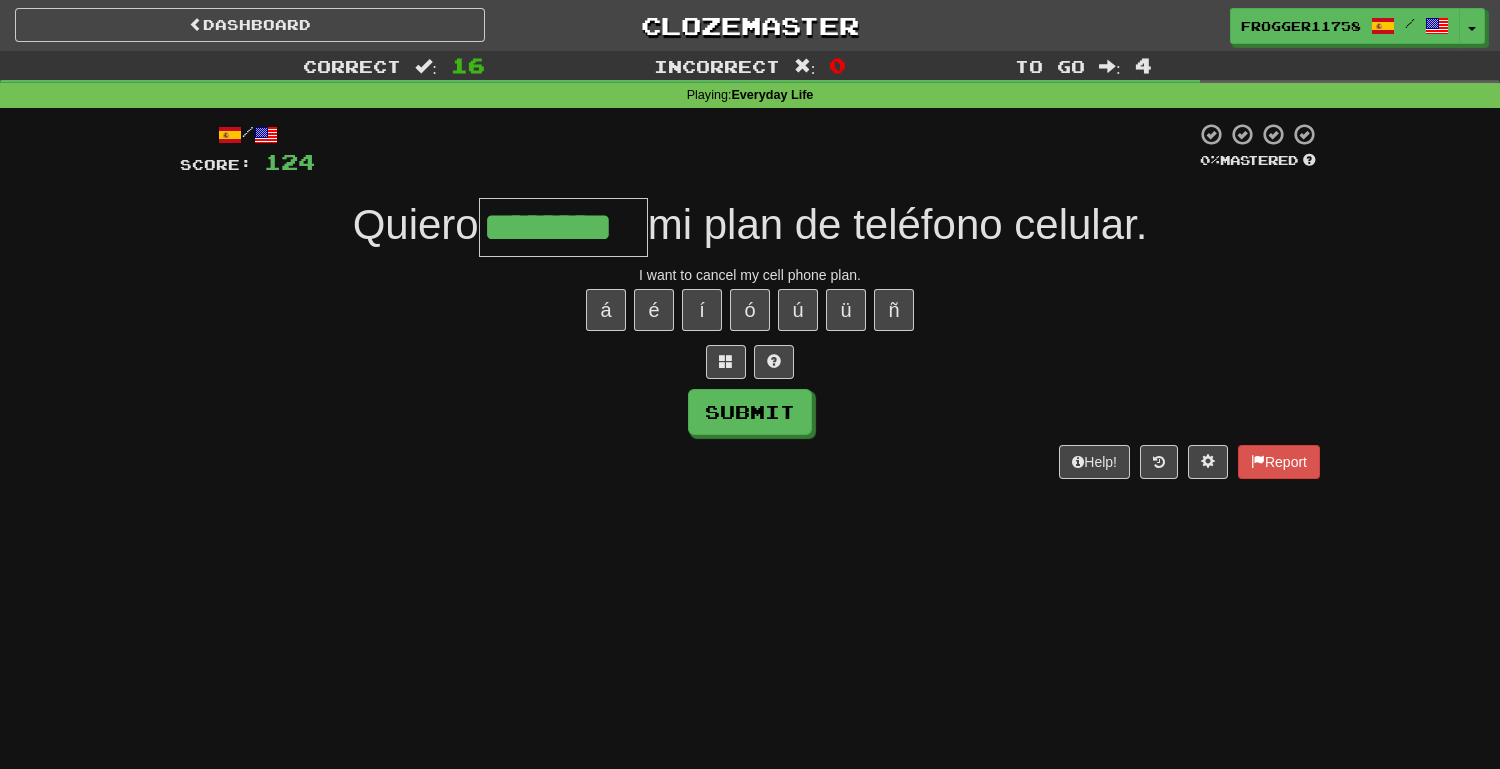 type on "********" 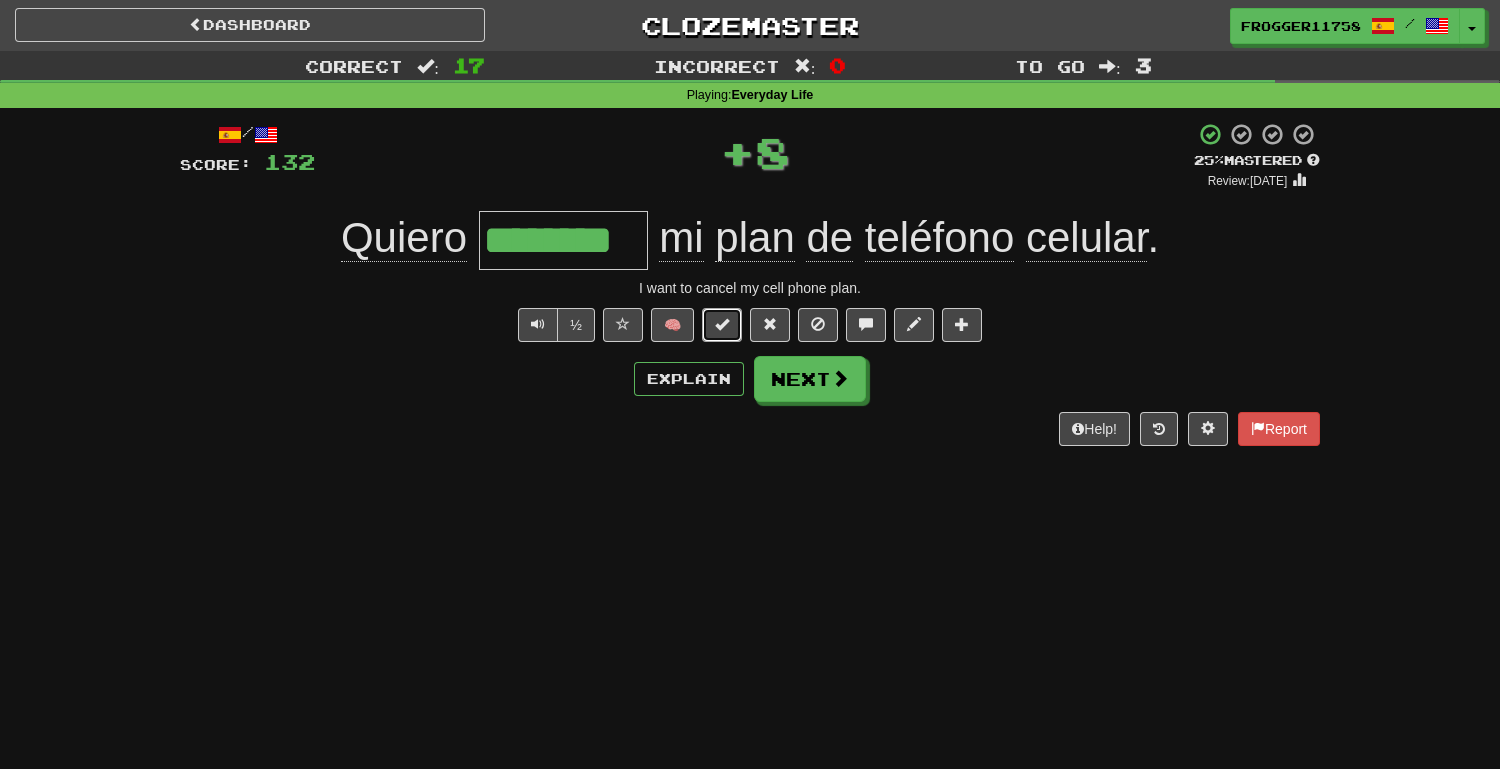 click at bounding box center [722, 325] 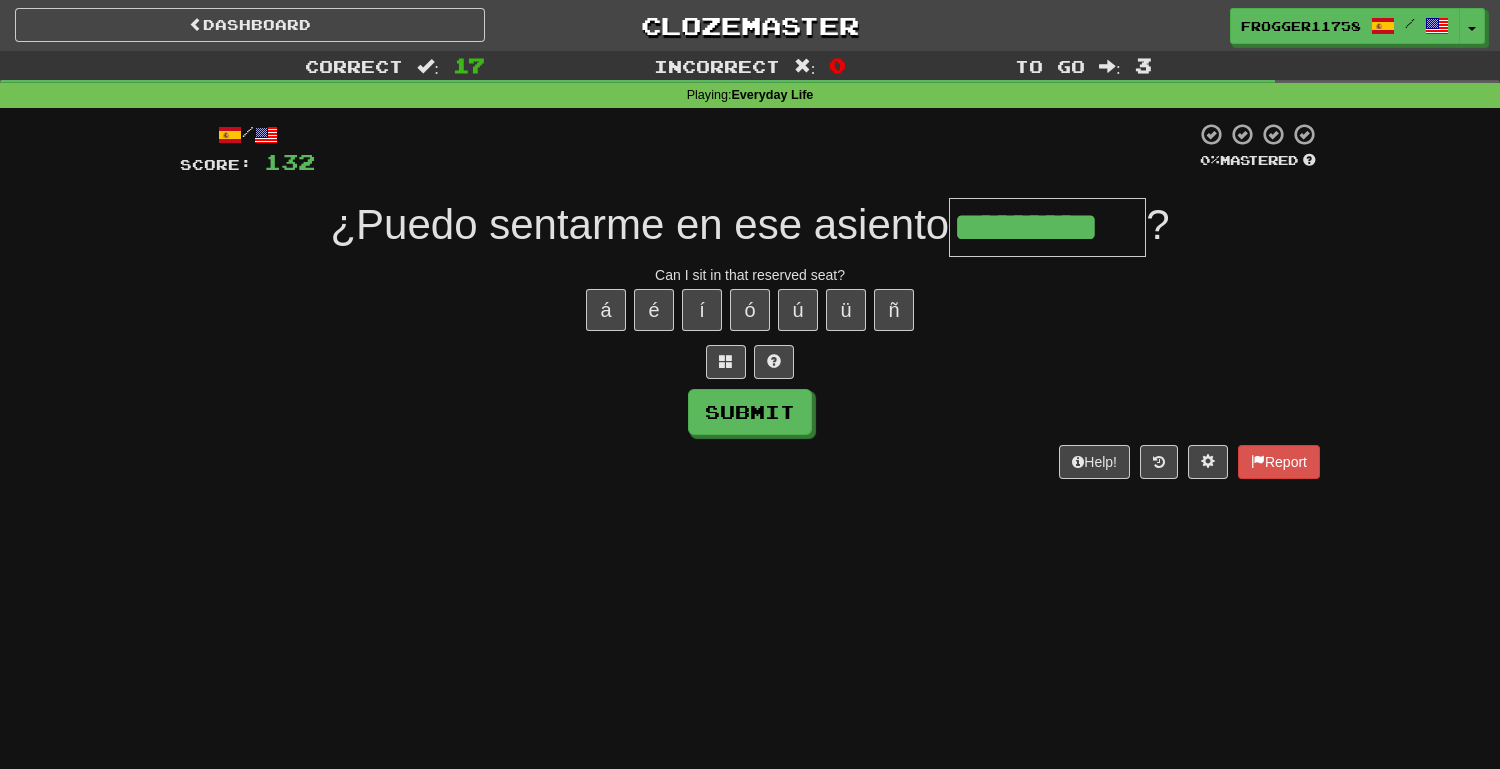 type on "*********" 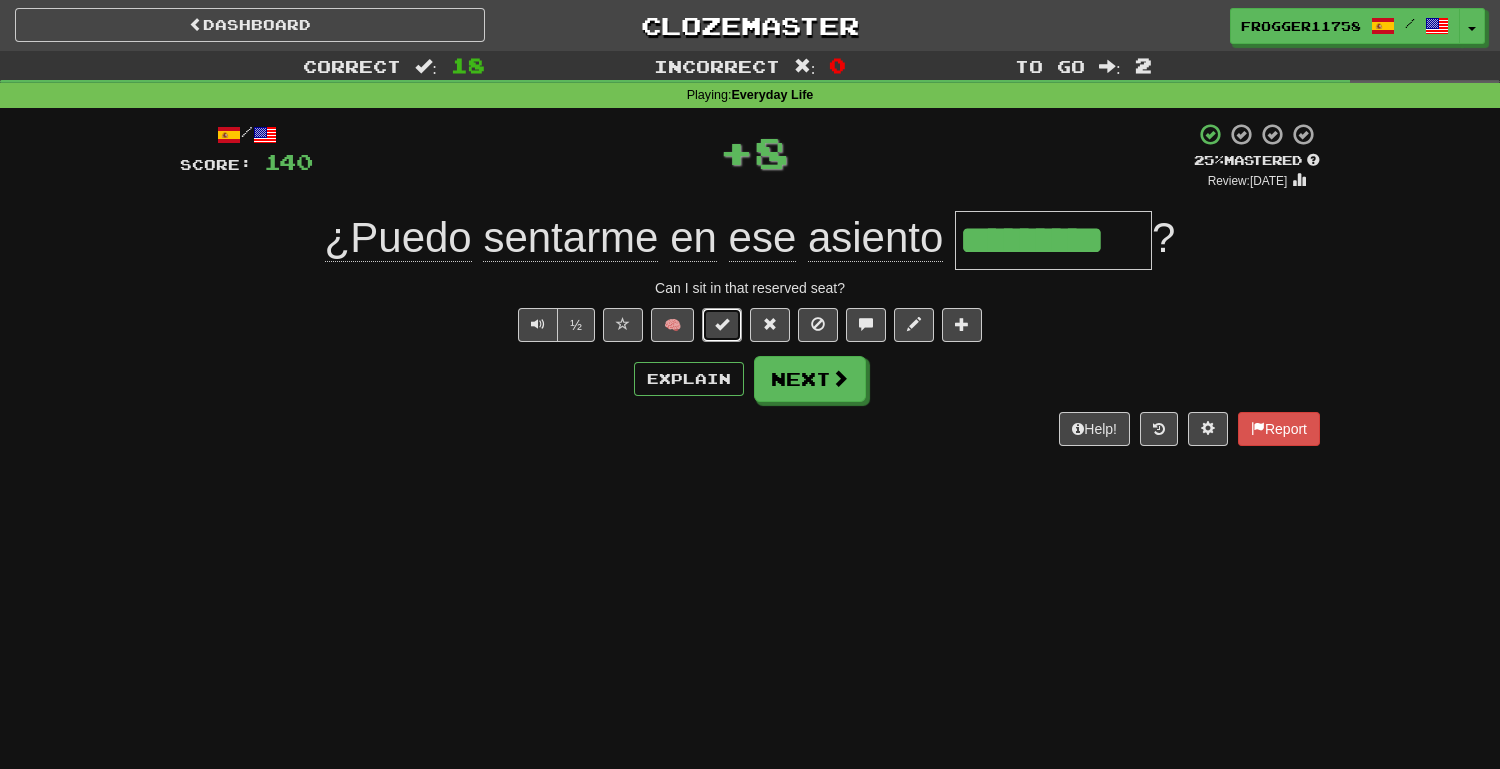 click at bounding box center [722, 325] 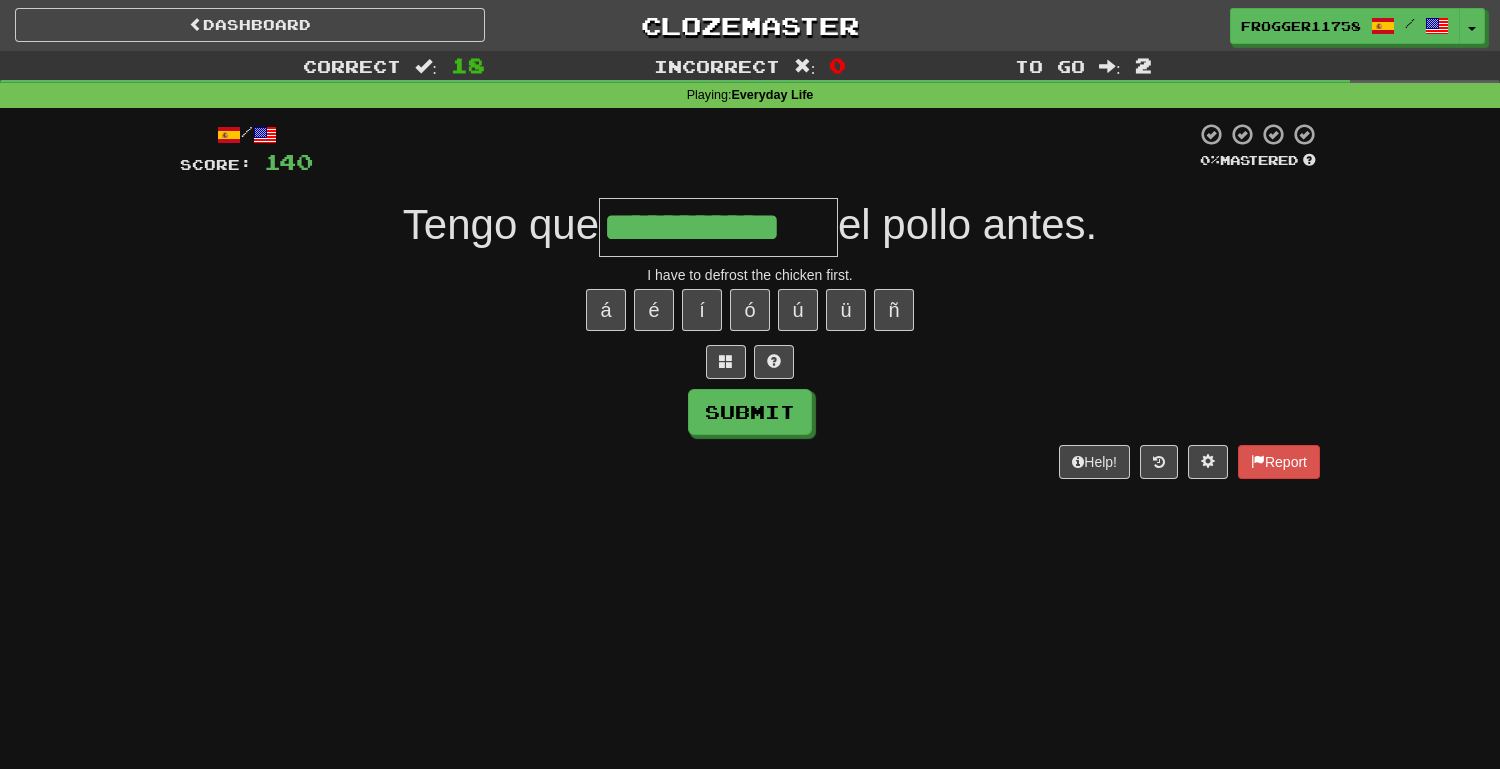 type on "**********" 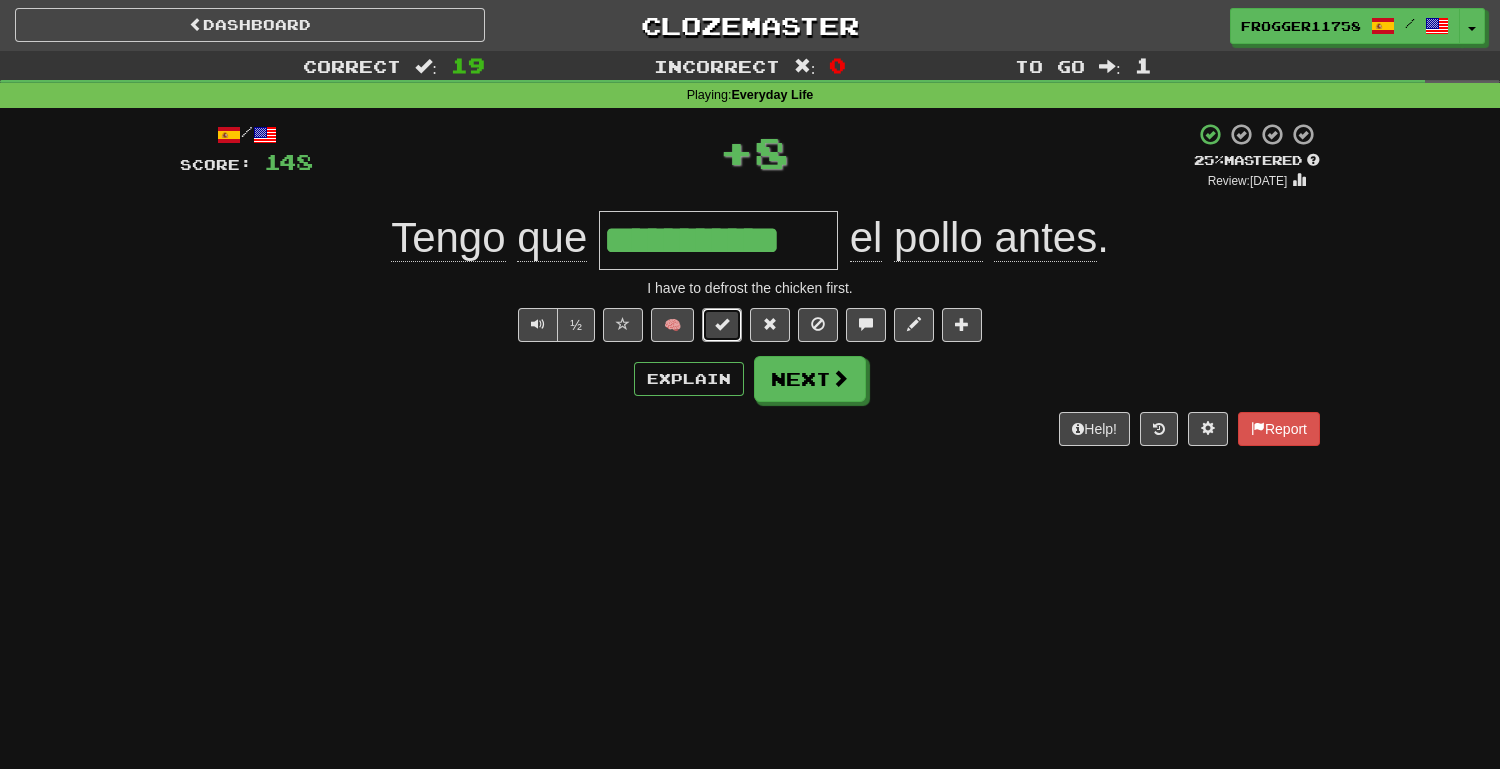 click at bounding box center [722, 324] 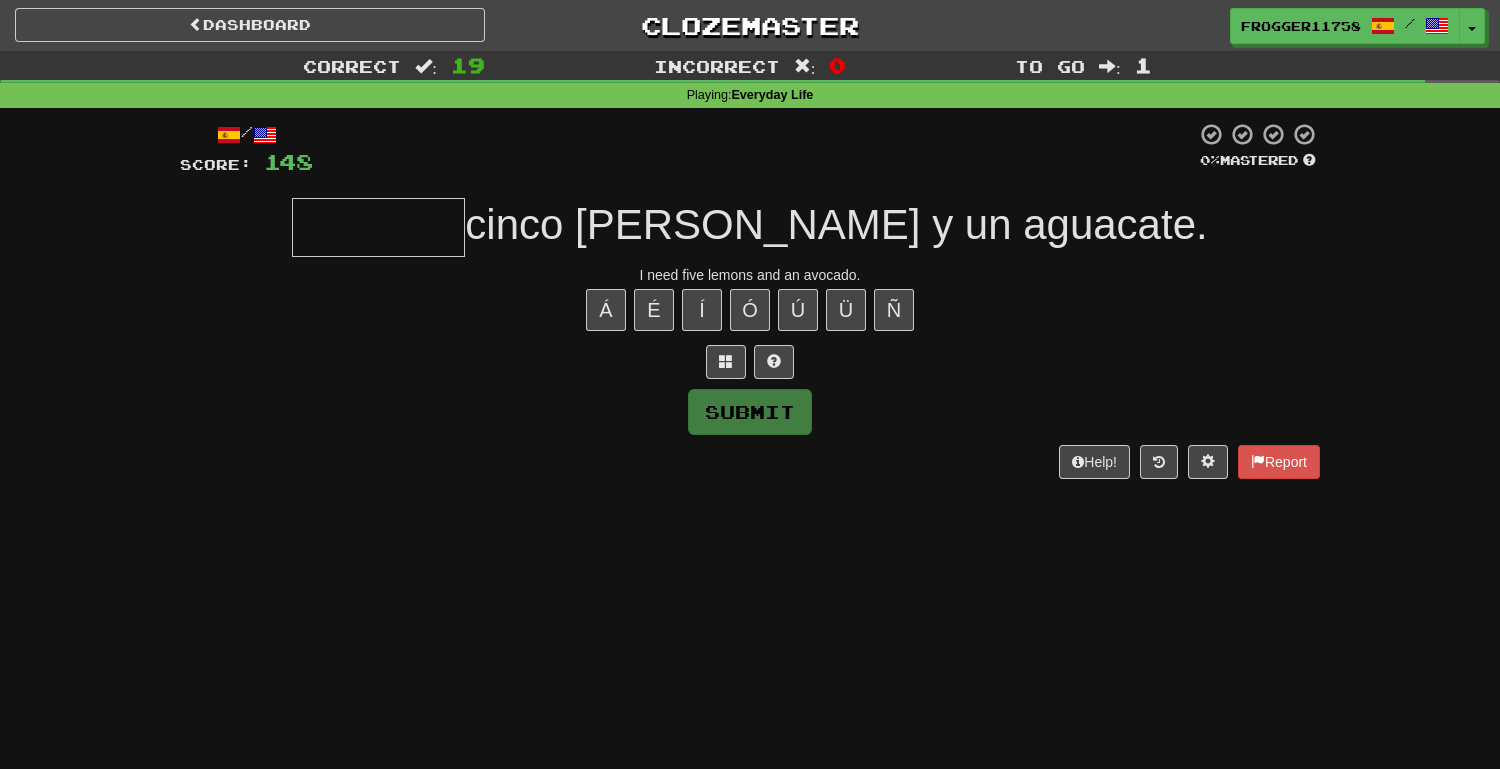 type on "*" 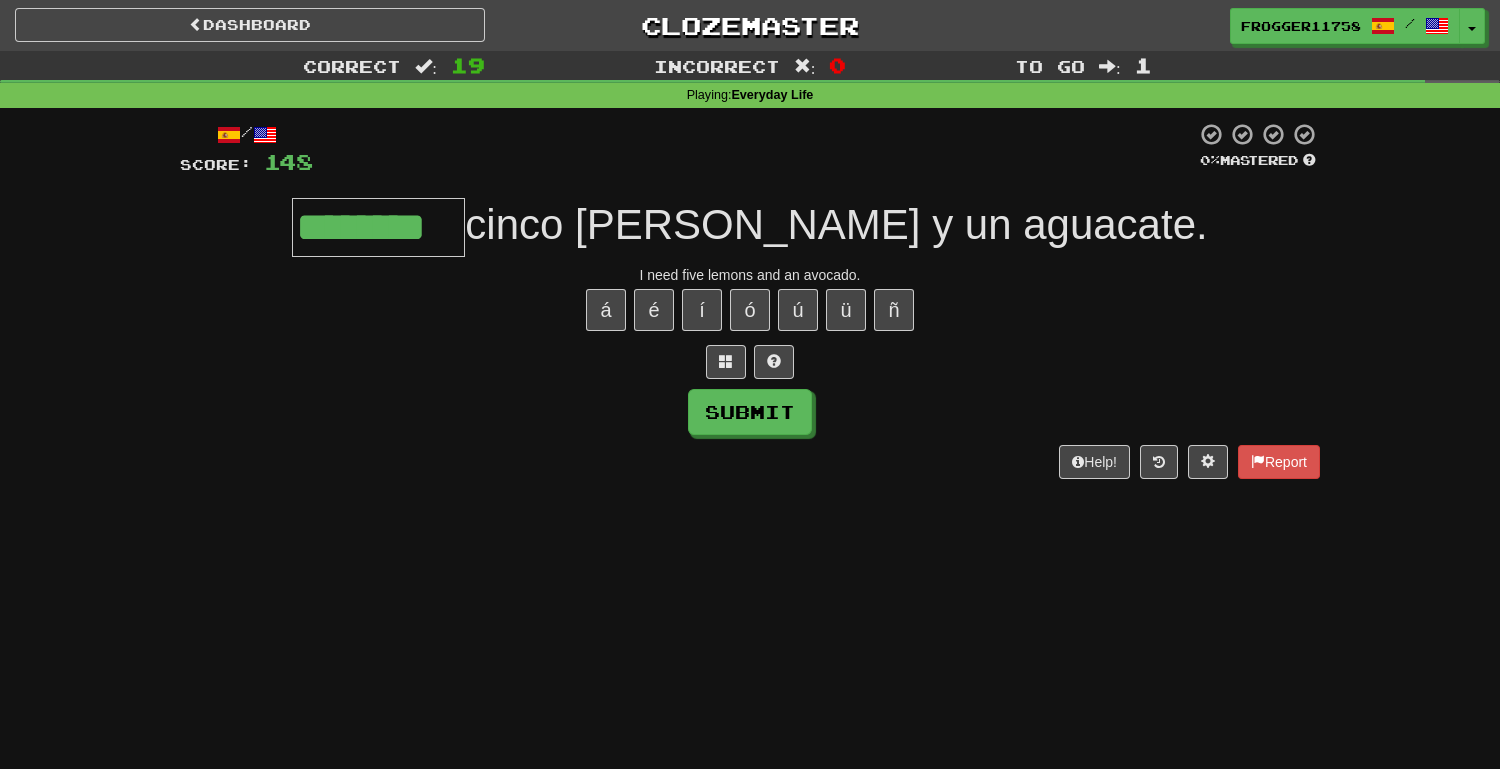 type on "********" 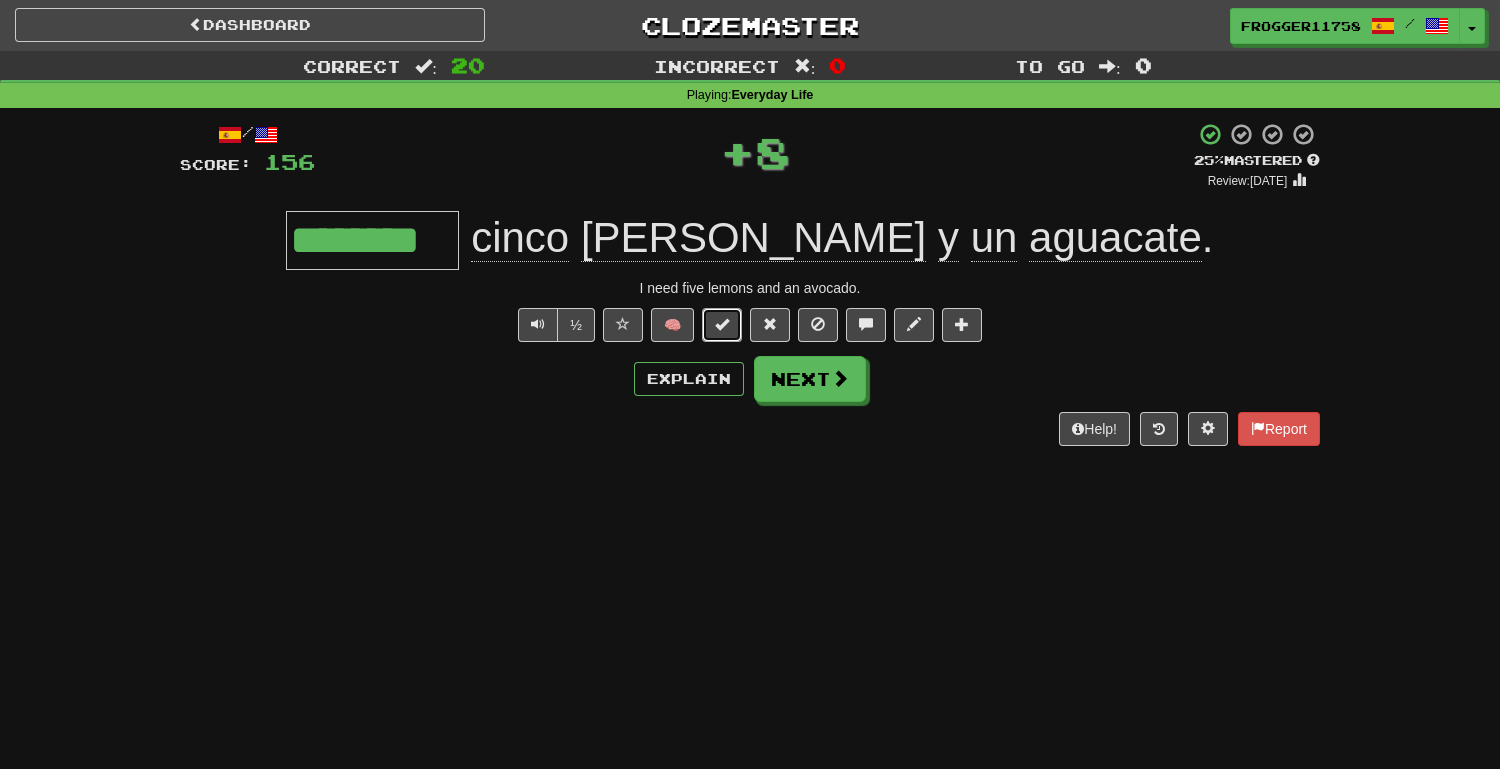 click at bounding box center [722, 324] 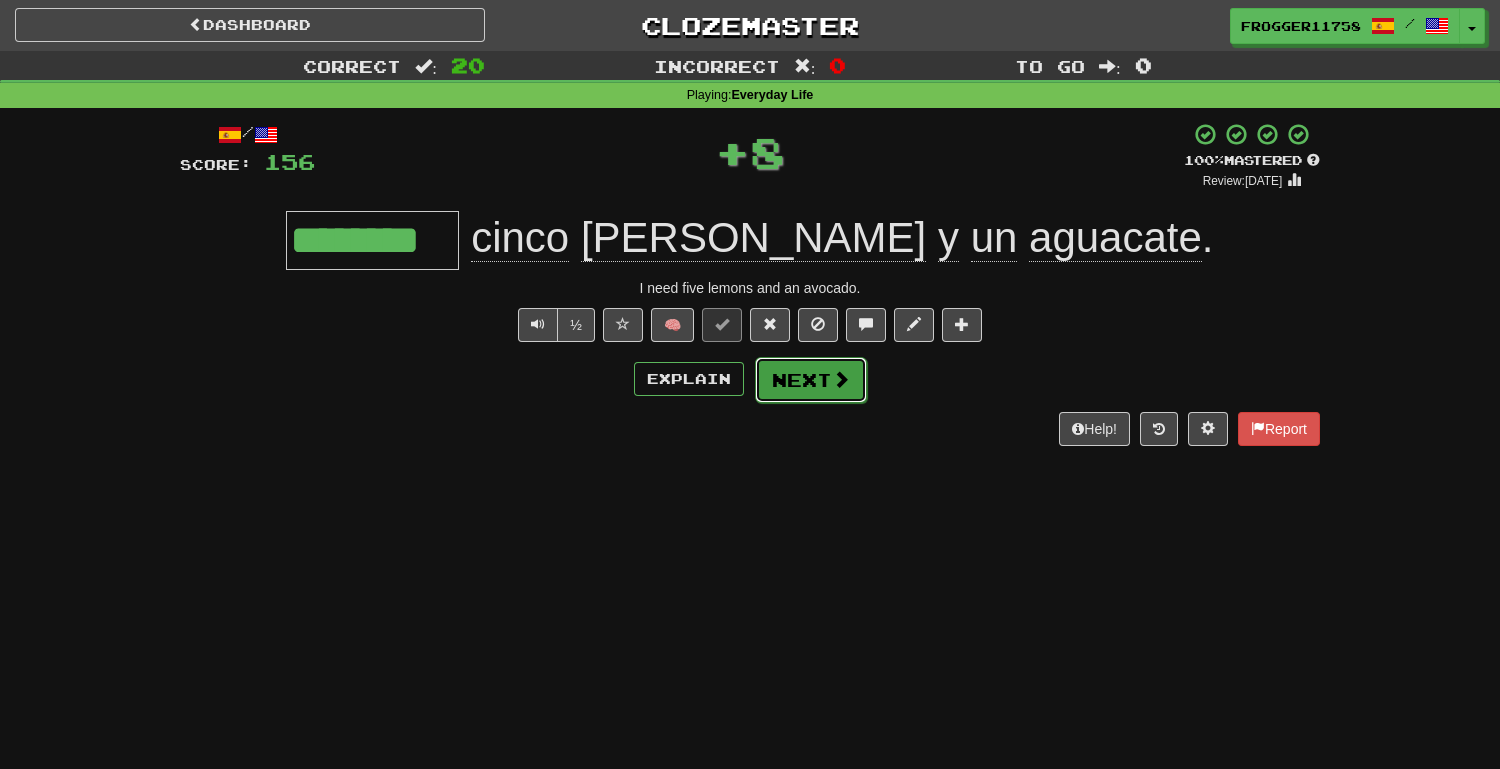 click on "Next" at bounding box center [811, 380] 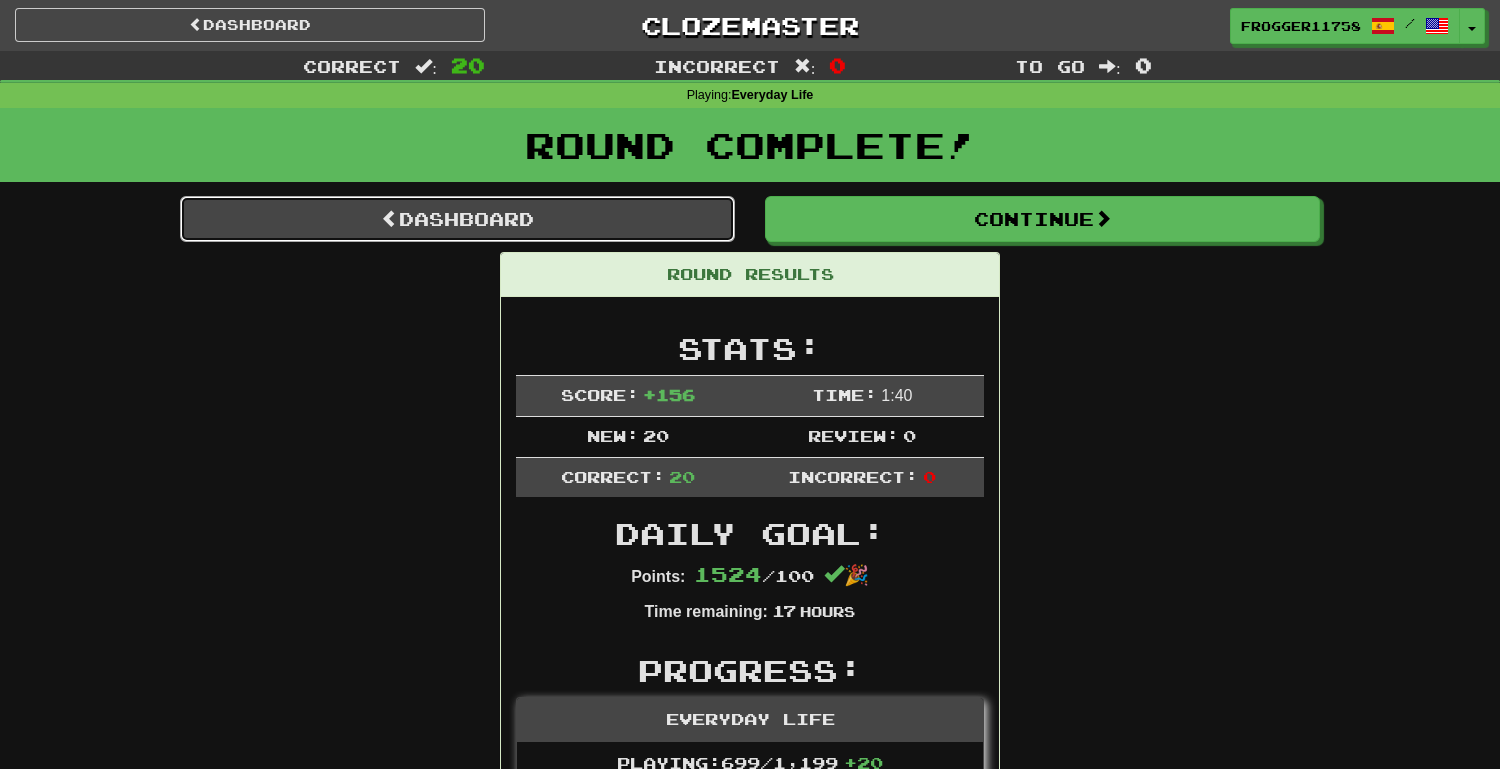 click on "Dashboard" at bounding box center [457, 219] 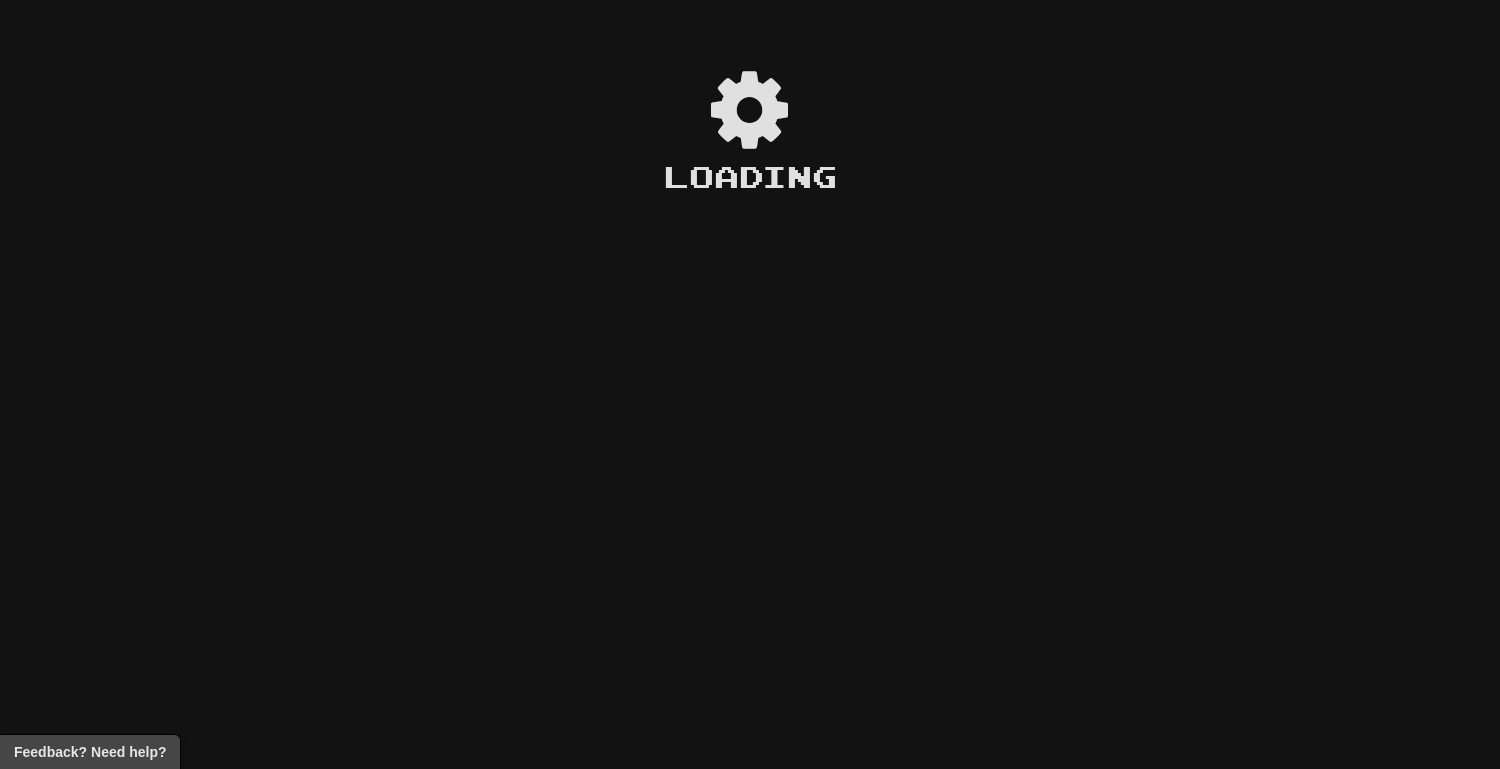 scroll, scrollTop: 0, scrollLeft: 0, axis: both 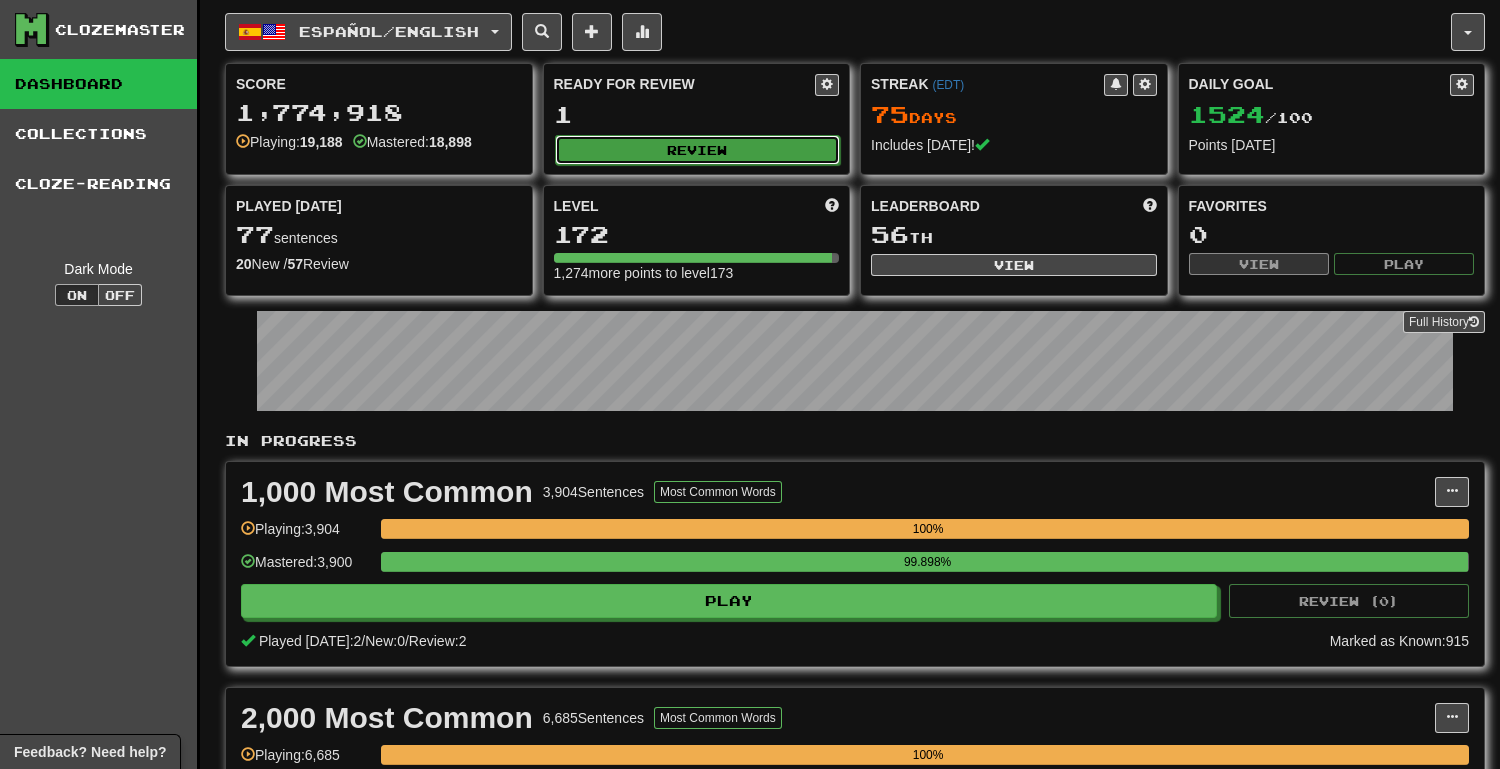 click on "Review" at bounding box center (698, 150) 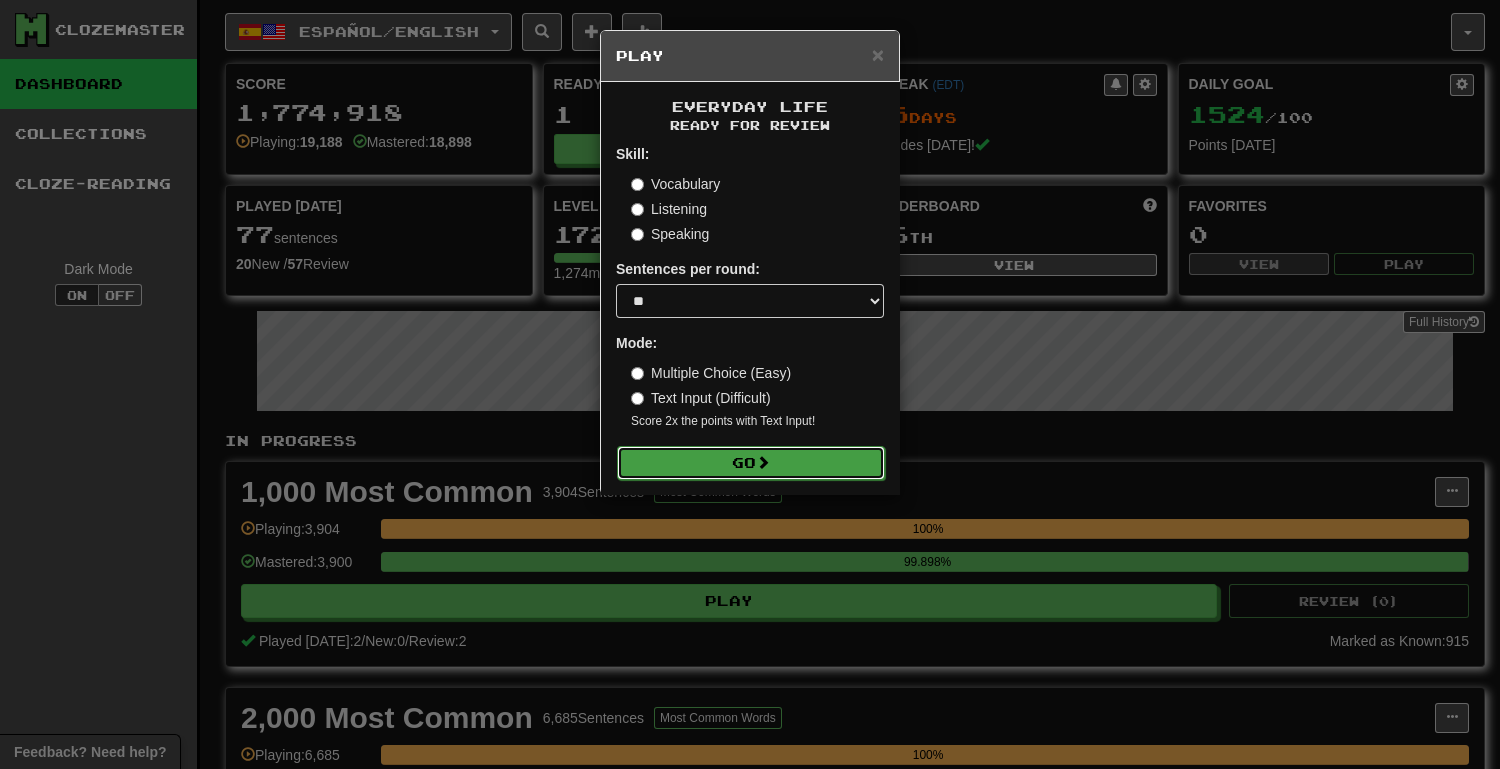 click at bounding box center [763, 462] 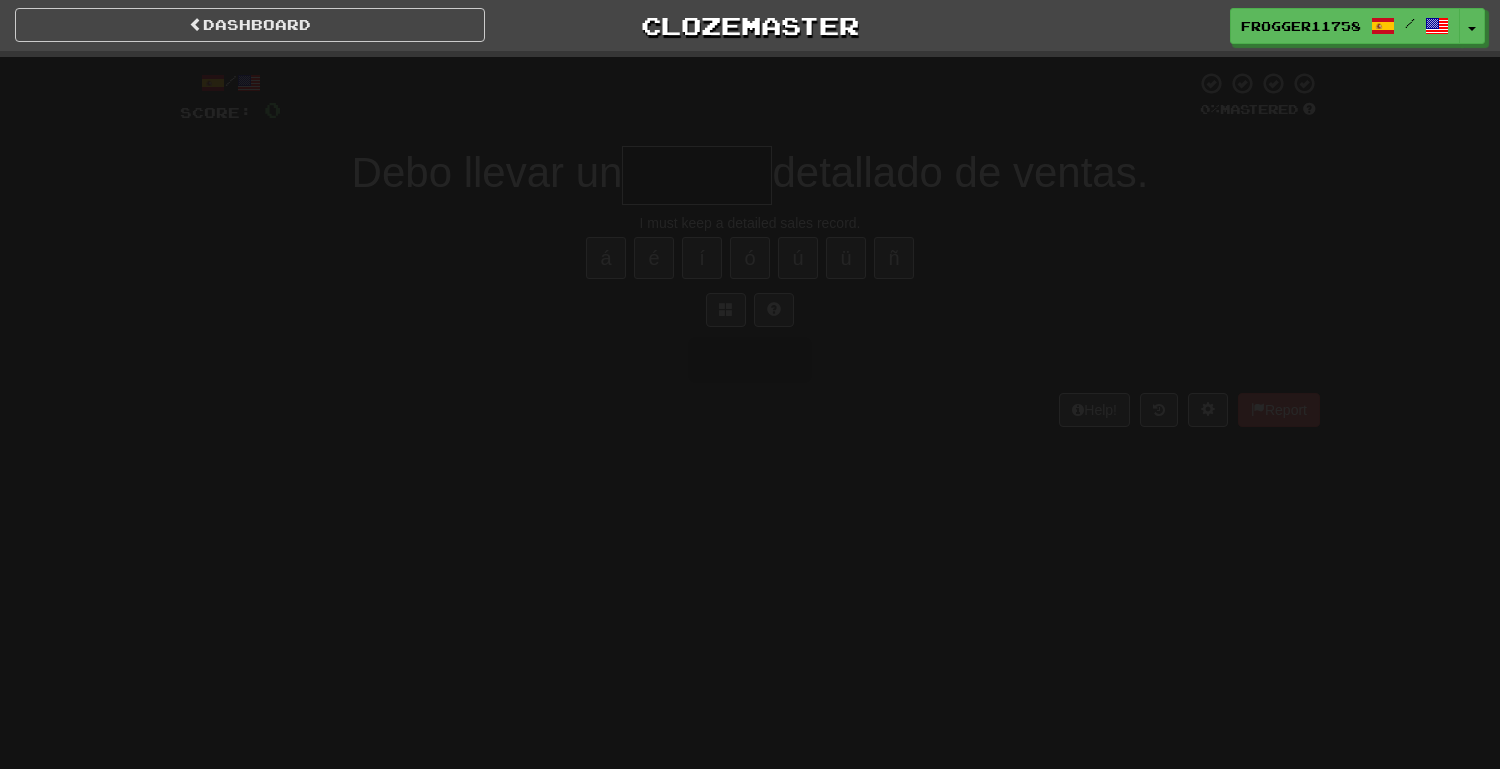 scroll, scrollTop: 0, scrollLeft: 0, axis: both 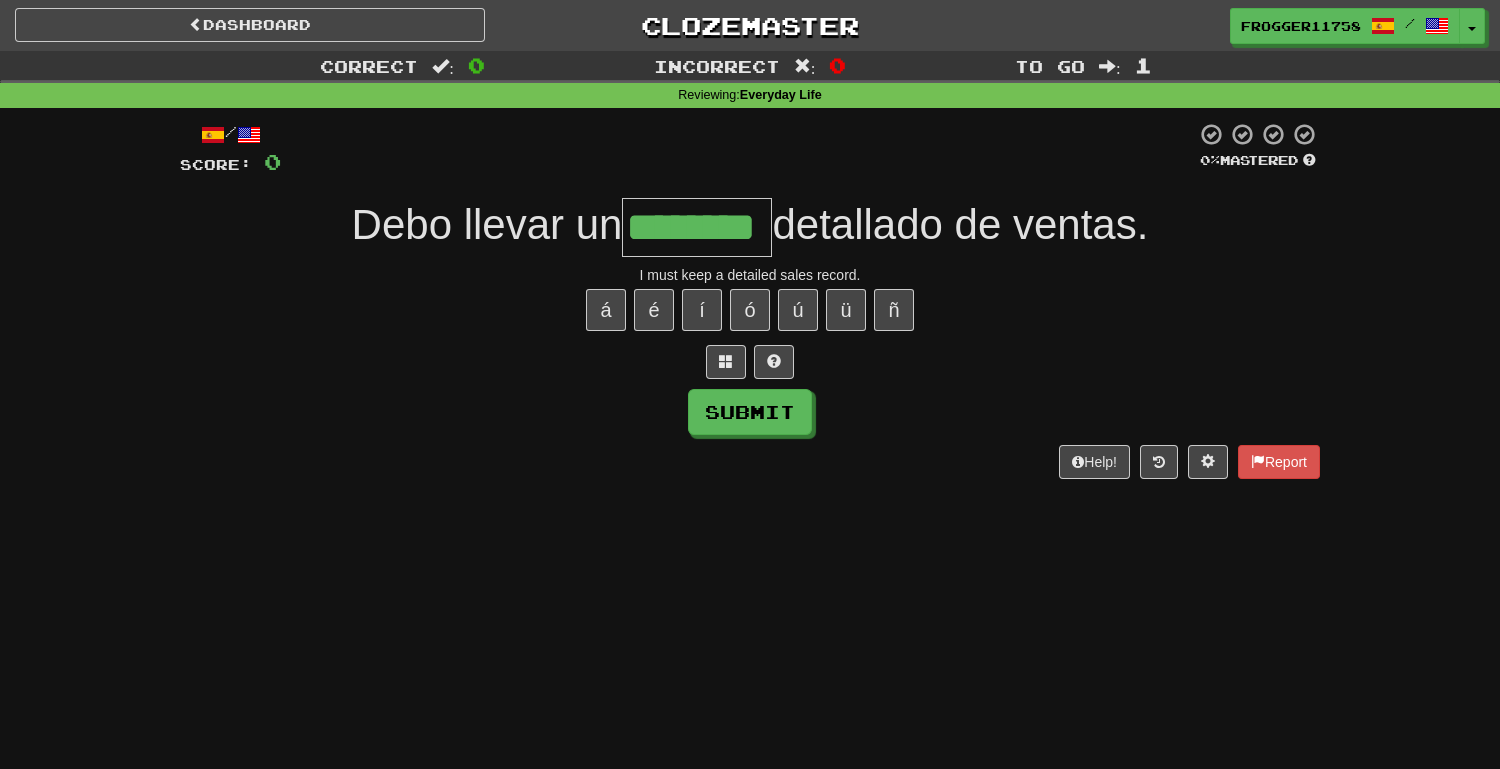type on "********" 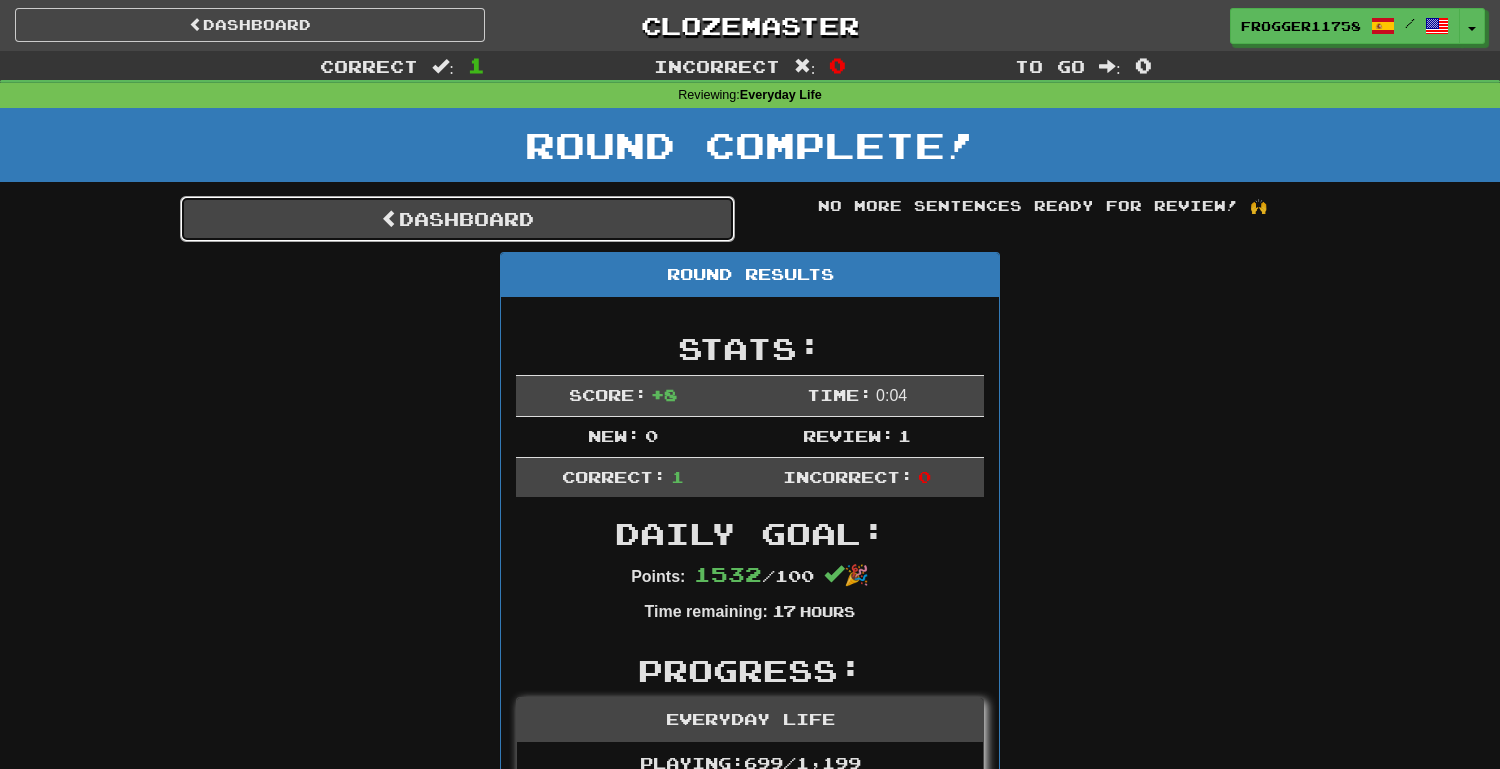 click on "Dashboard" at bounding box center (457, 219) 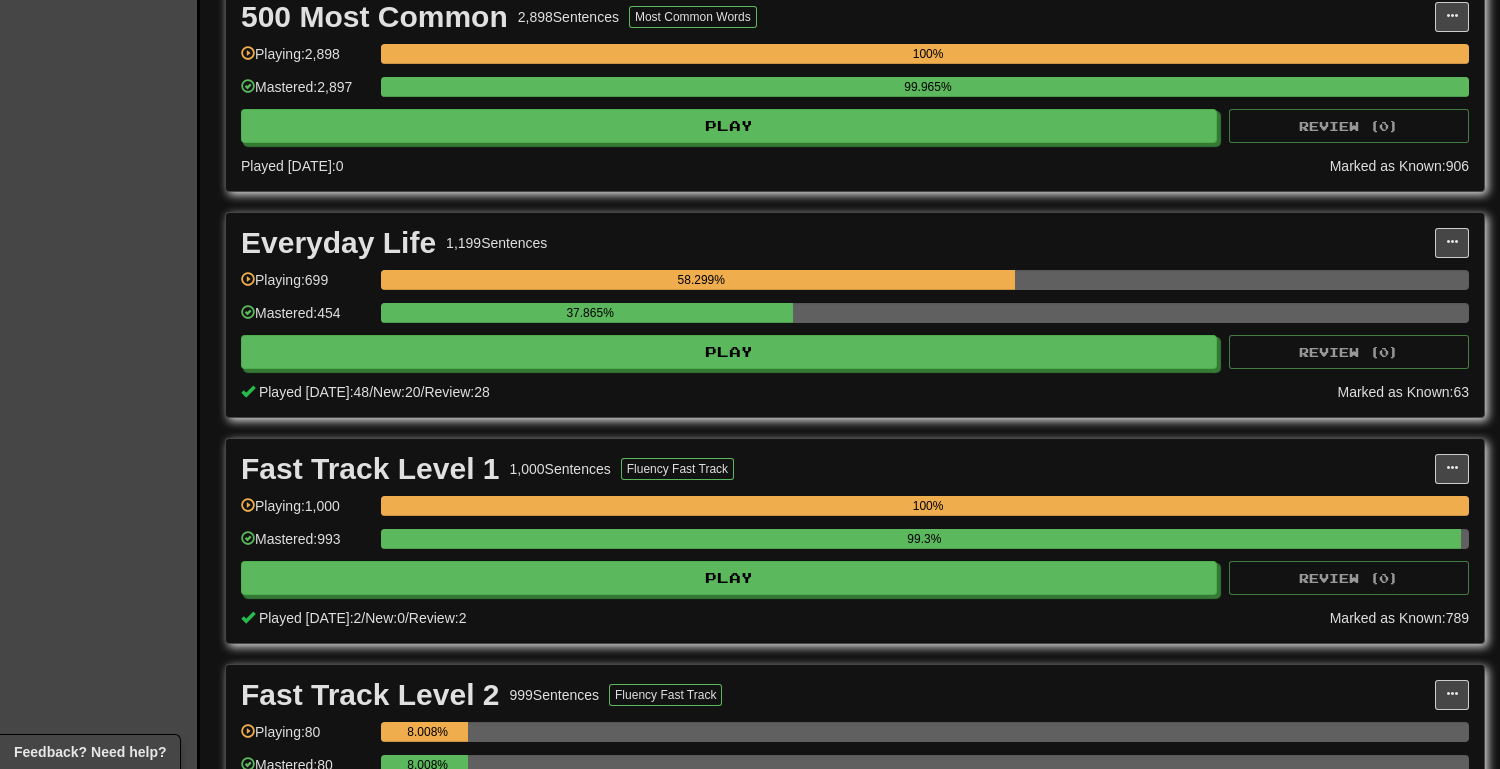 scroll, scrollTop: 1381, scrollLeft: 0, axis: vertical 